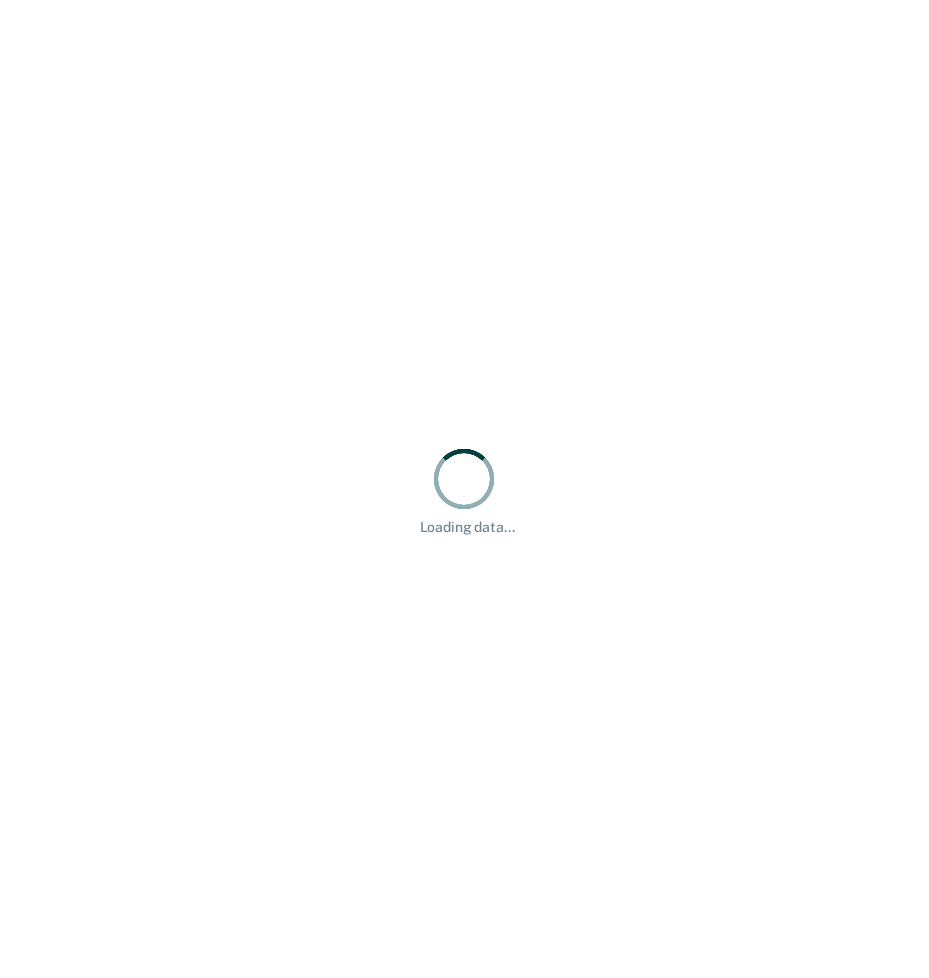 scroll, scrollTop: 0, scrollLeft: 0, axis: both 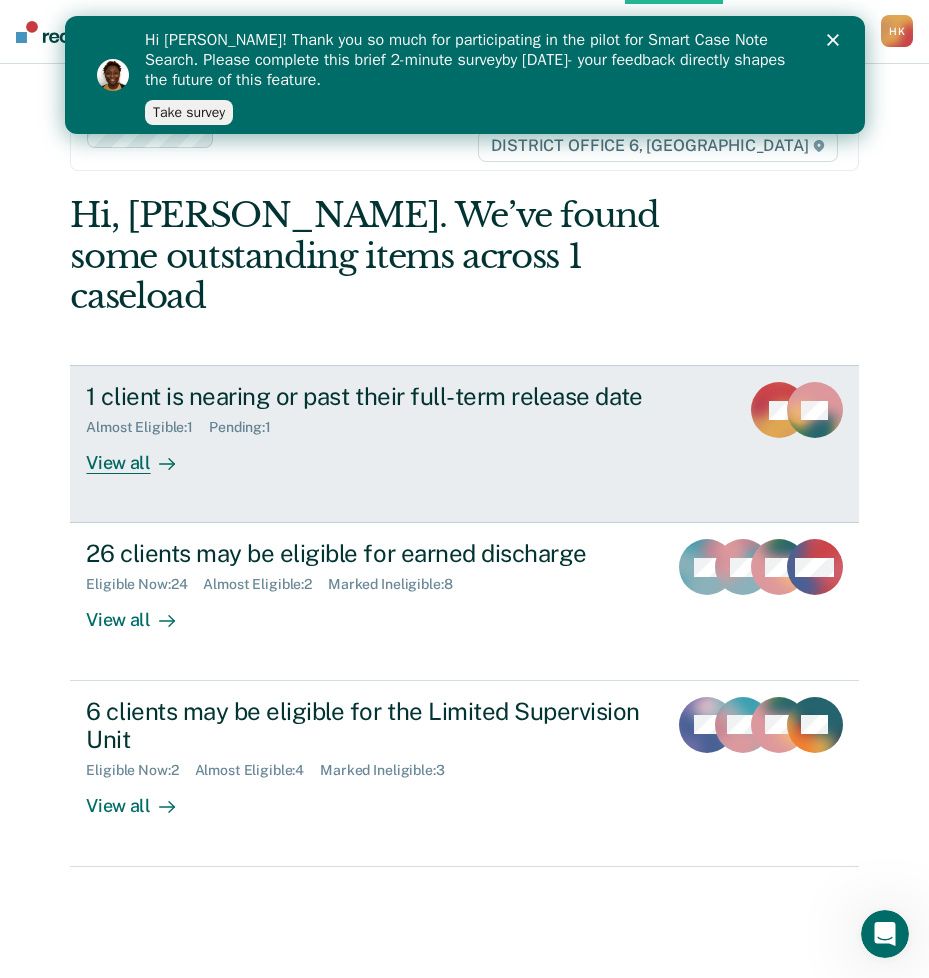 click on "View all" at bounding box center (142, 455) 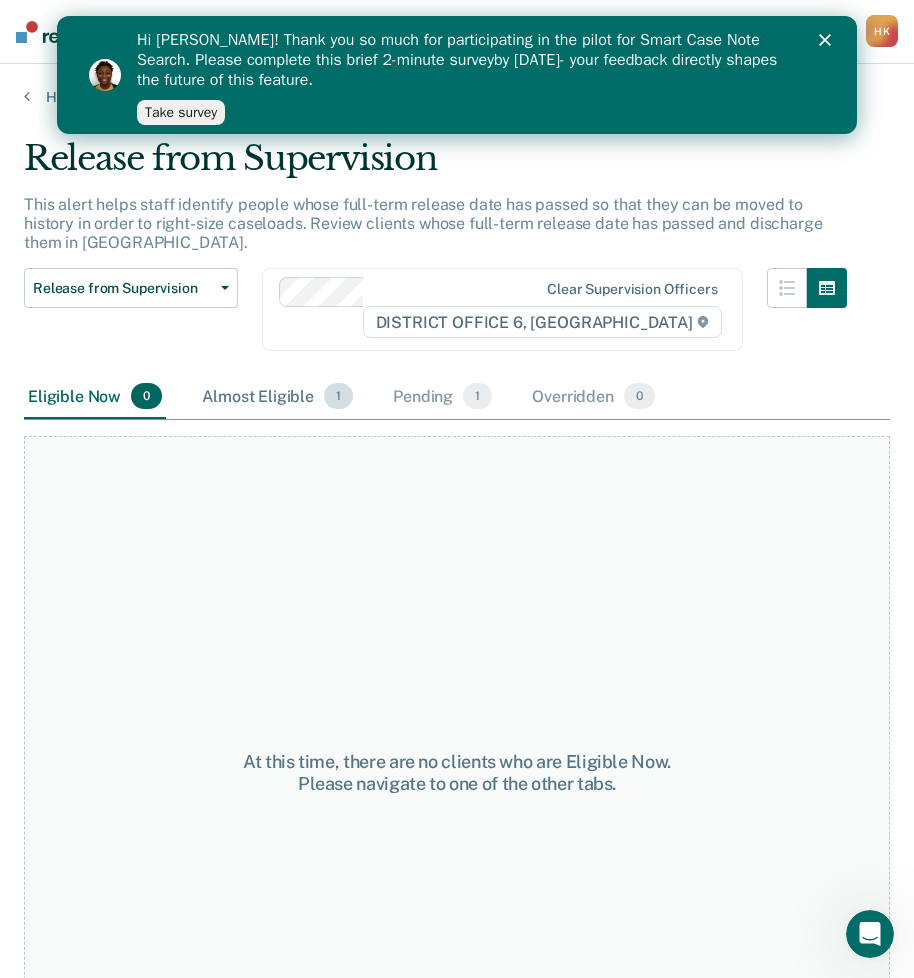 click on "Almost Eligible 1" at bounding box center (277, 397) 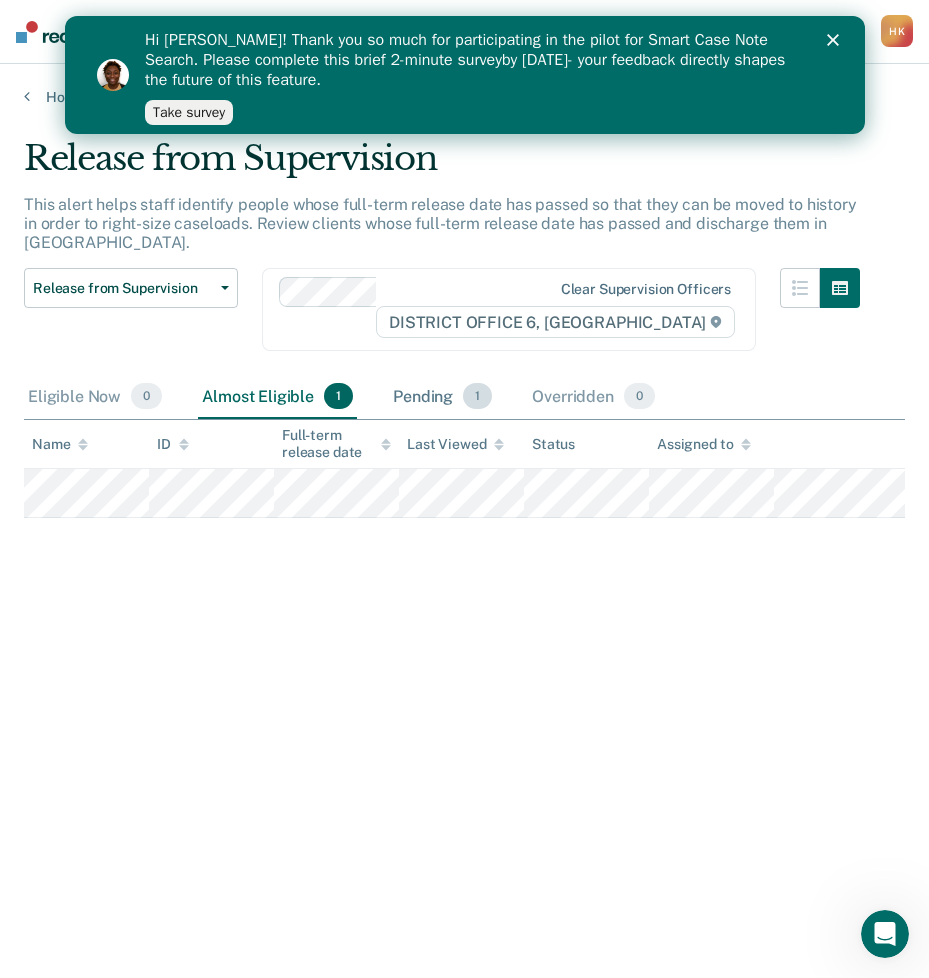 click on "Pending 1" at bounding box center [442, 397] 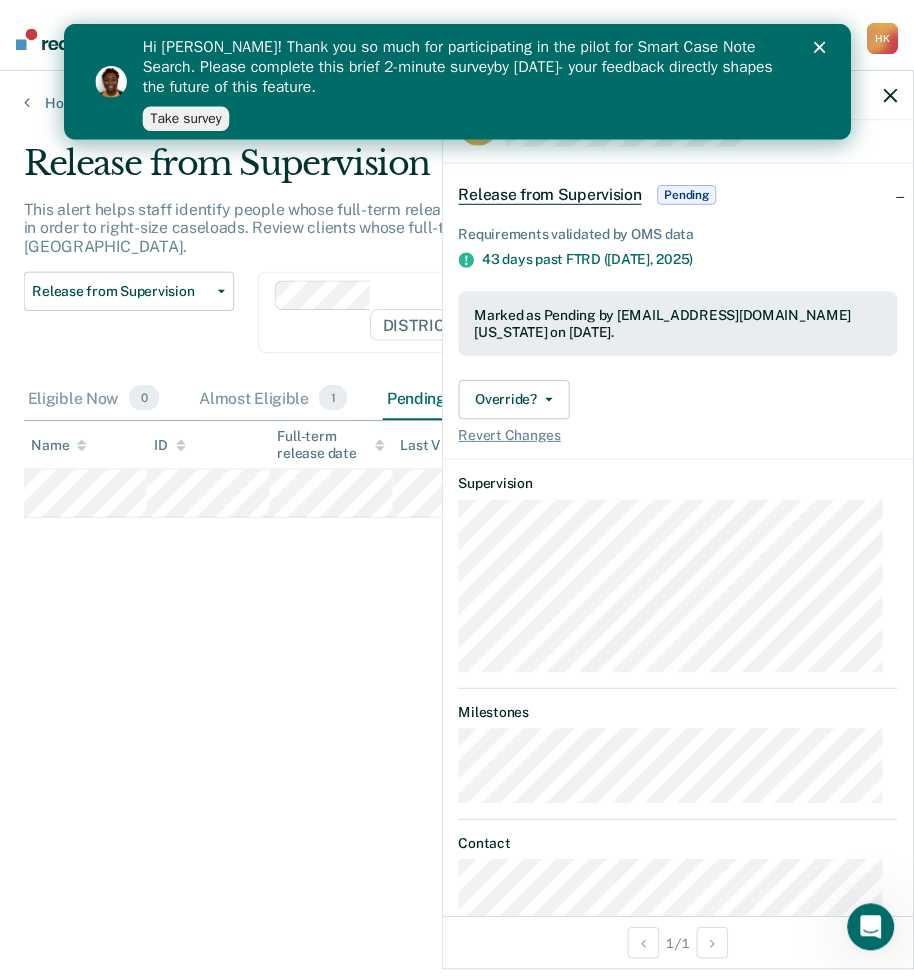 scroll, scrollTop: 0, scrollLeft: 0, axis: both 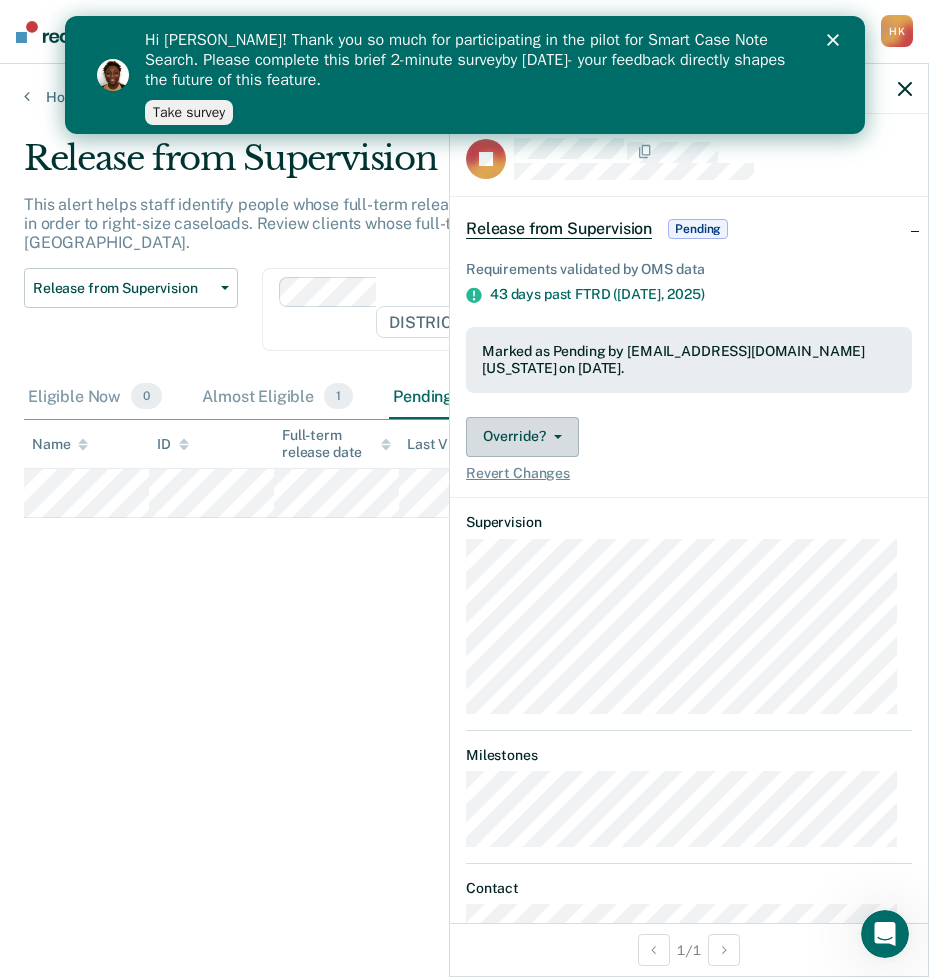 click on "Override?" at bounding box center (522, 437) 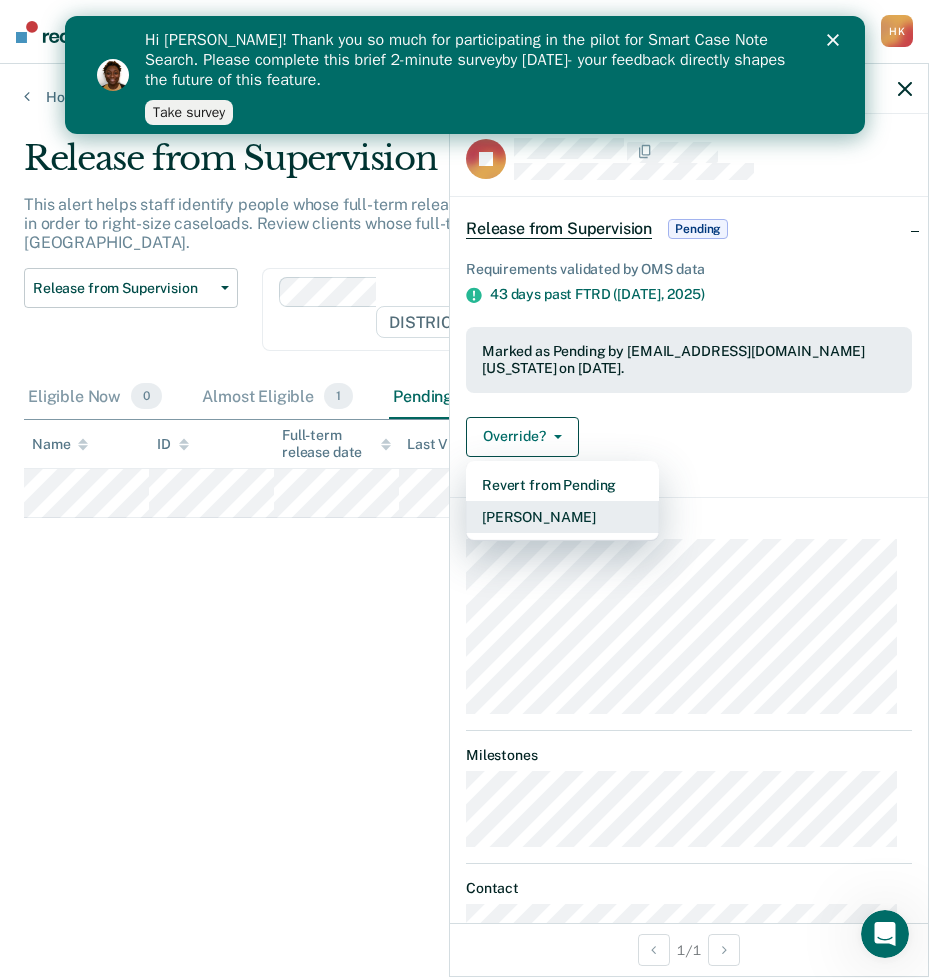 click on "[PERSON_NAME]" at bounding box center [562, 517] 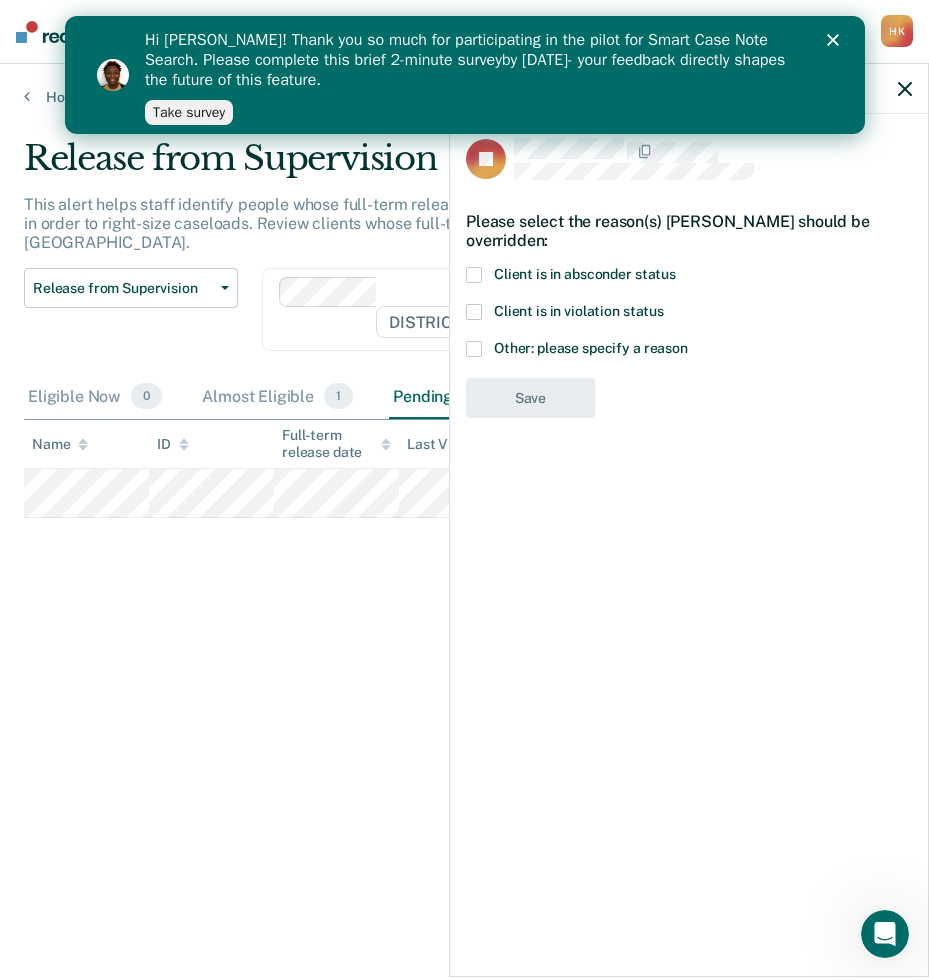 click at bounding box center [474, 349] 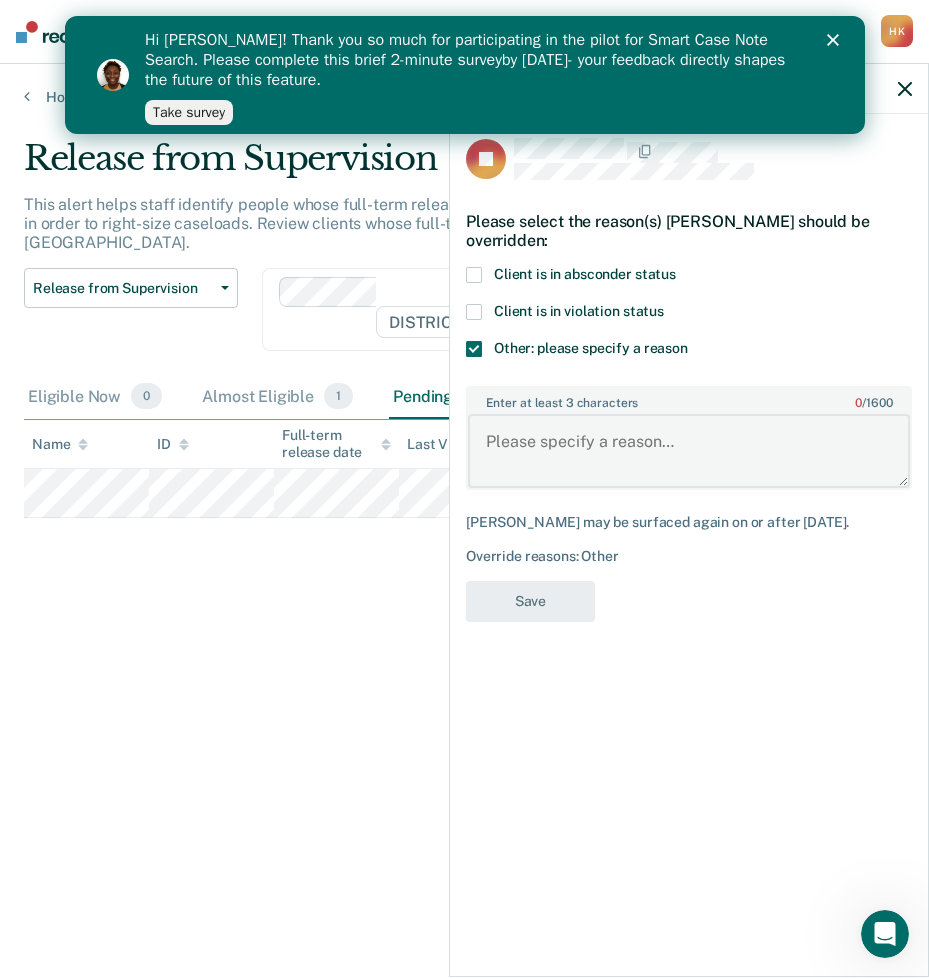 click on "Enter at least 3 characters 0  /  1600" at bounding box center [689, 451] 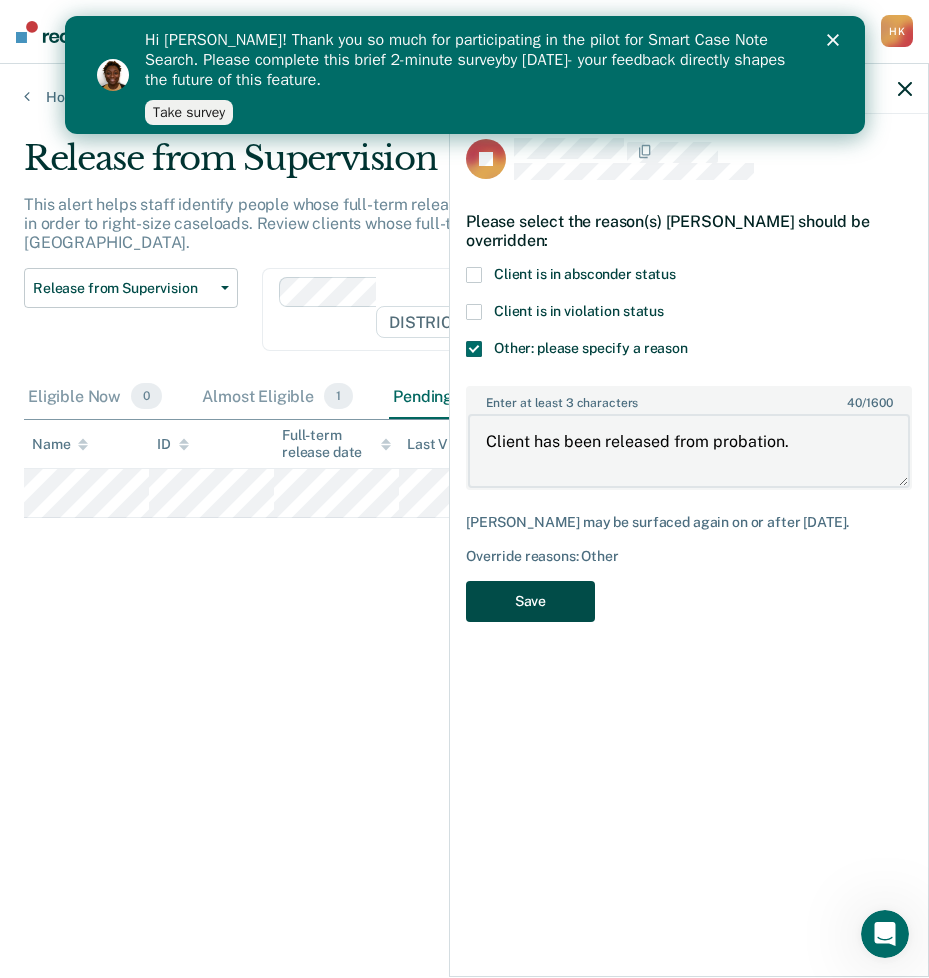 type on "Client has been released from probation." 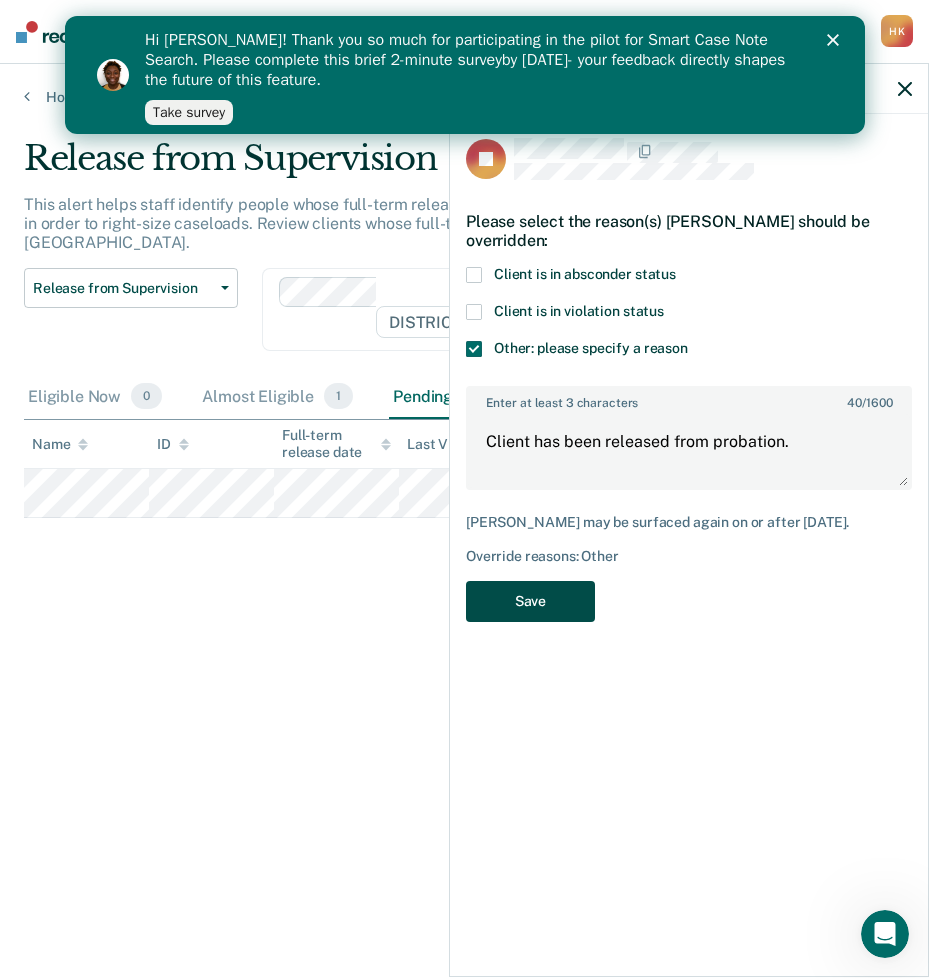 click on "Save" at bounding box center [530, 601] 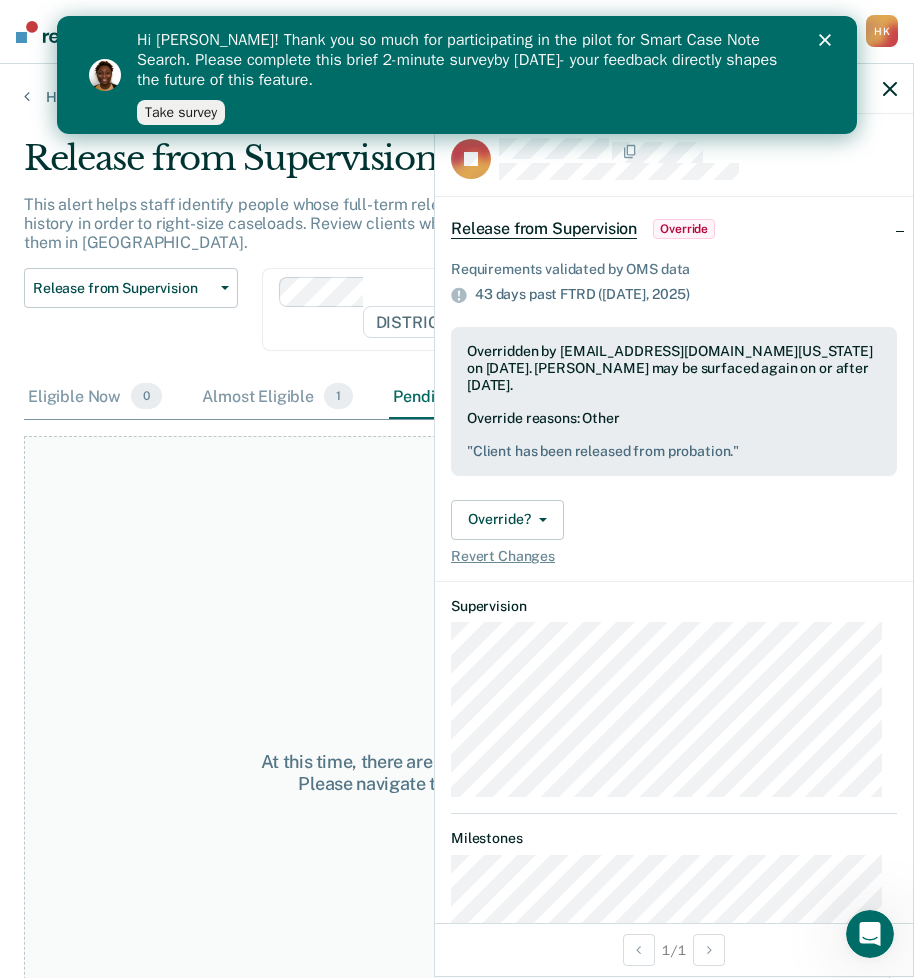 click 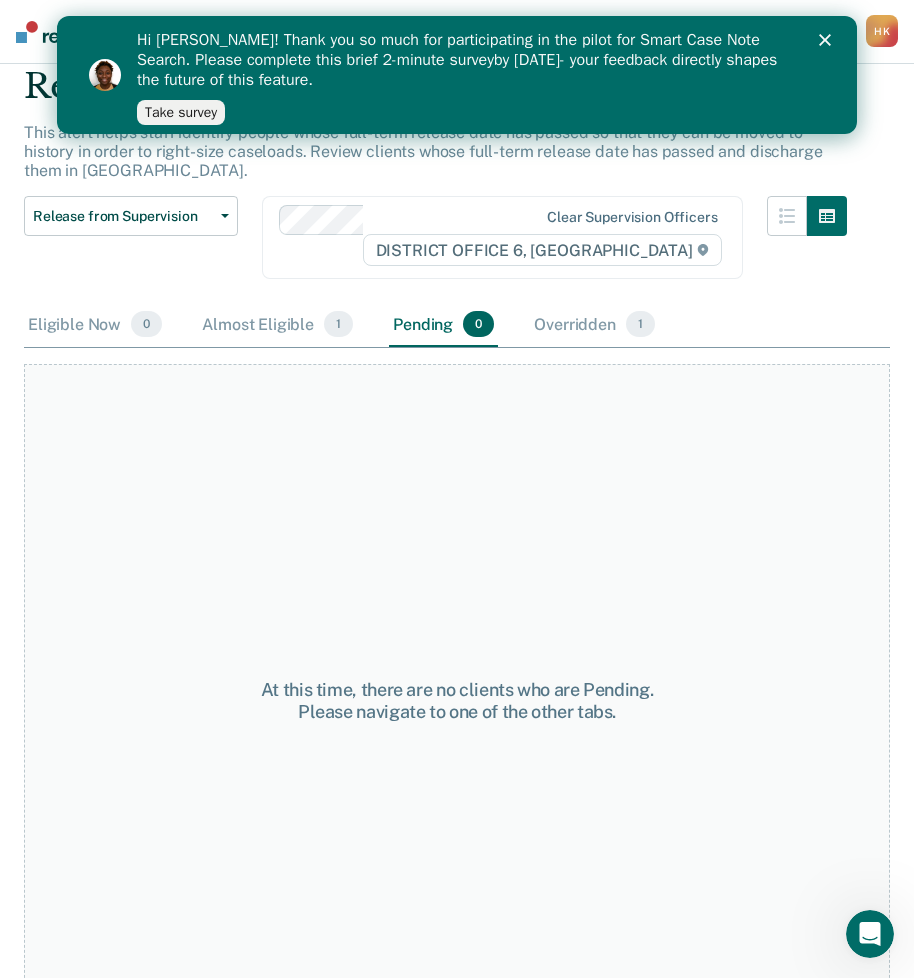 scroll, scrollTop: 0, scrollLeft: 0, axis: both 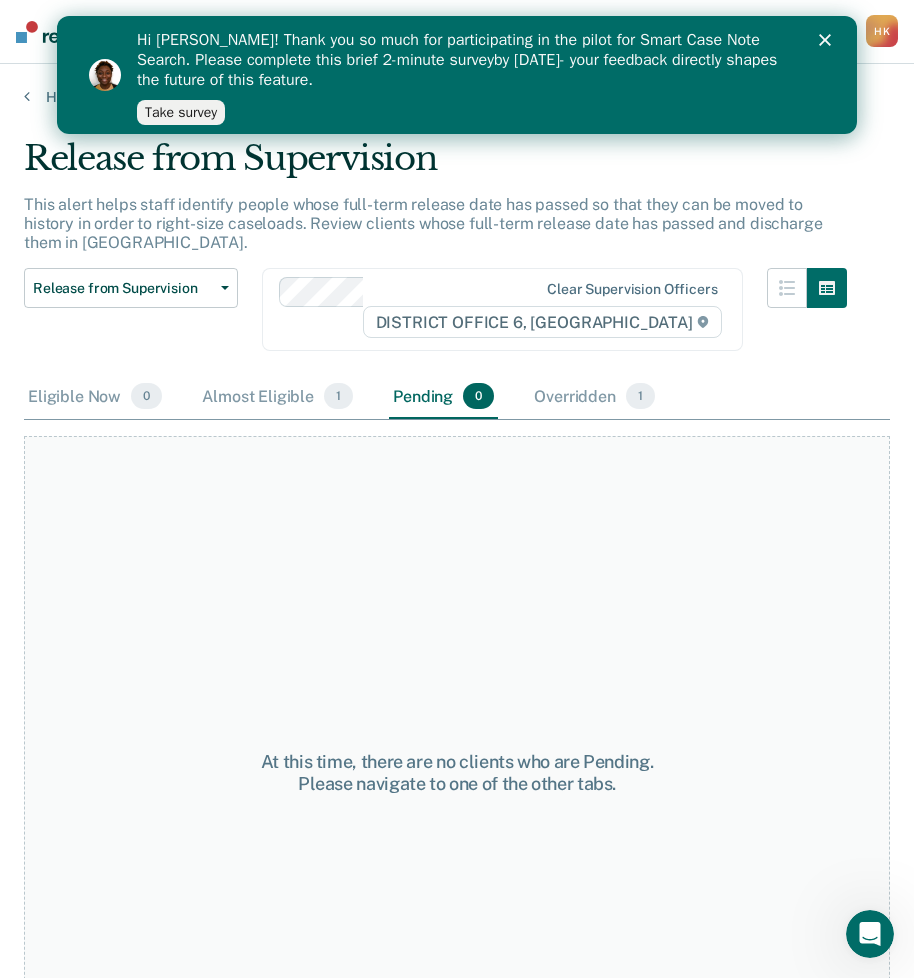 click on "Home" at bounding box center [457, 85] 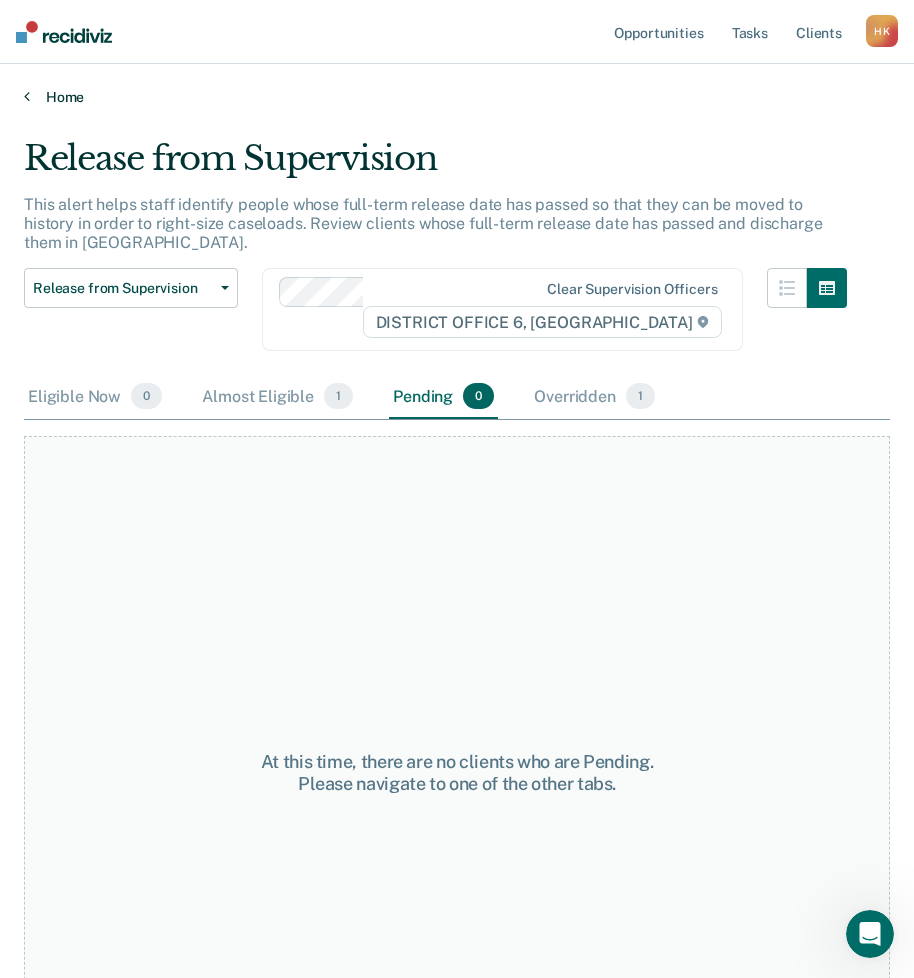 click on "Home" at bounding box center (457, 97) 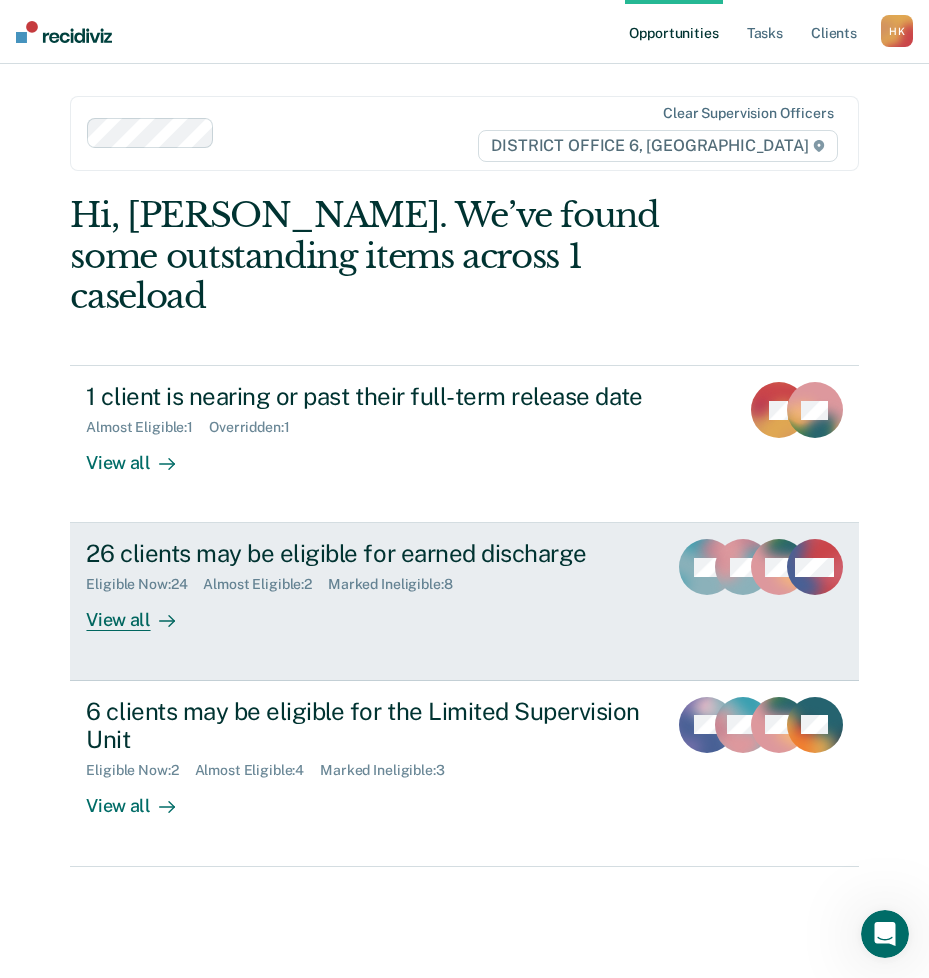 click on "View all" at bounding box center [142, 612] 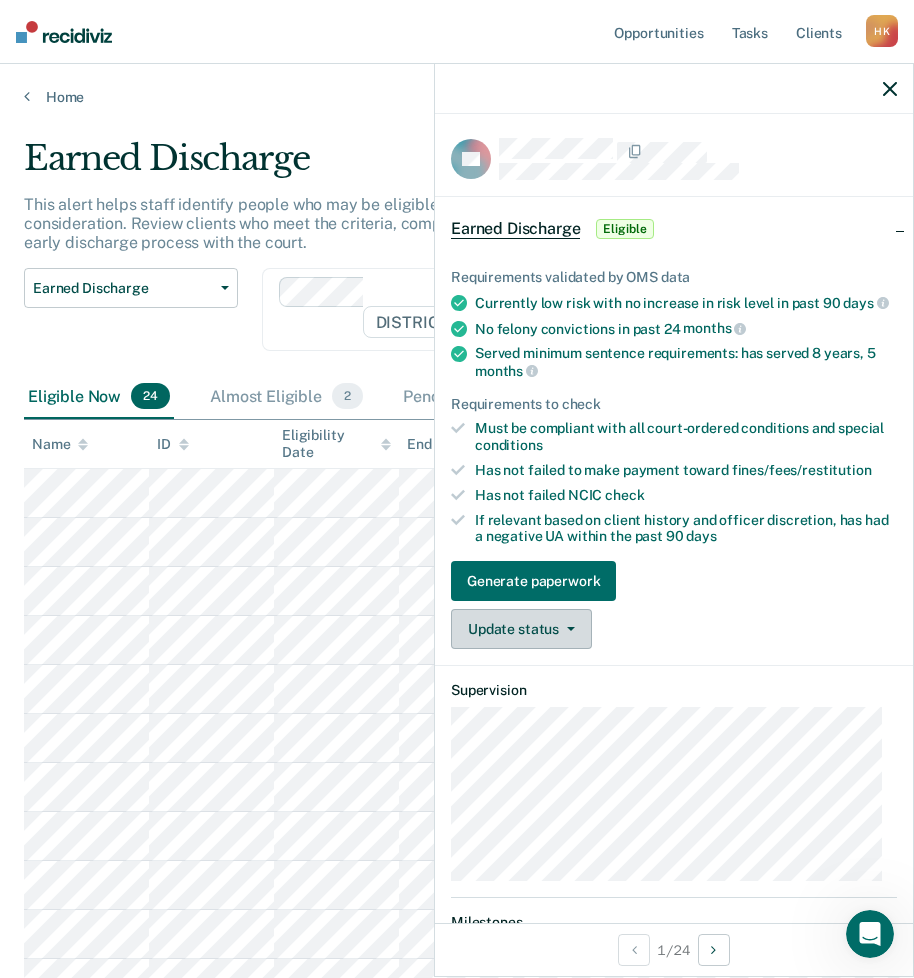 click on "Update status" at bounding box center [521, 629] 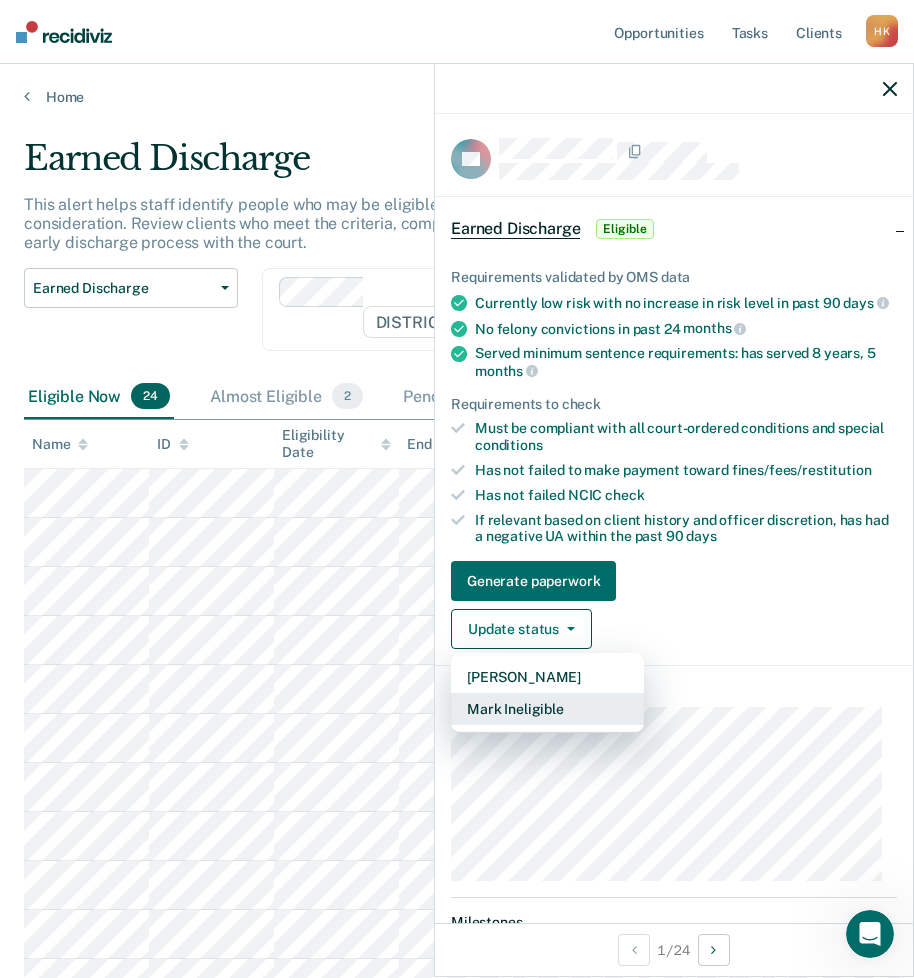 click on "Mark Ineligible" at bounding box center [547, 709] 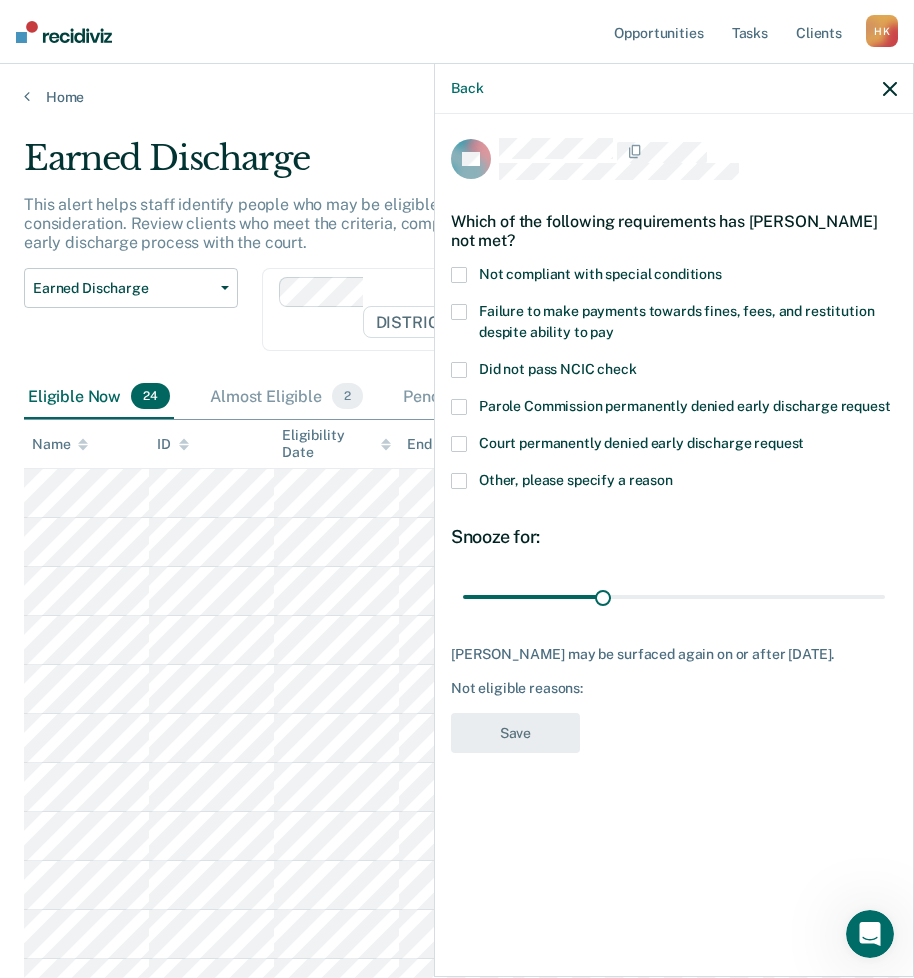 drag, startPoint x: 460, startPoint y: 483, endPoint x: 460, endPoint y: 501, distance: 18 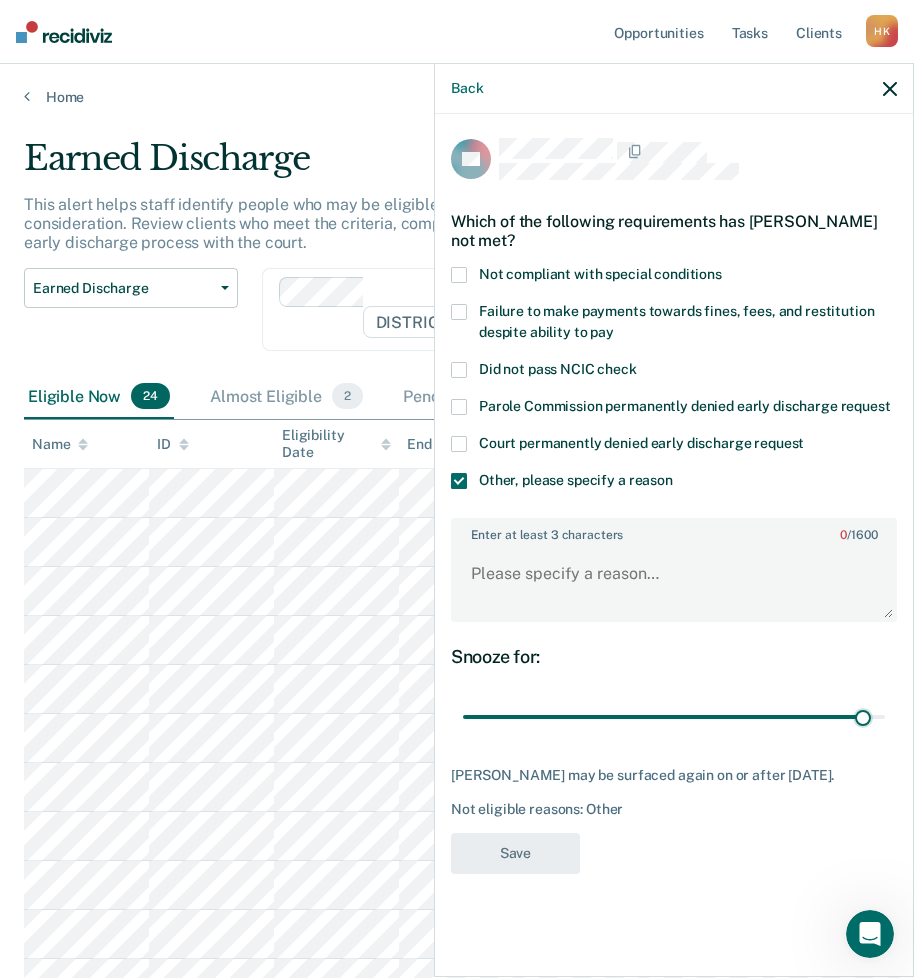 drag, startPoint x: 600, startPoint y: 718, endPoint x: 860, endPoint y: 738, distance: 260.7681 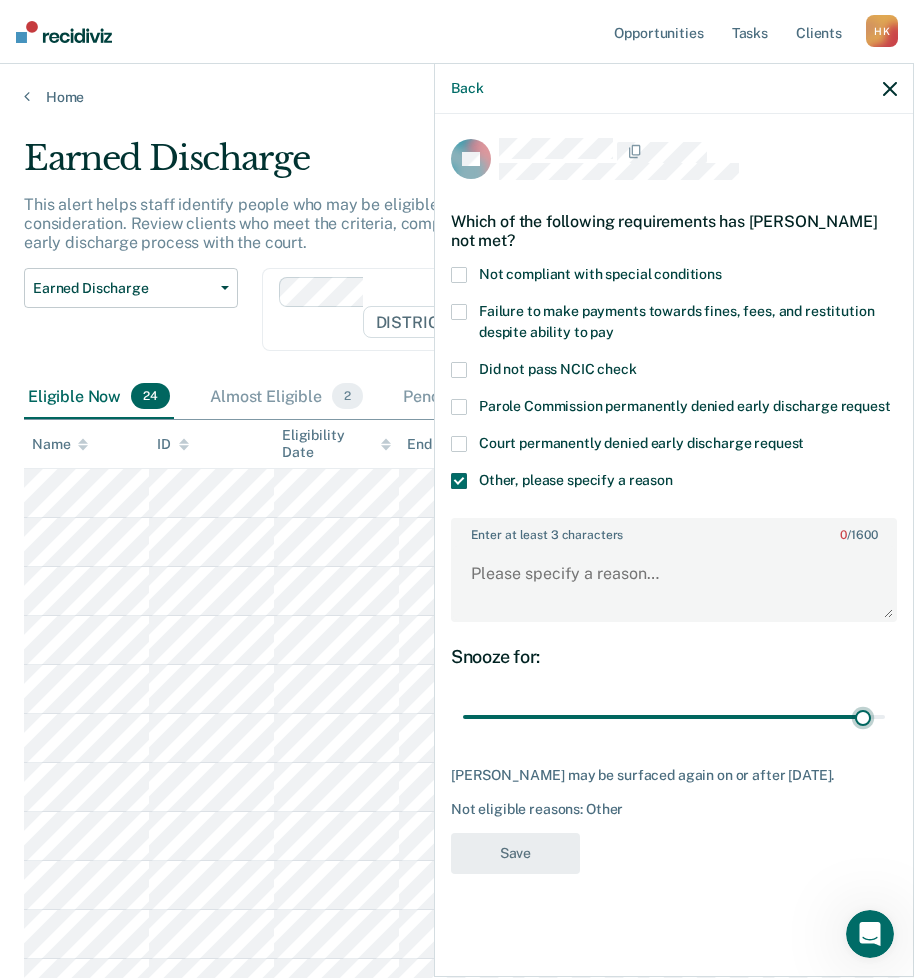 type on "88" 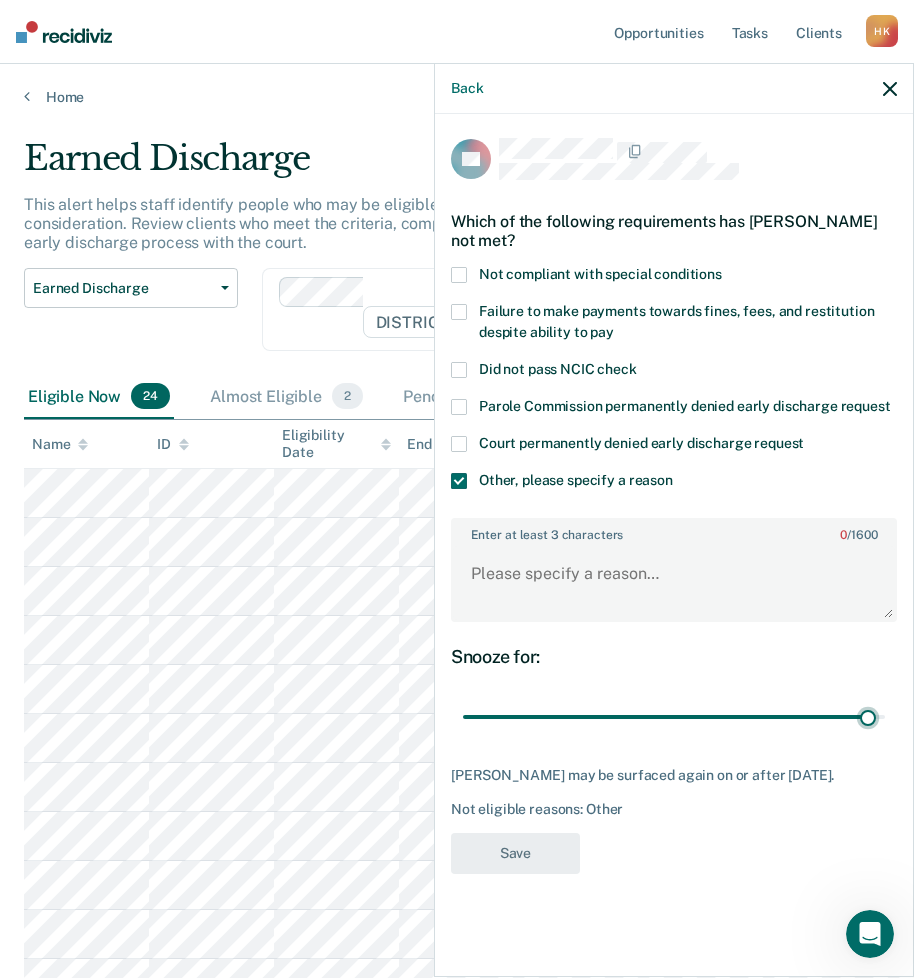click at bounding box center [674, 717] 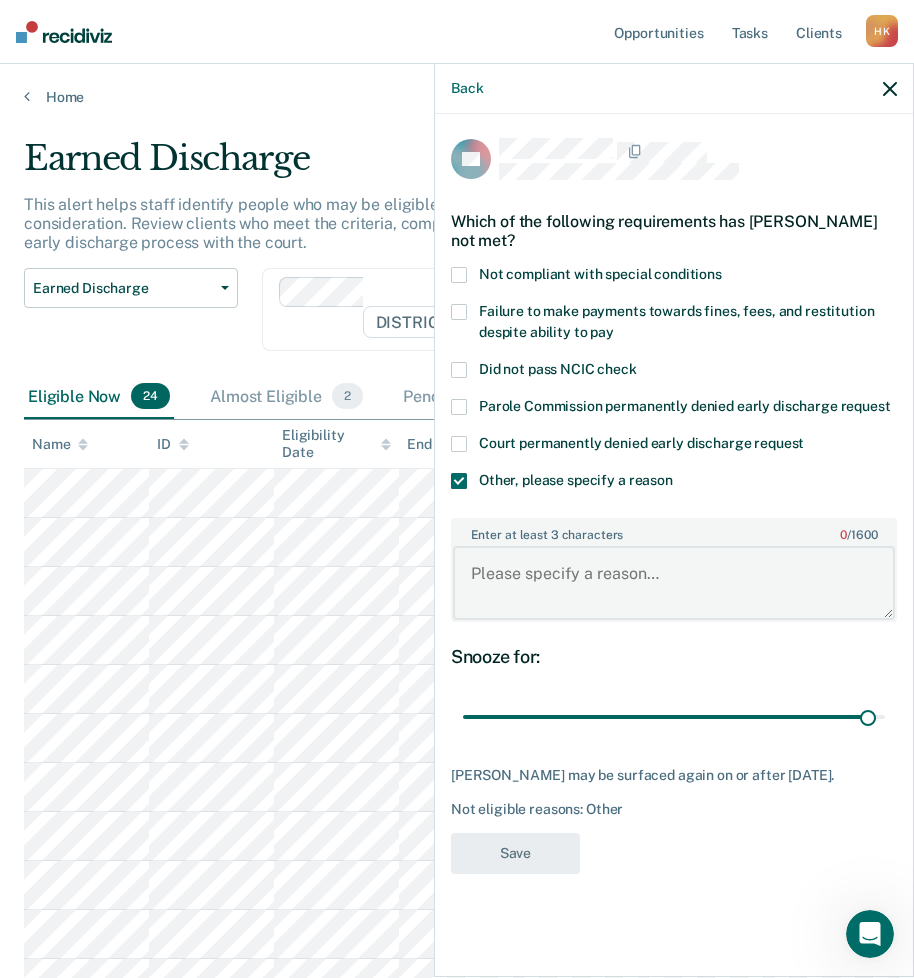 click on "Enter at least 3 characters 0  /  1600" at bounding box center [674, 583] 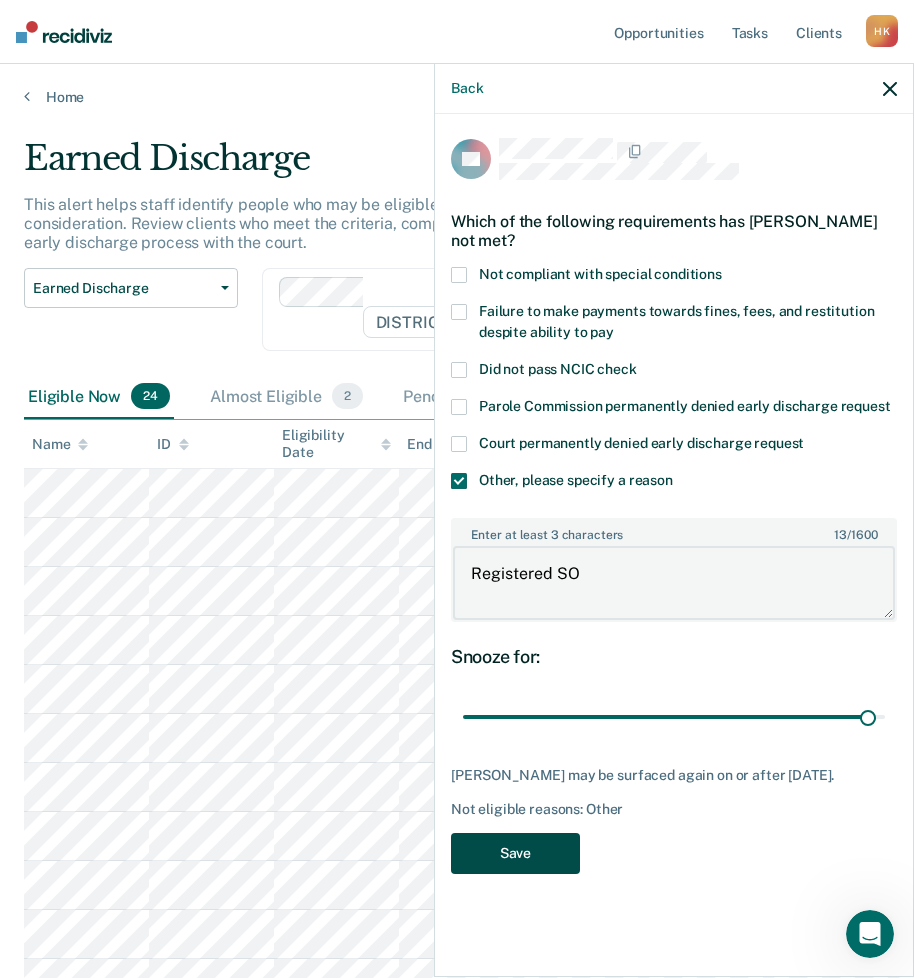 type on "Registered SO" 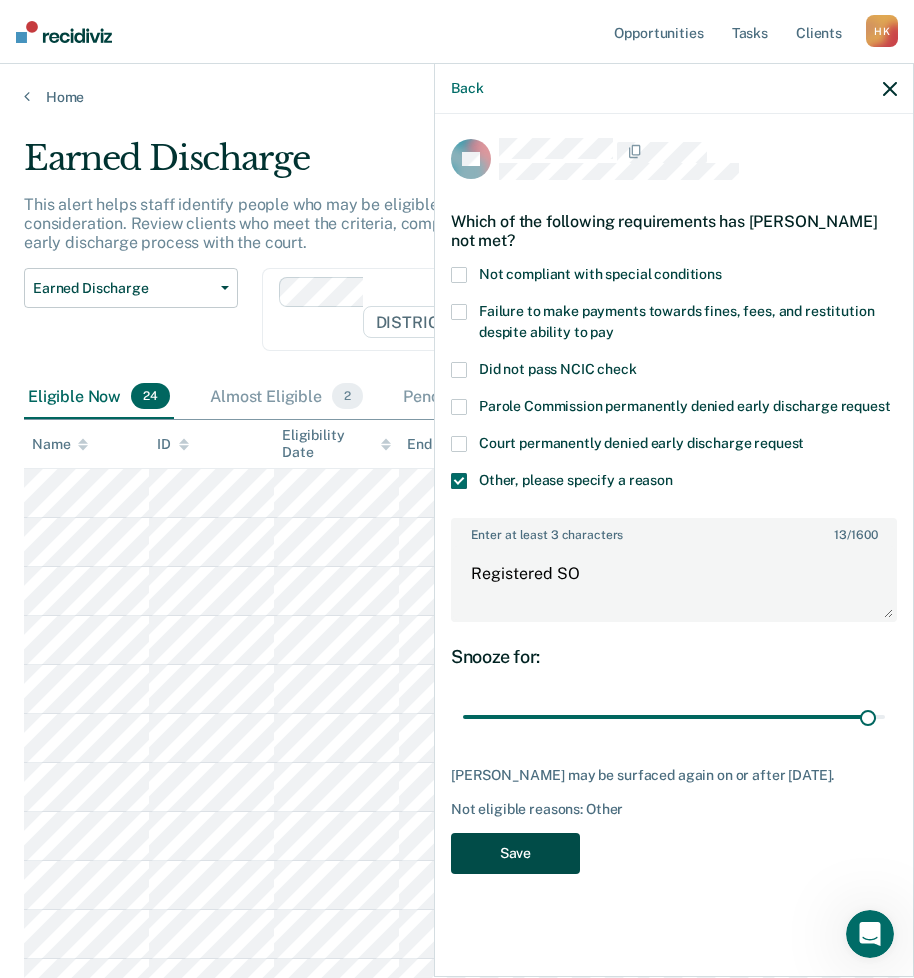 click on "Save" at bounding box center [515, 853] 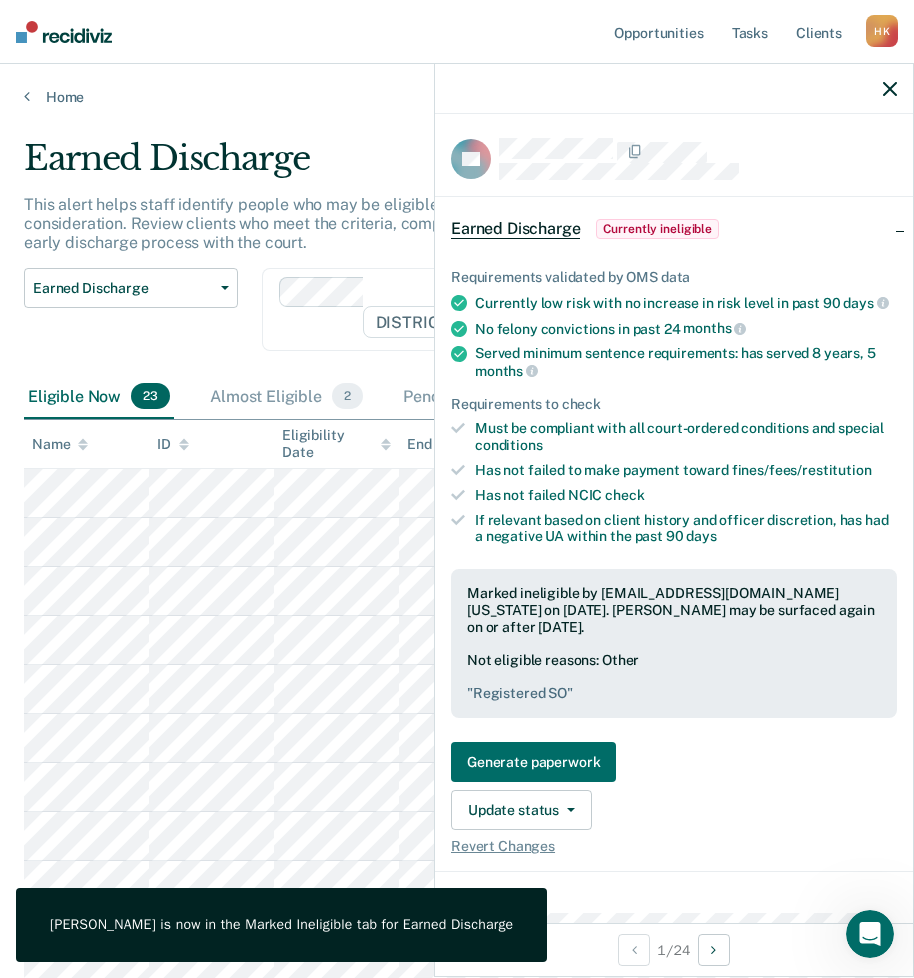 click 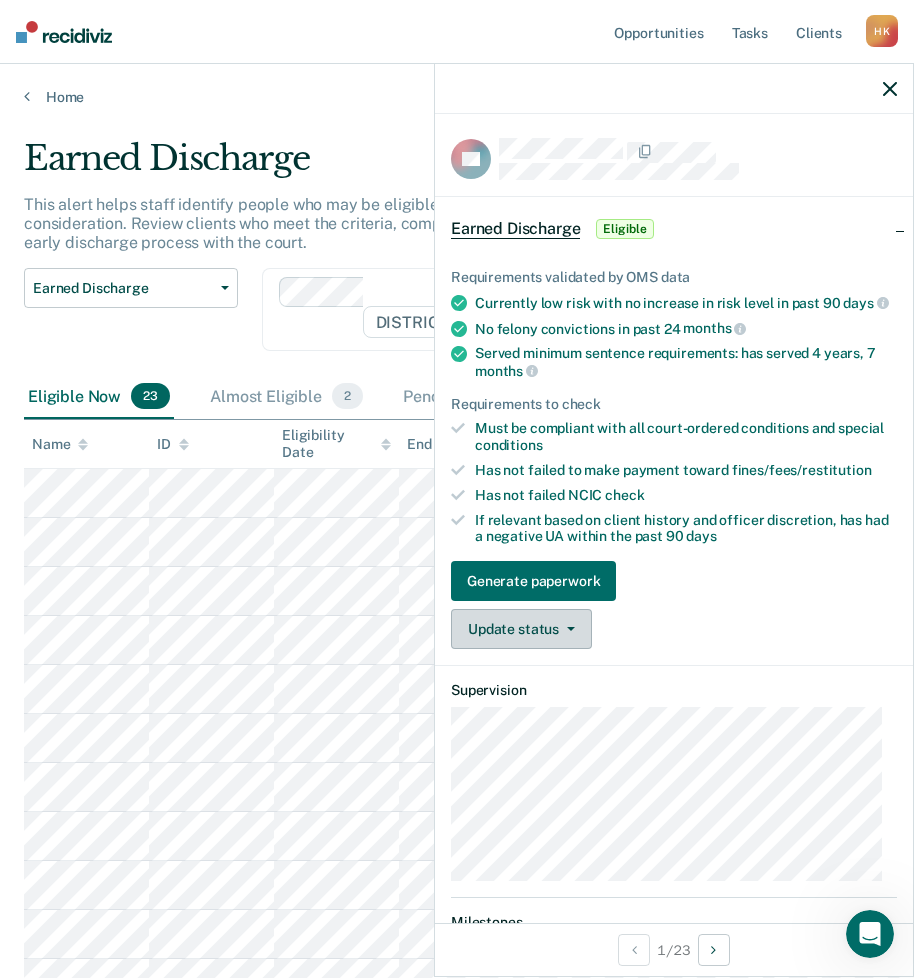 click on "Update status" at bounding box center (521, 629) 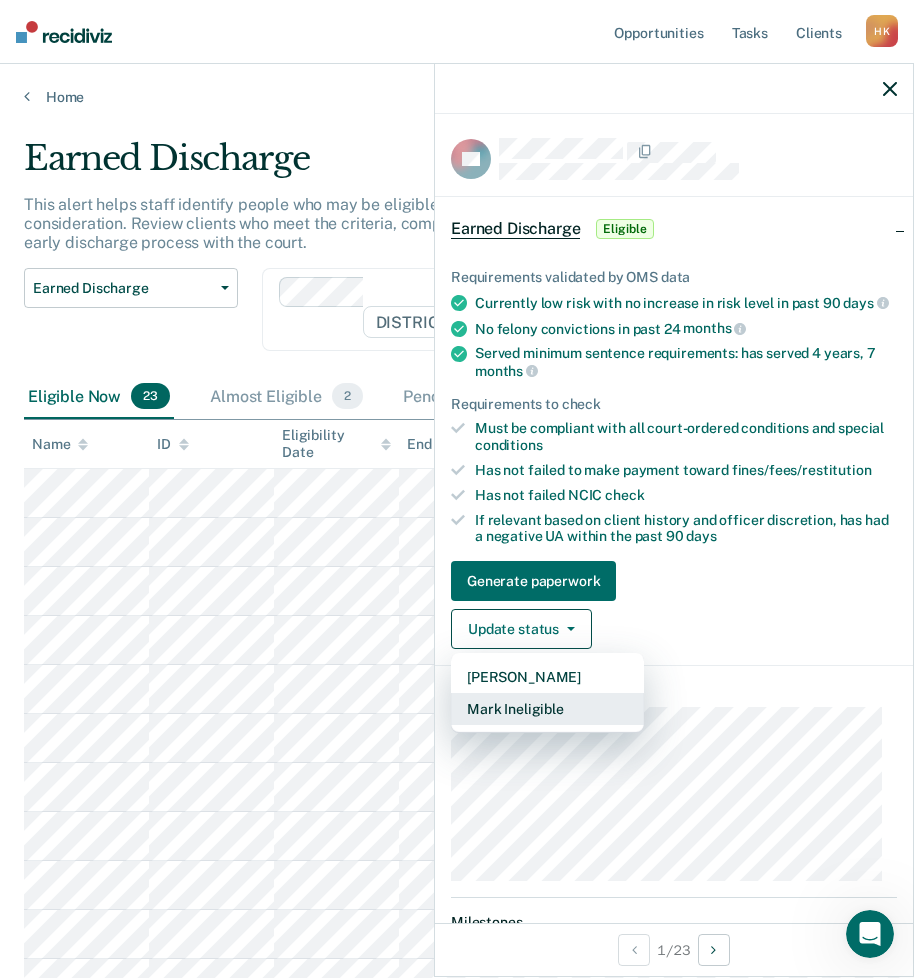 click on "Mark Ineligible" at bounding box center (547, 709) 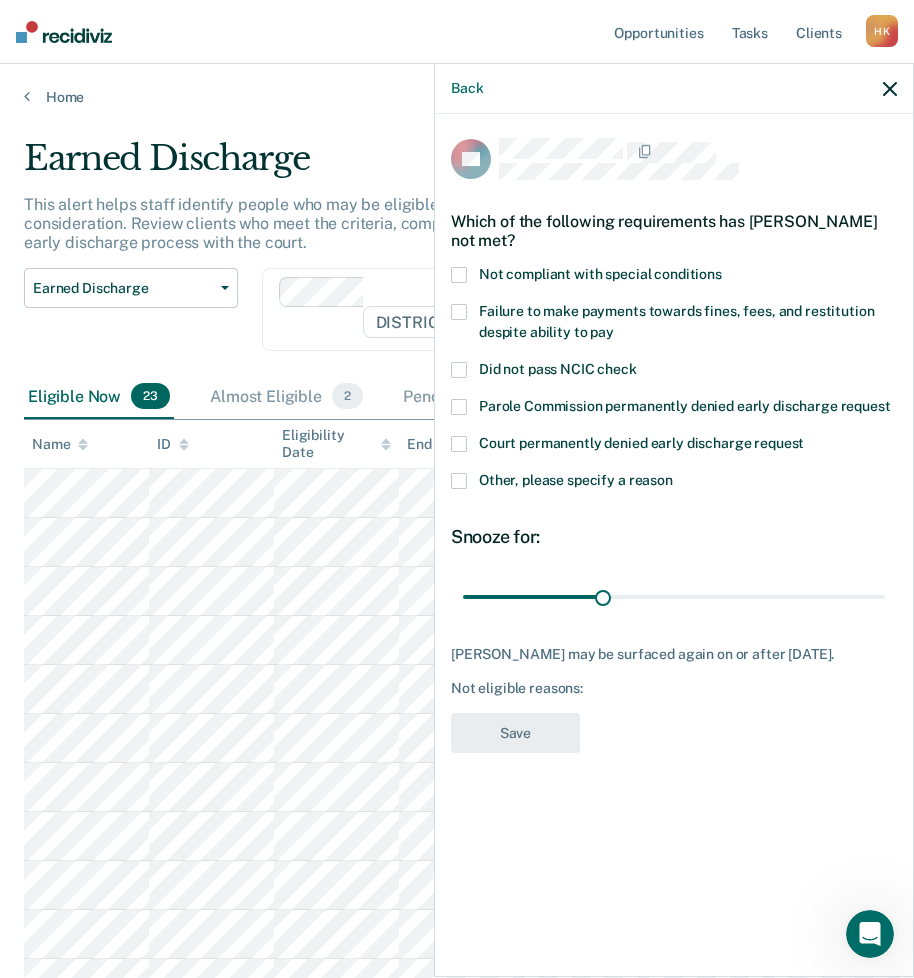 drag, startPoint x: 453, startPoint y: 480, endPoint x: 467, endPoint y: 498, distance: 22.803509 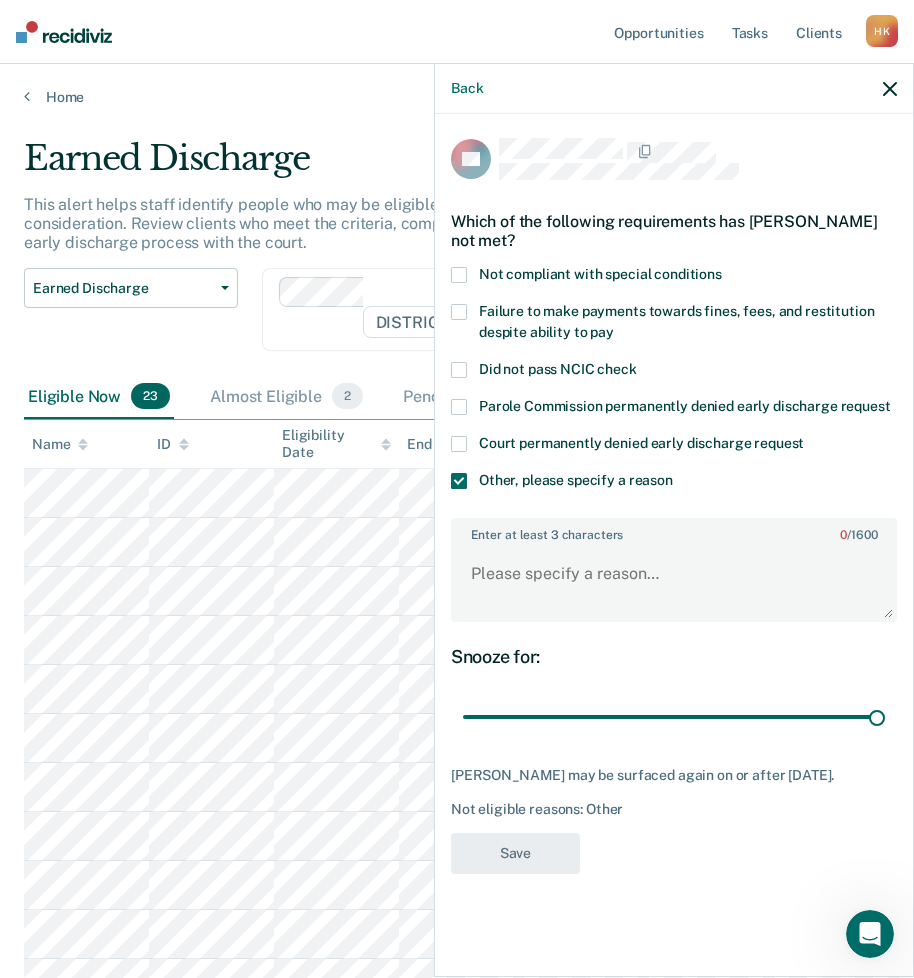 drag, startPoint x: 598, startPoint y: 721, endPoint x: 789, endPoint y: 604, distance: 223.9866 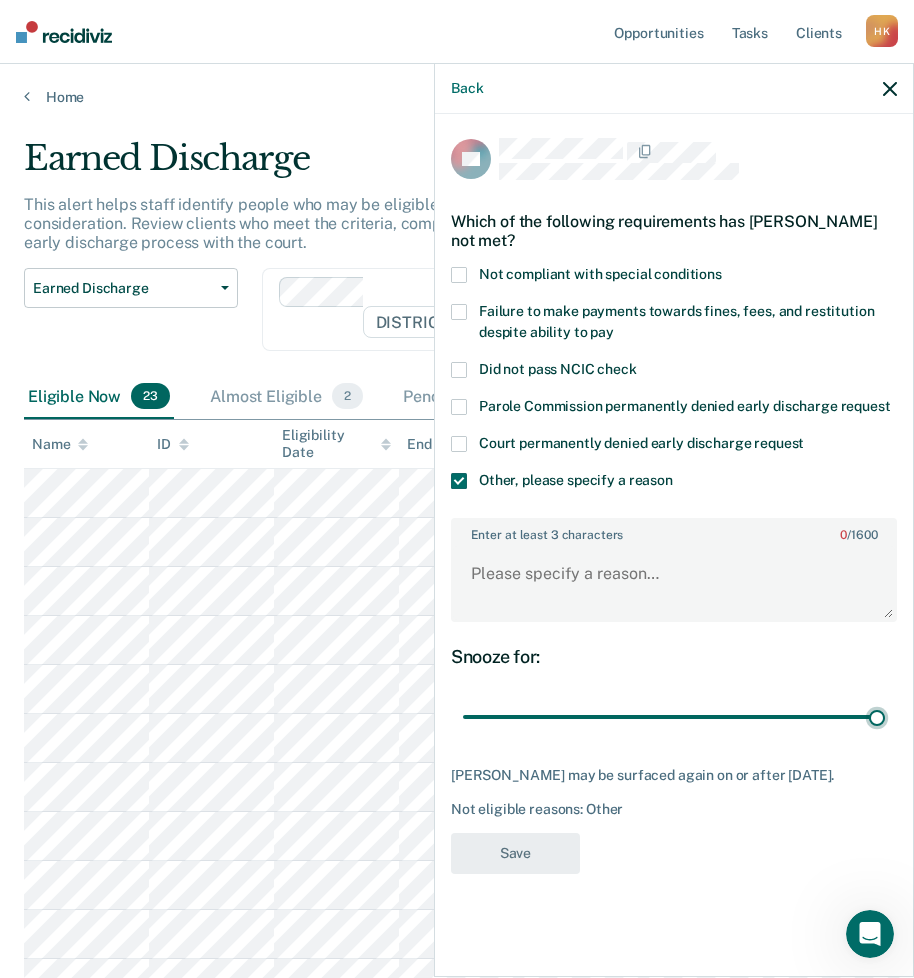 type on "90" 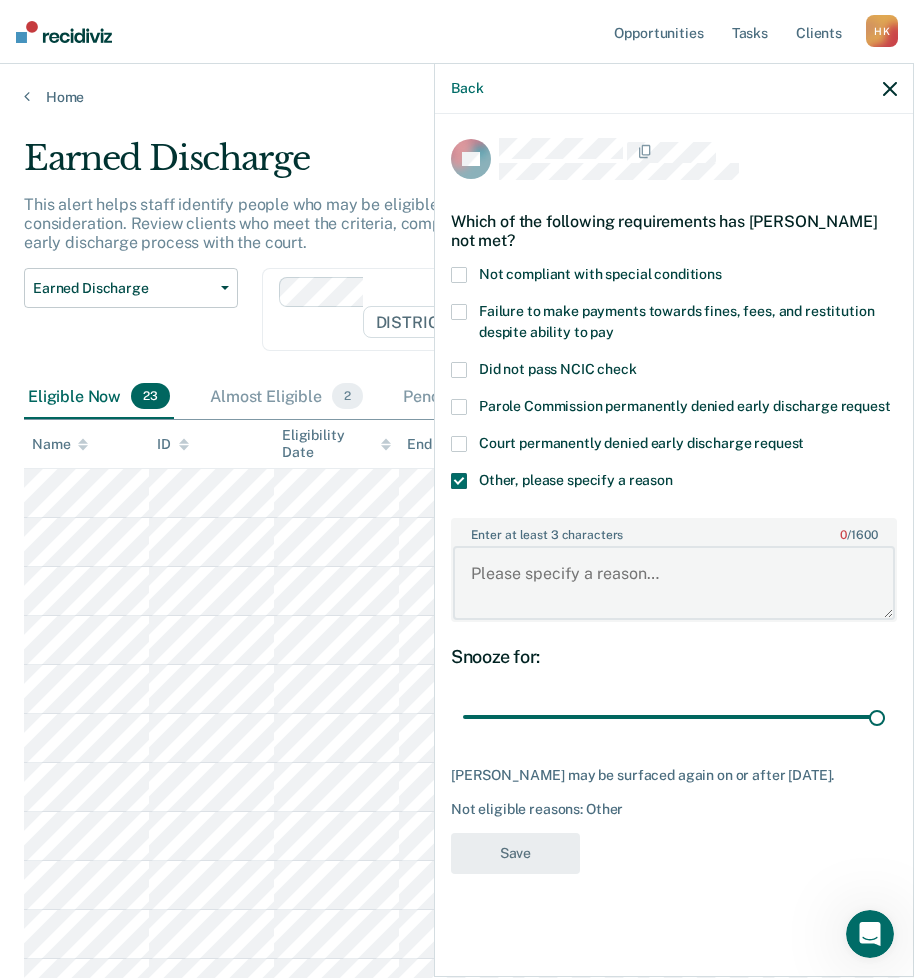 click on "Enter at least 3 characters 0  /  1600" at bounding box center [674, 583] 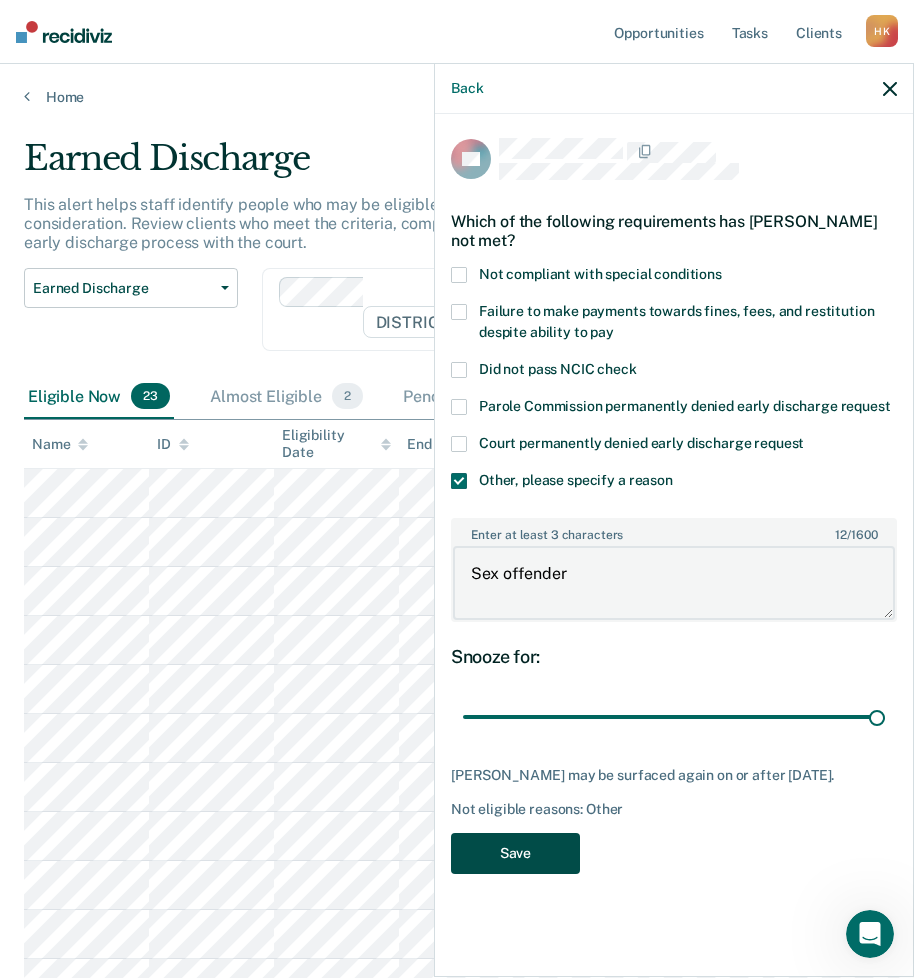 type on "Sex offender" 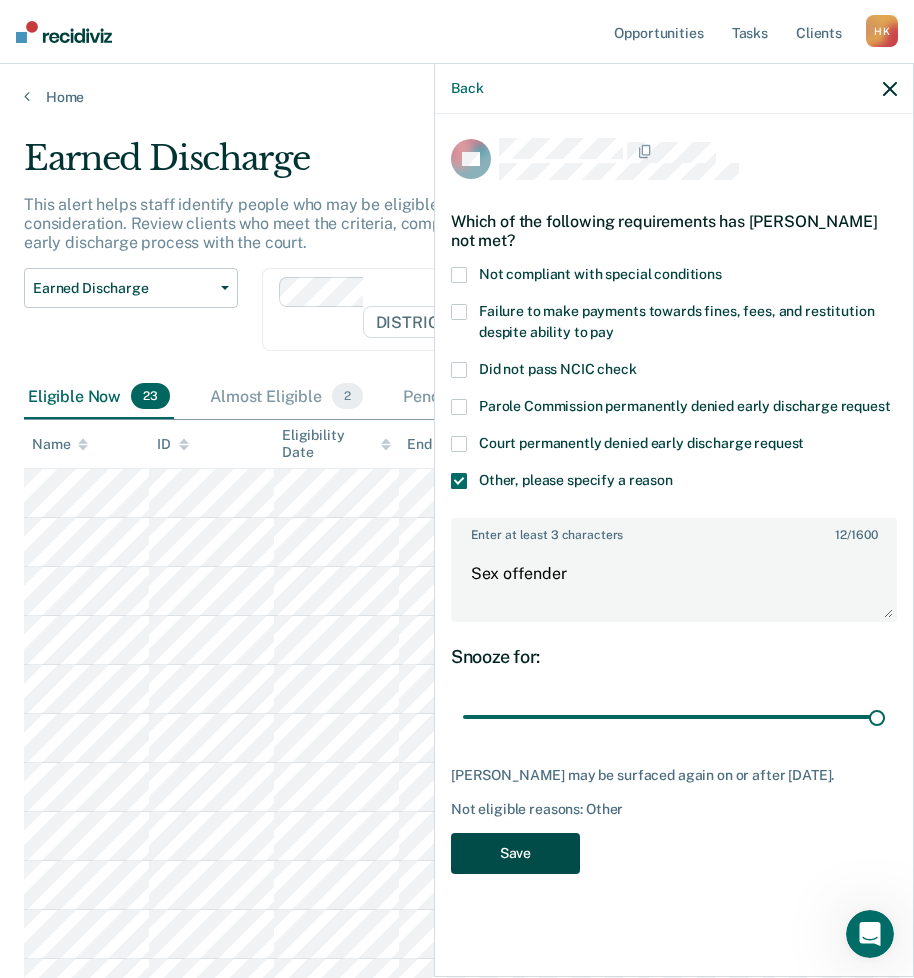 click on "Save" at bounding box center [515, 853] 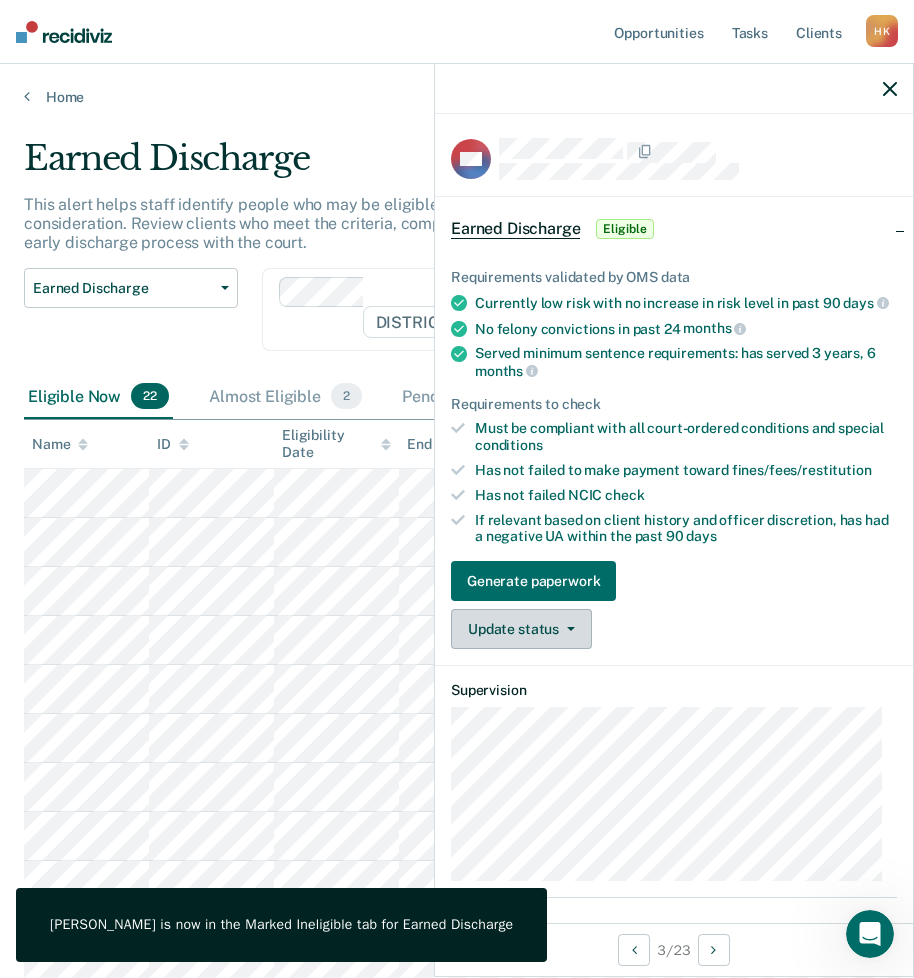 click on "Update status" at bounding box center (521, 629) 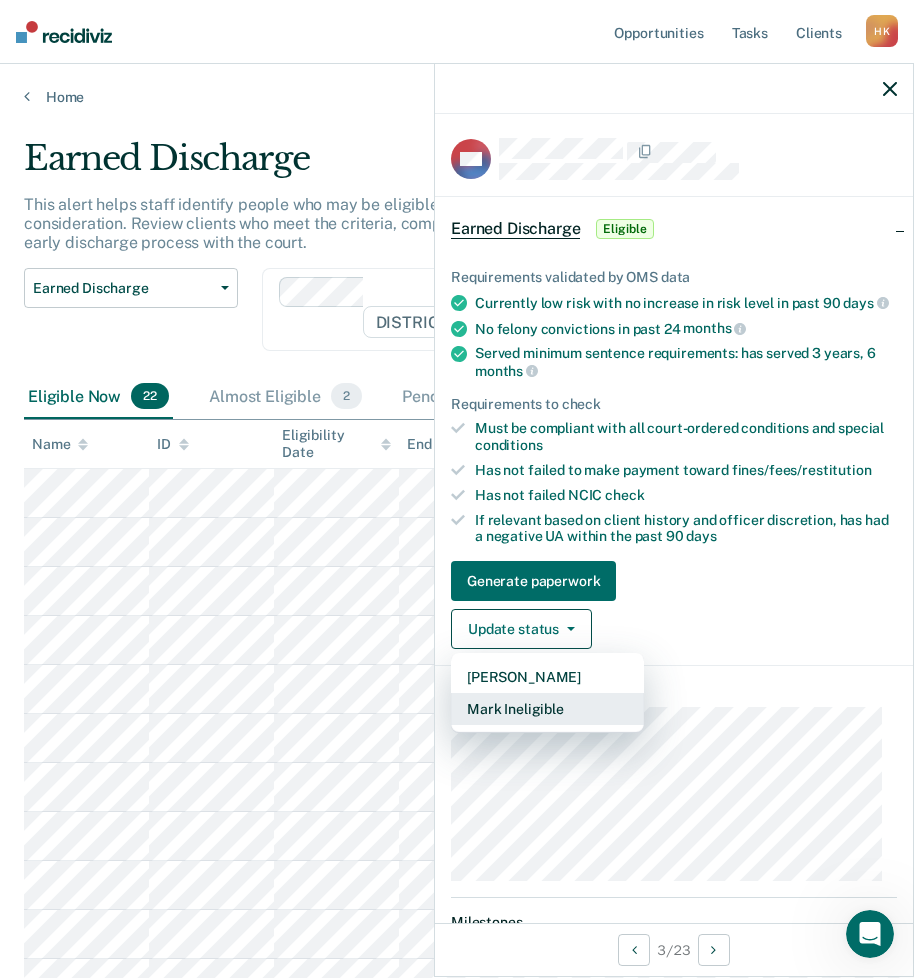 click on "Mark Ineligible" at bounding box center (547, 709) 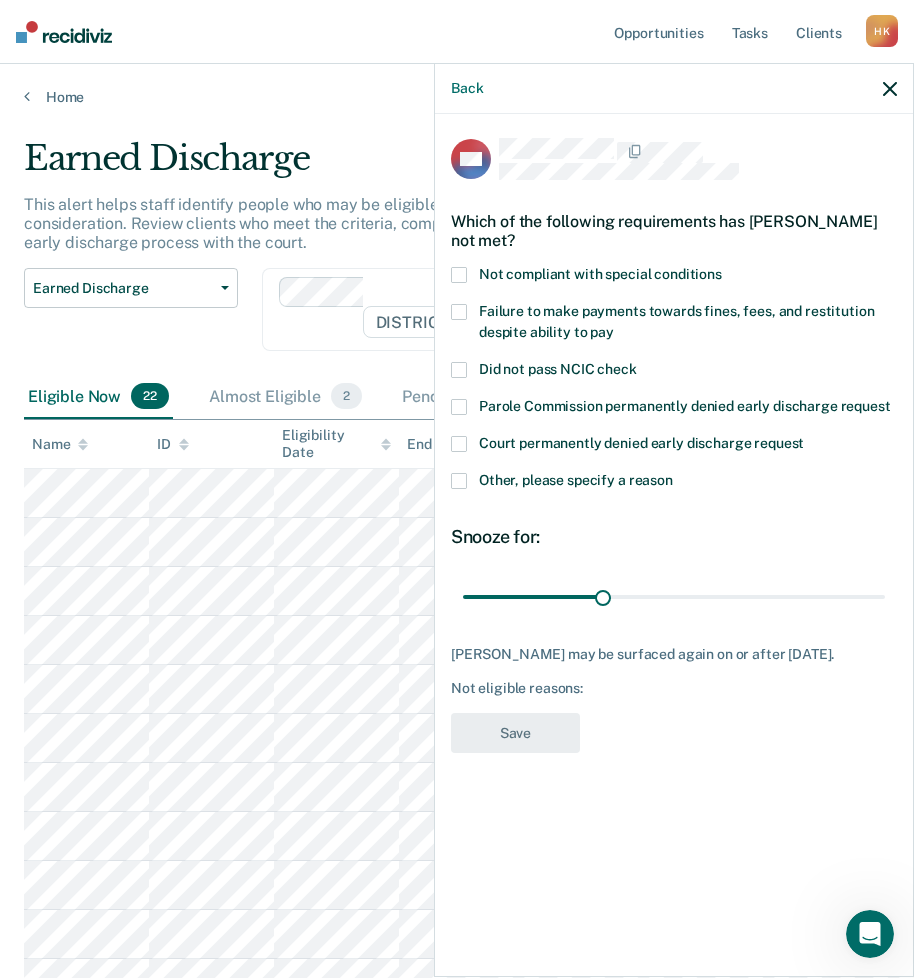 click at bounding box center [459, 481] 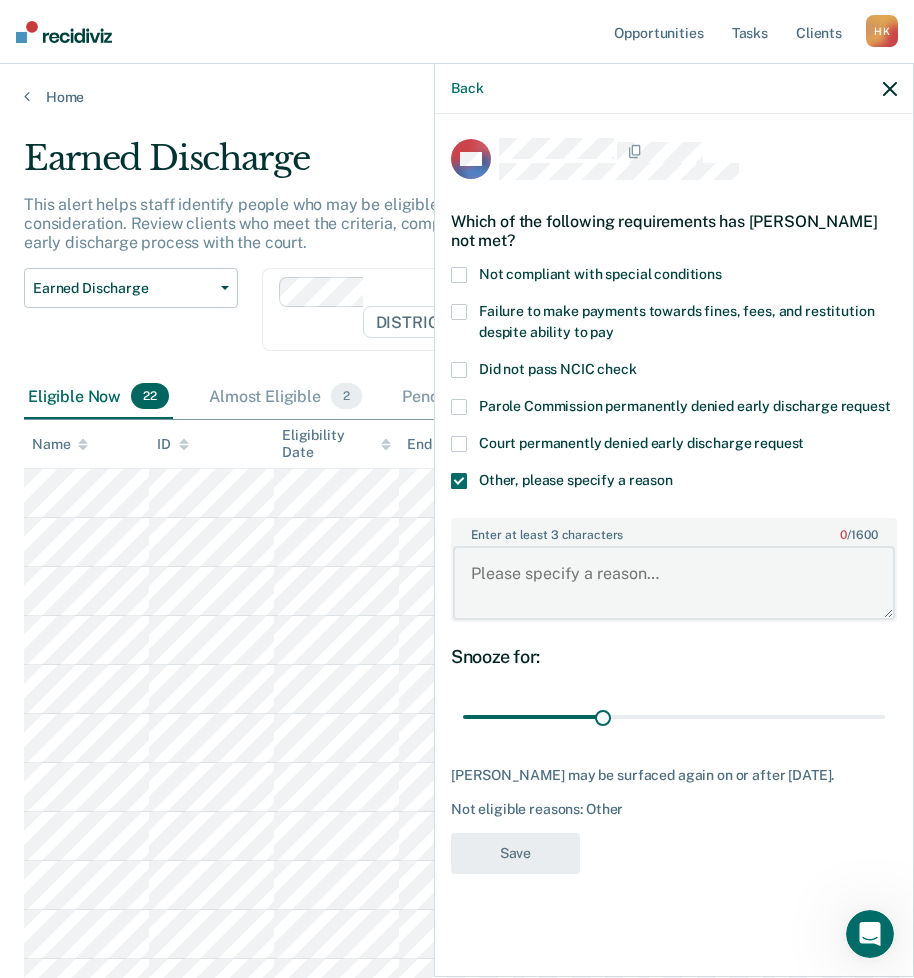 click on "Enter at least 3 characters 0  /  1600" at bounding box center (674, 583) 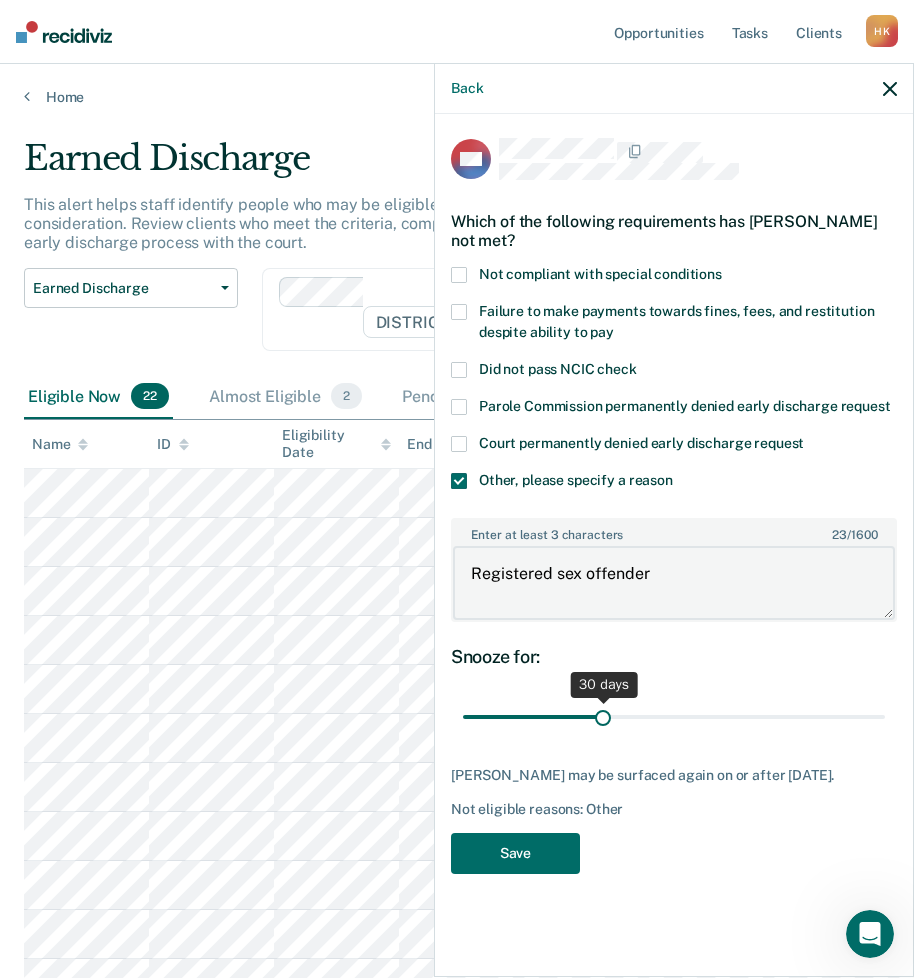 type on "Registered sex offender" 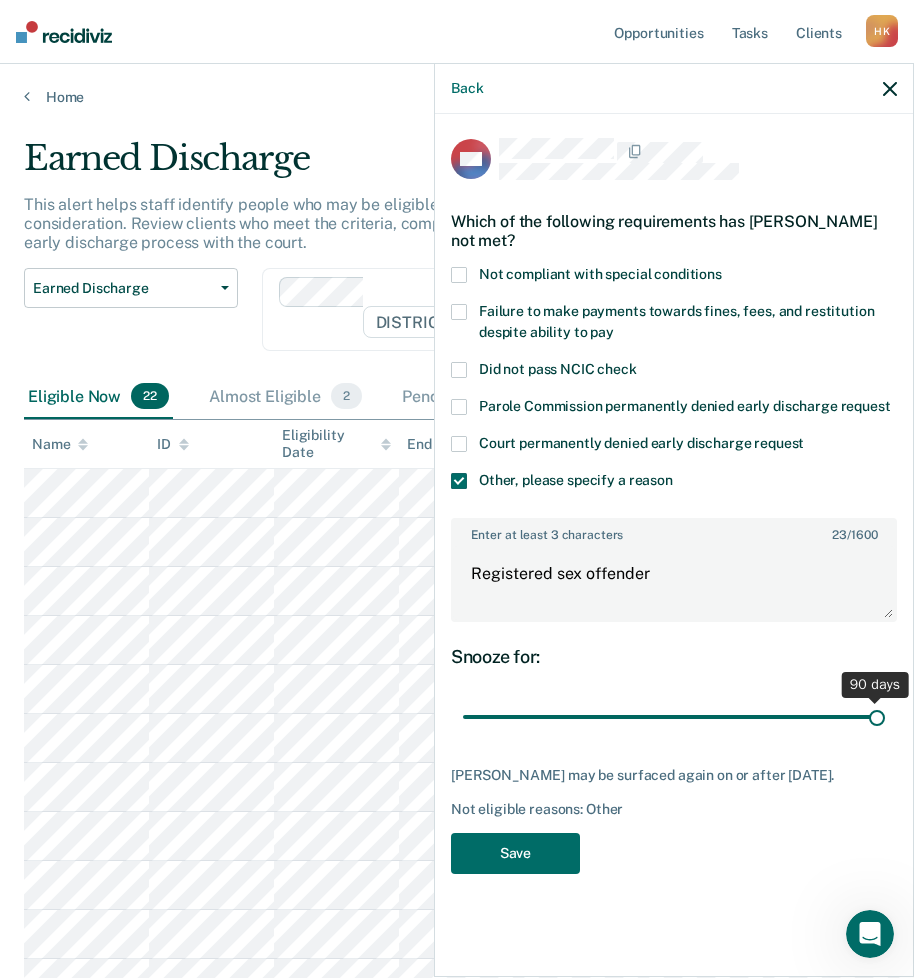 drag, startPoint x: 606, startPoint y: 711, endPoint x: 1079, endPoint y: 776, distance: 477.44528 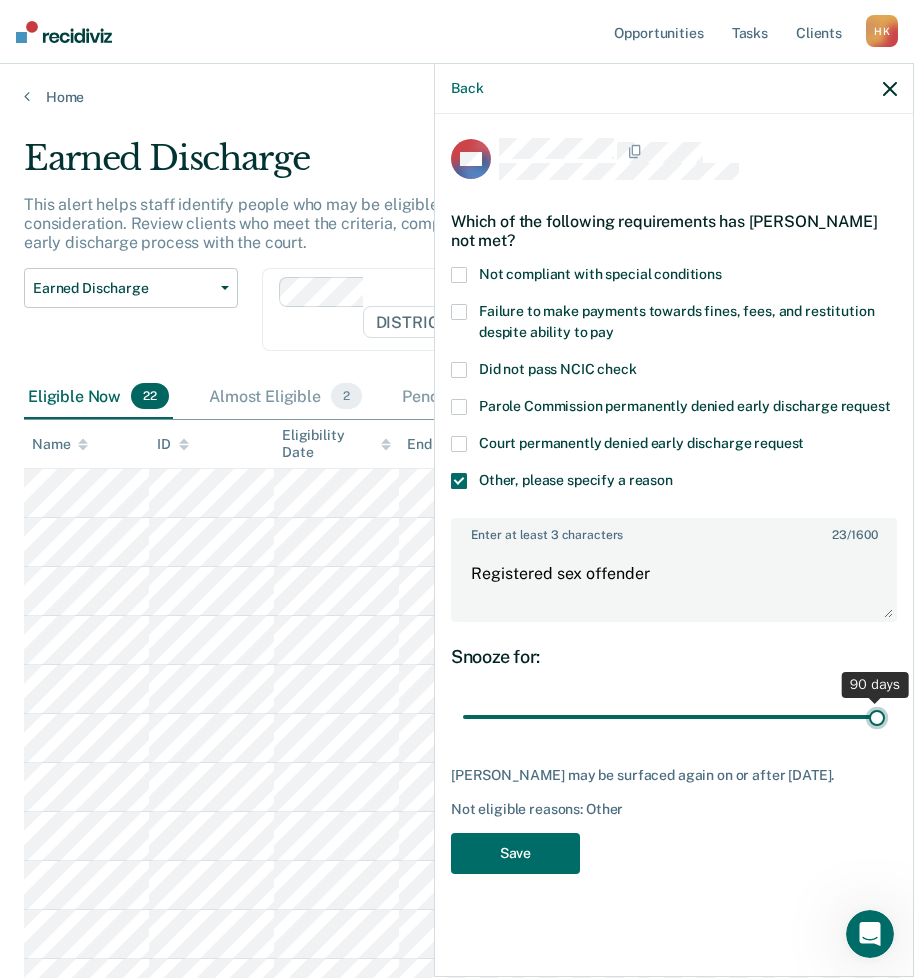 type on "90" 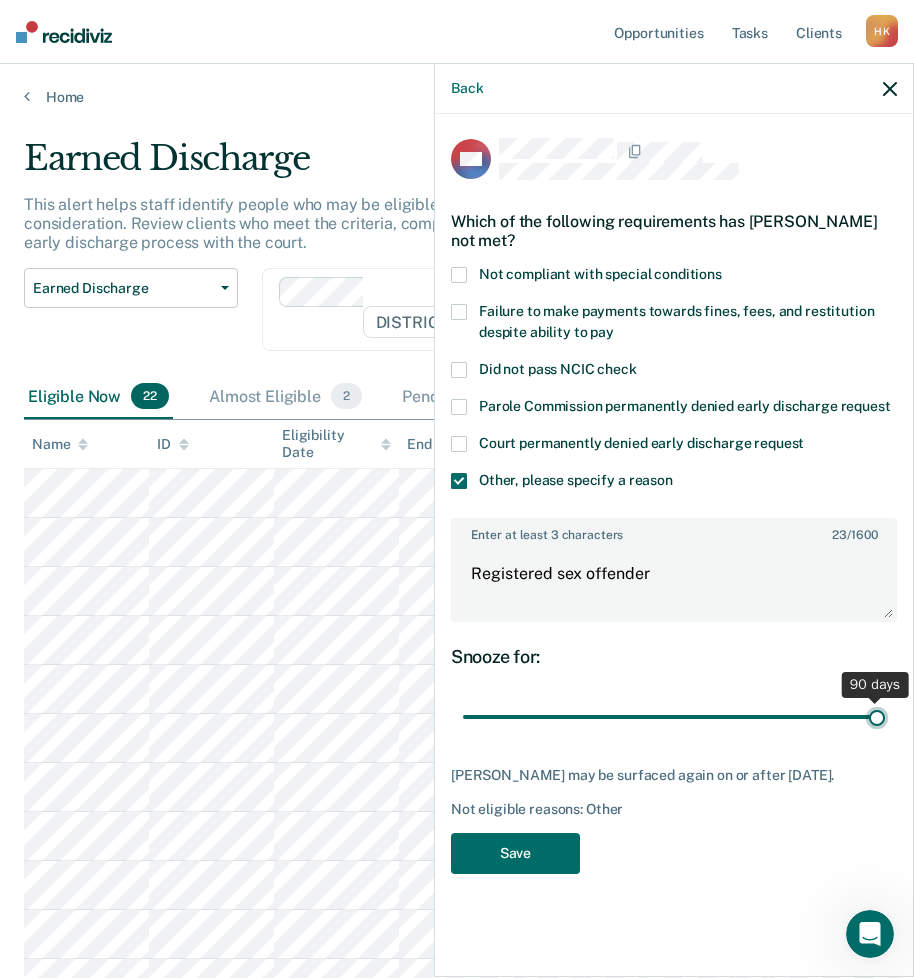 click at bounding box center (674, 717) 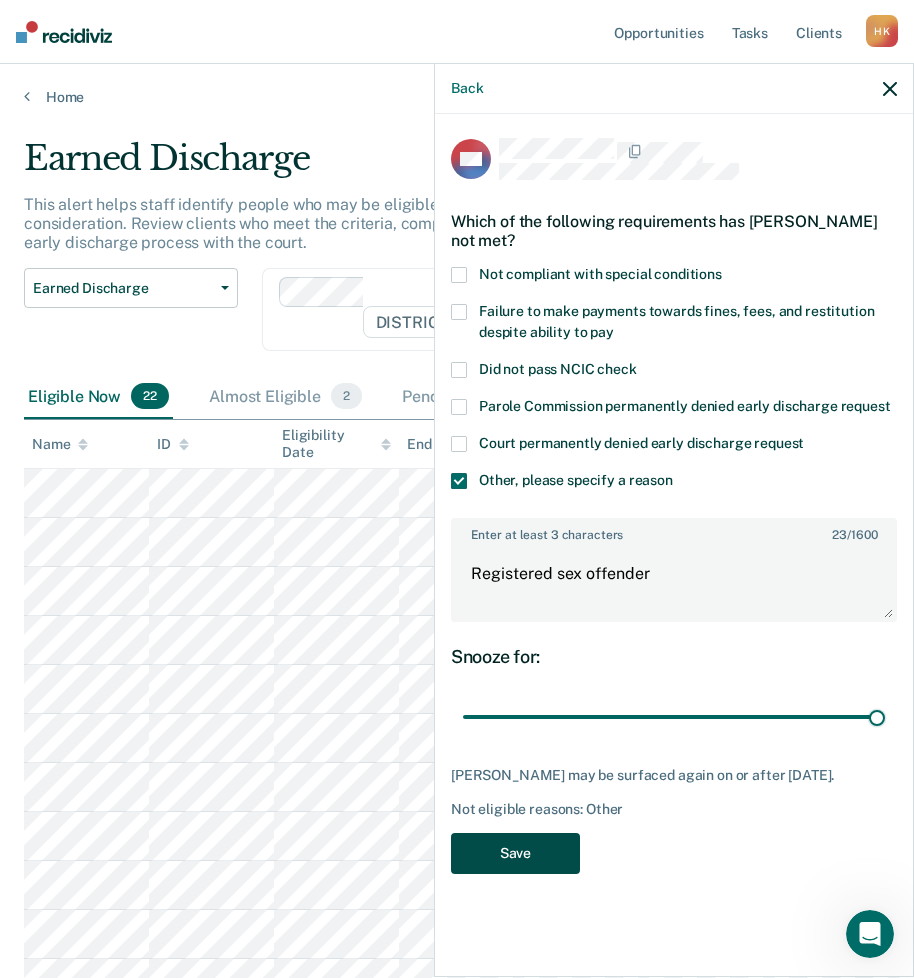 click on "Save" at bounding box center [515, 853] 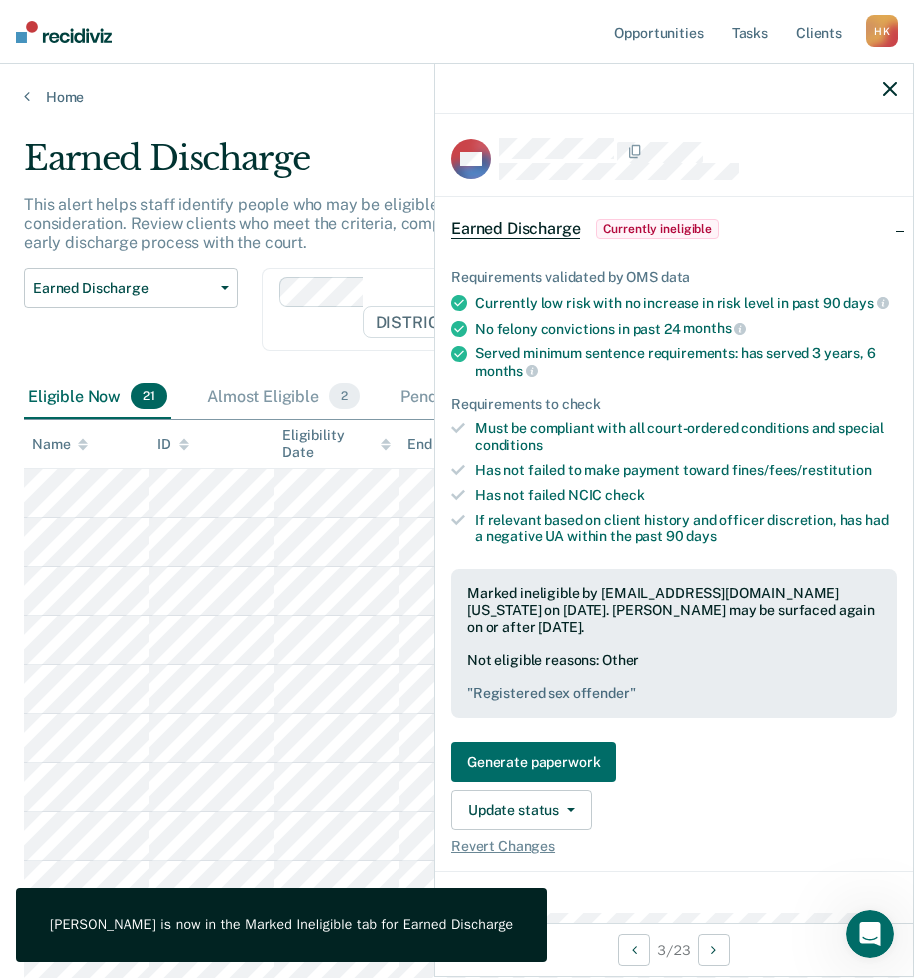 click 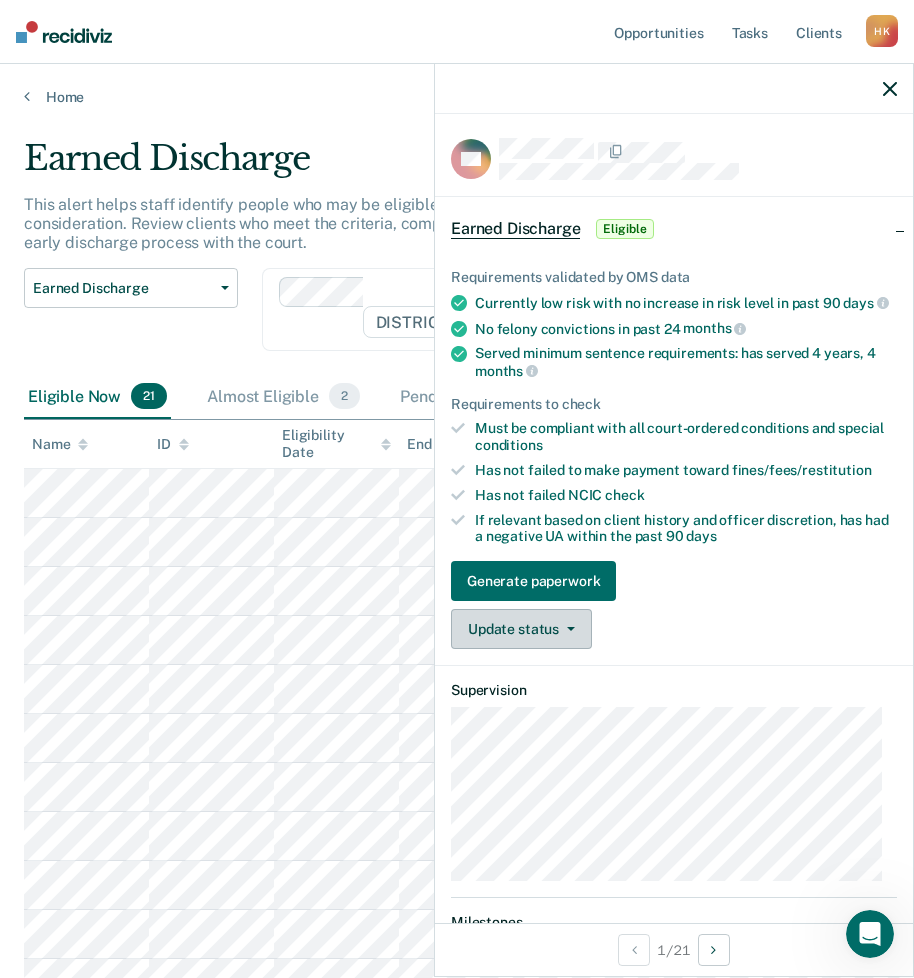 click on "Update status" at bounding box center [521, 629] 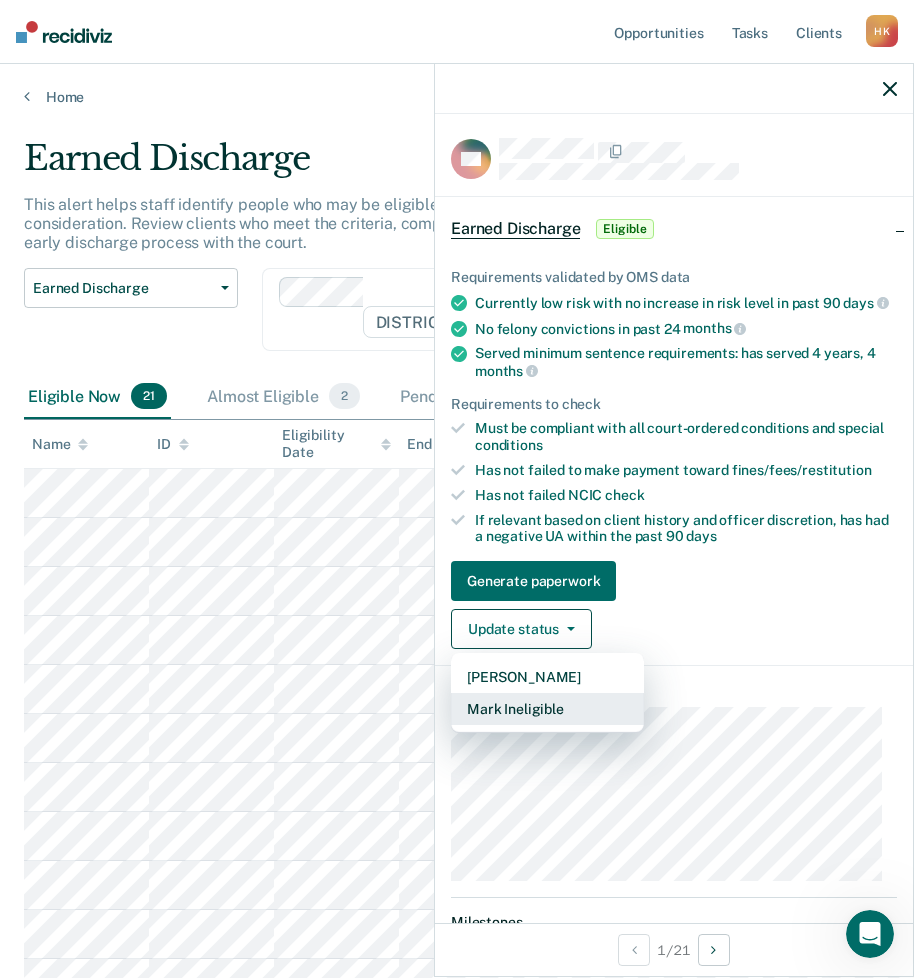click on "Mark Ineligible" at bounding box center [547, 709] 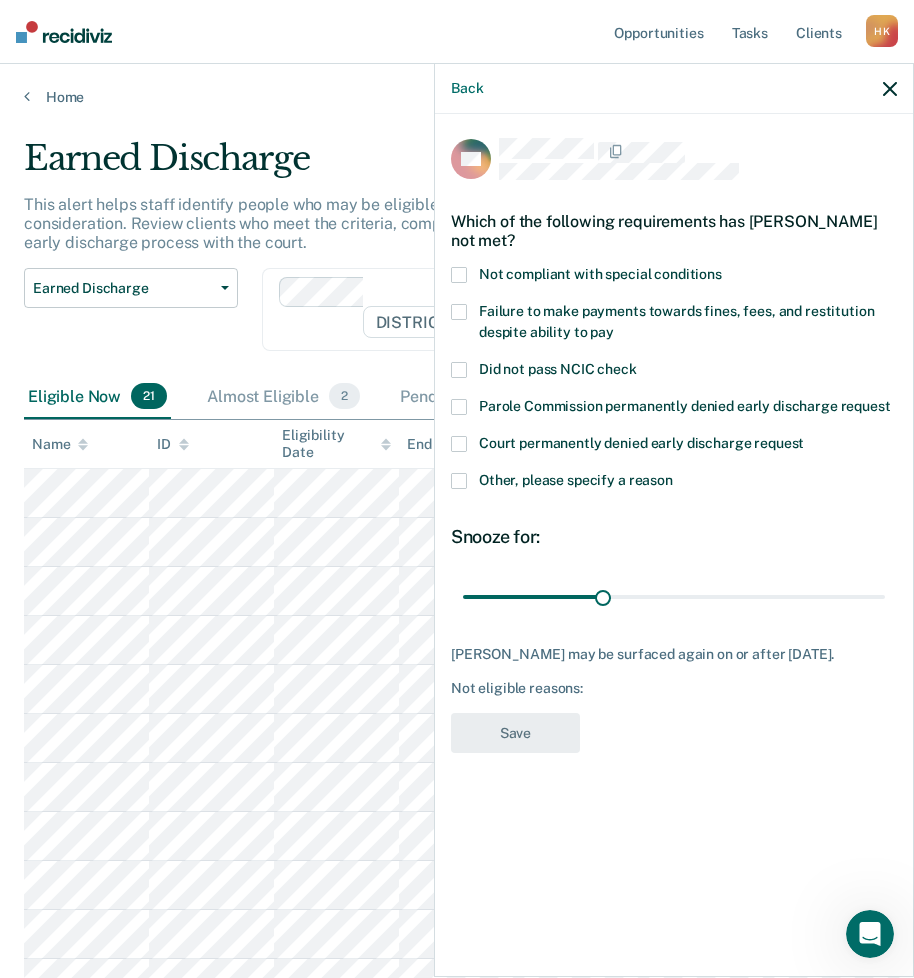 click at bounding box center [459, 481] 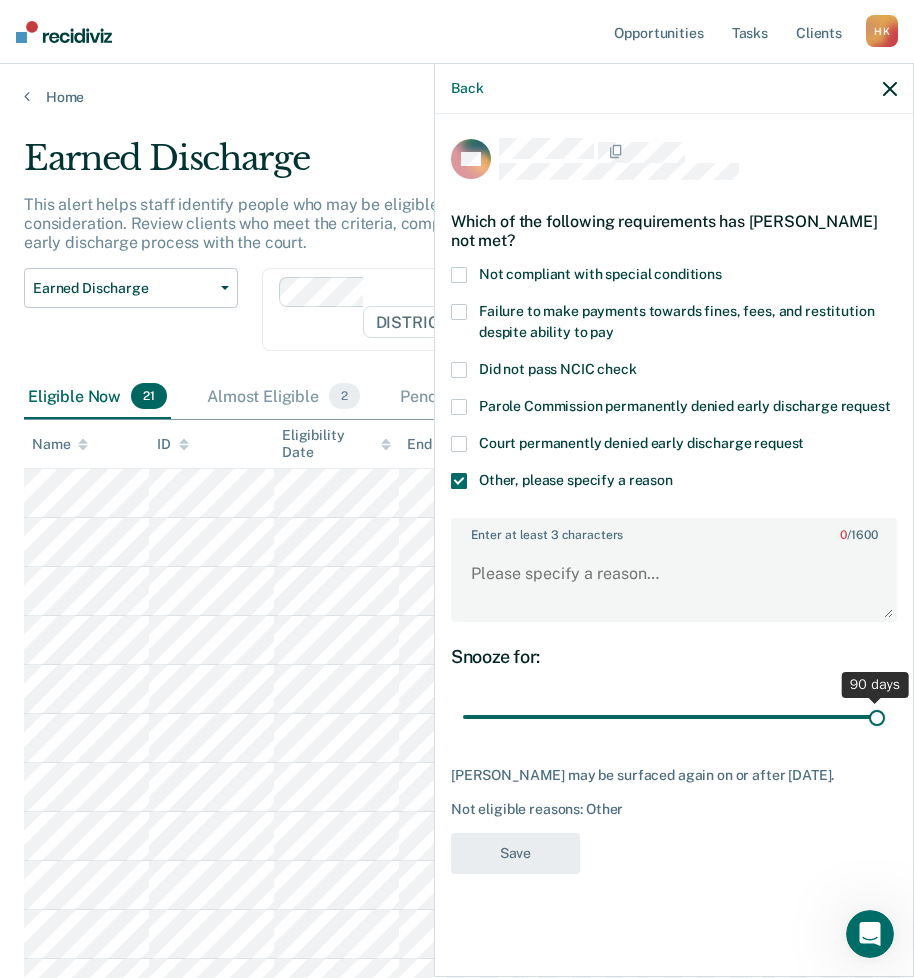 drag, startPoint x: 602, startPoint y: 714, endPoint x: 880, endPoint y: 699, distance: 278.4044 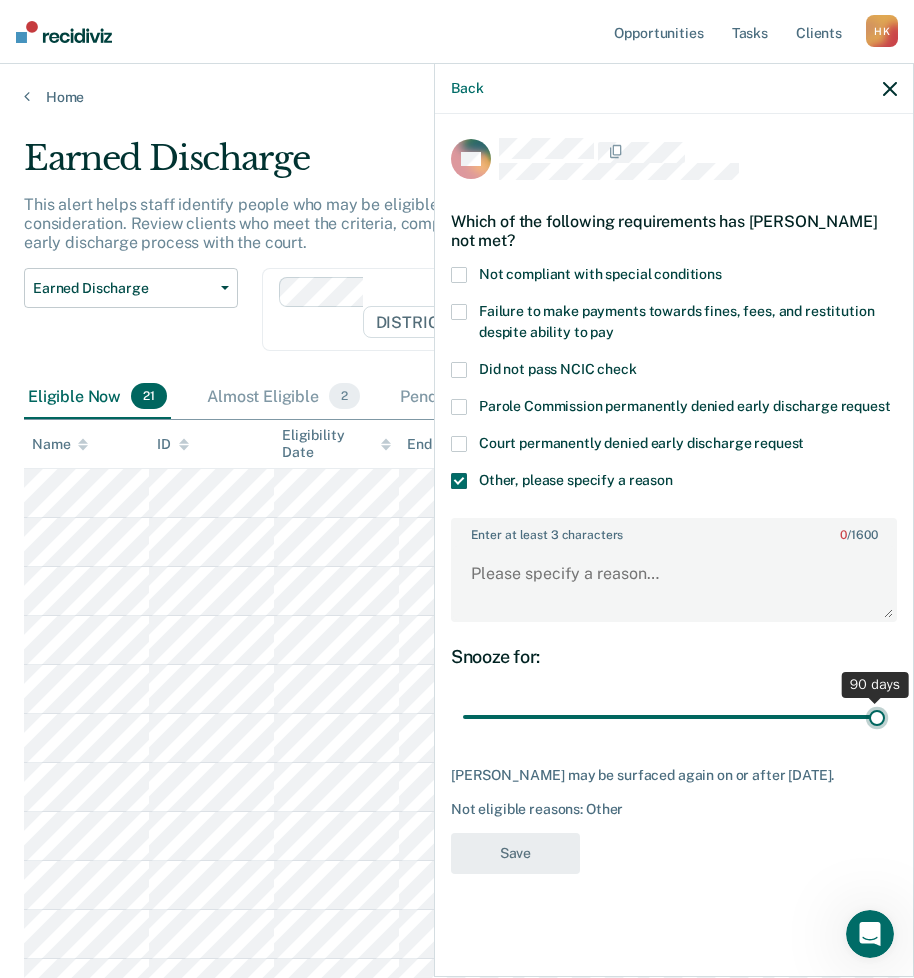type on "90" 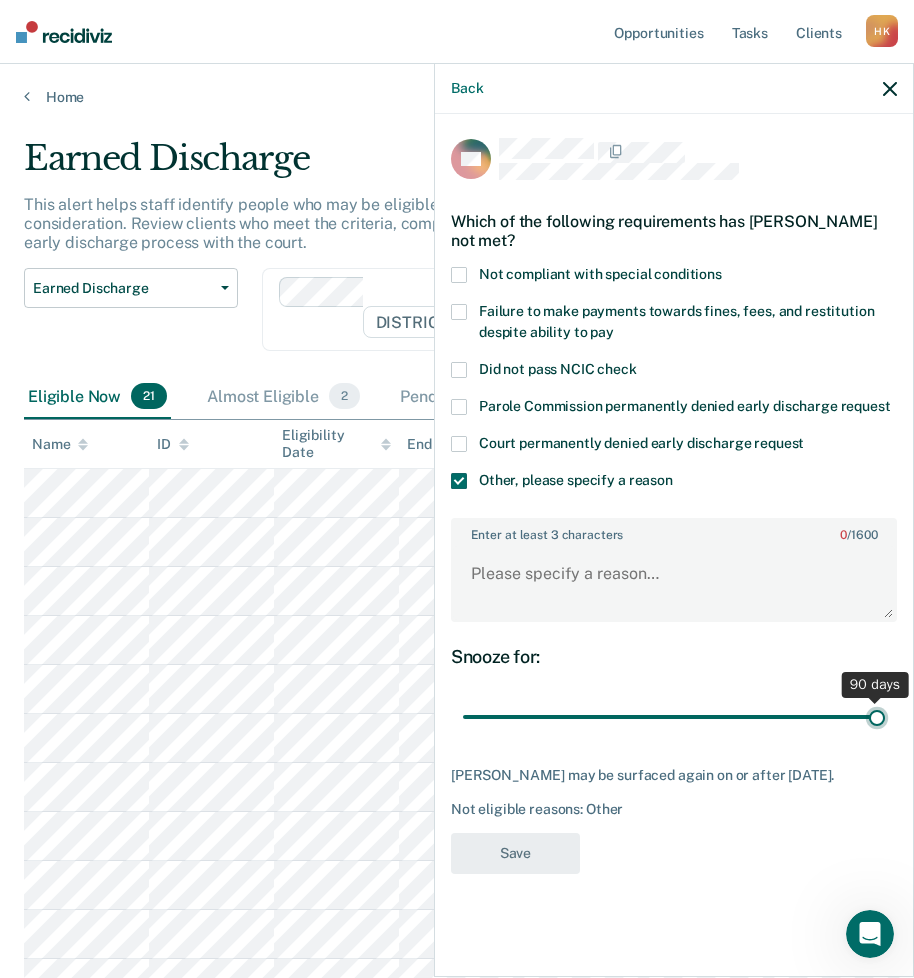 click at bounding box center (674, 717) 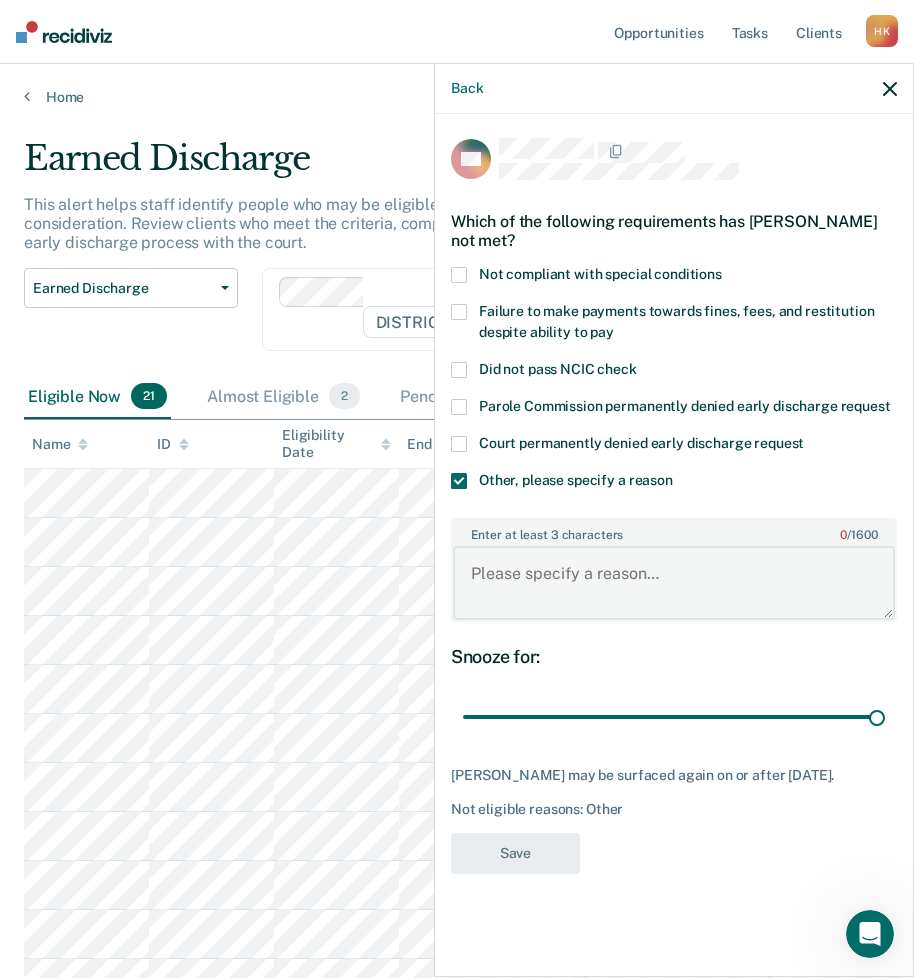 click on "Enter at least 3 characters 0  /  1600" at bounding box center [674, 583] 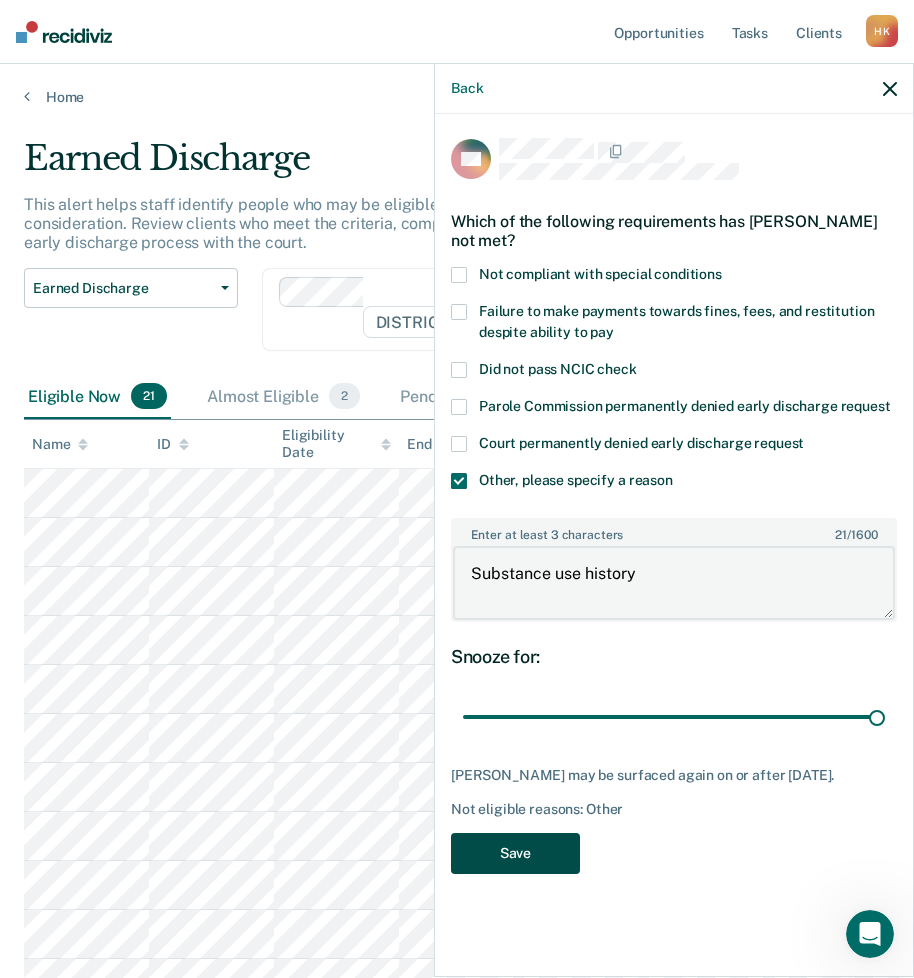 type on "Substance use history" 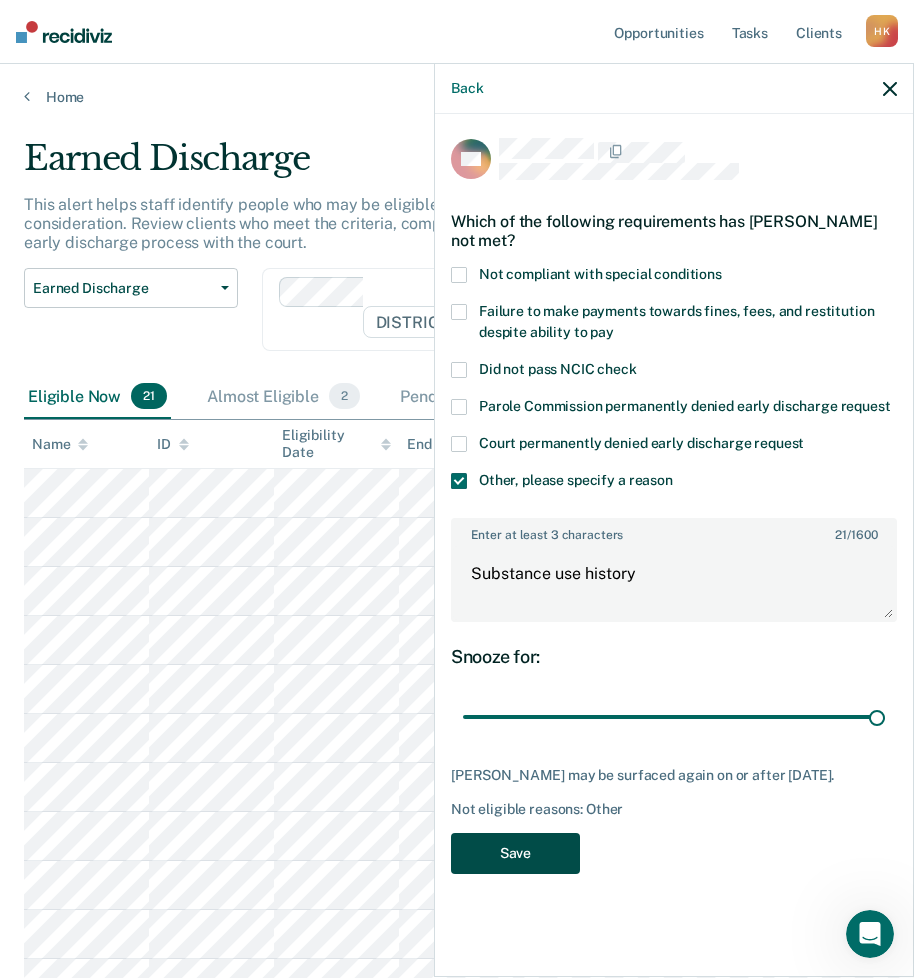 click on "Save" at bounding box center (515, 853) 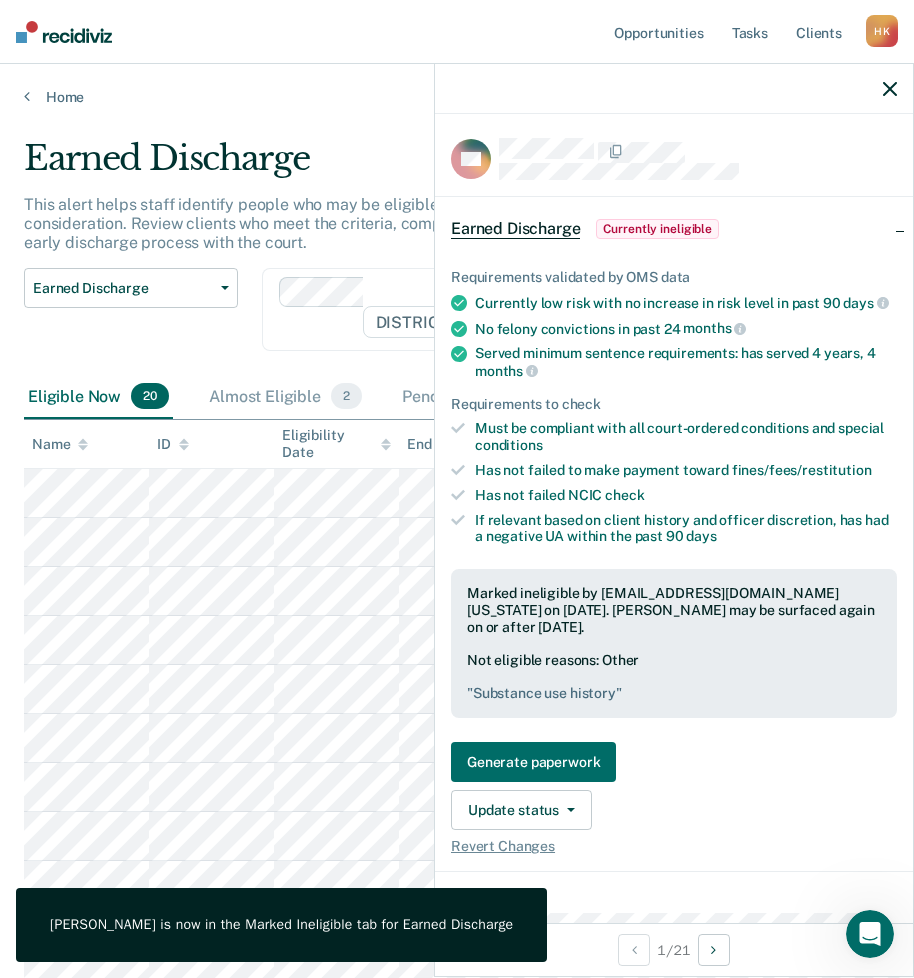 click at bounding box center [674, 89] 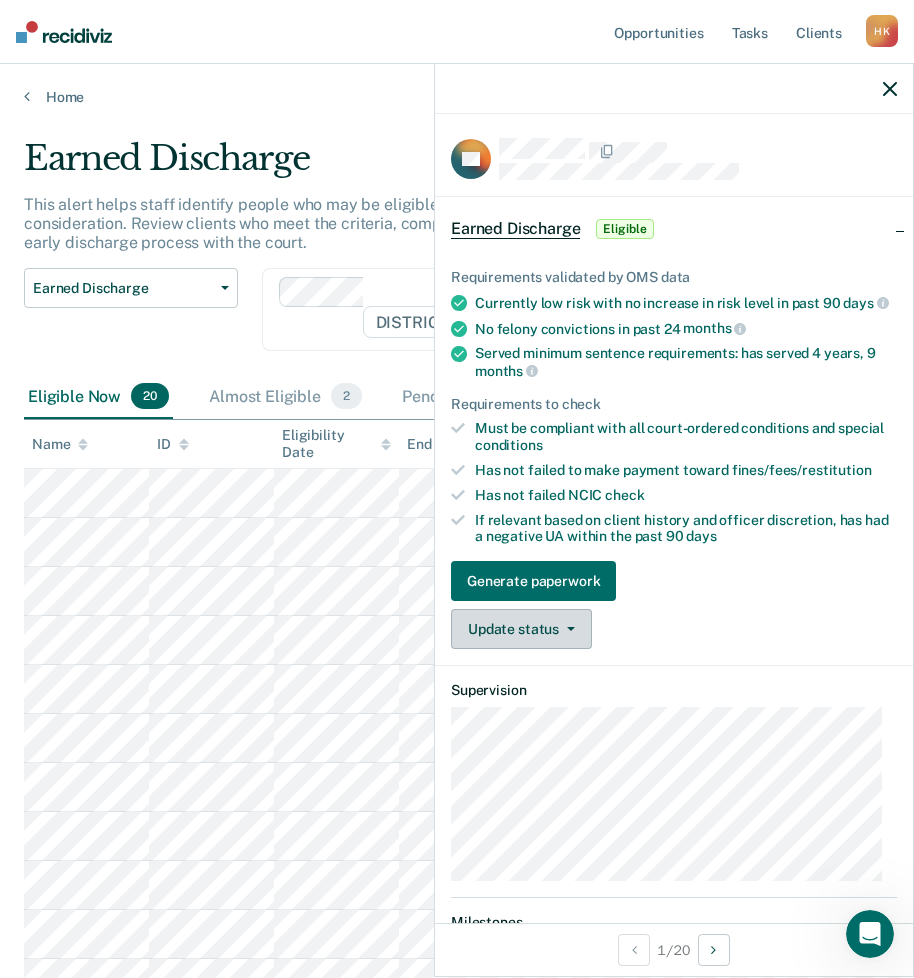 click on "Update status" at bounding box center [521, 629] 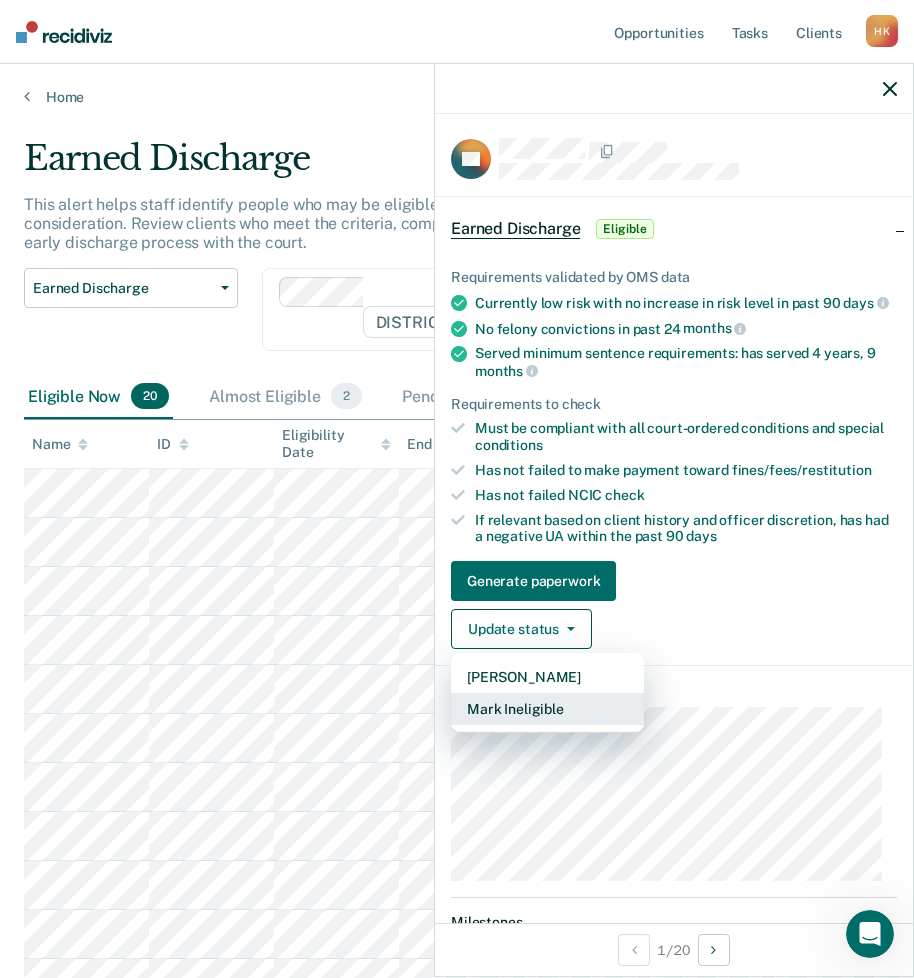 click on "Mark Ineligible" at bounding box center (547, 709) 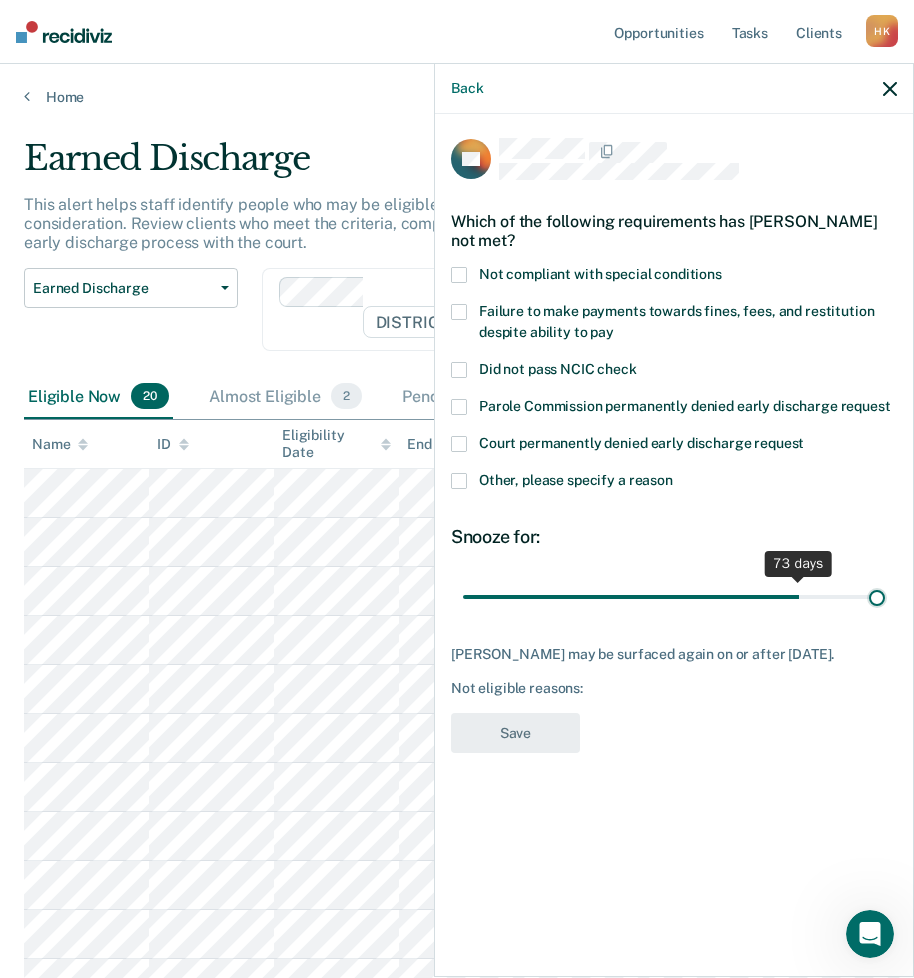 drag, startPoint x: 603, startPoint y: 576, endPoint x: 899, endPoint y: 580, distance: 296.02704 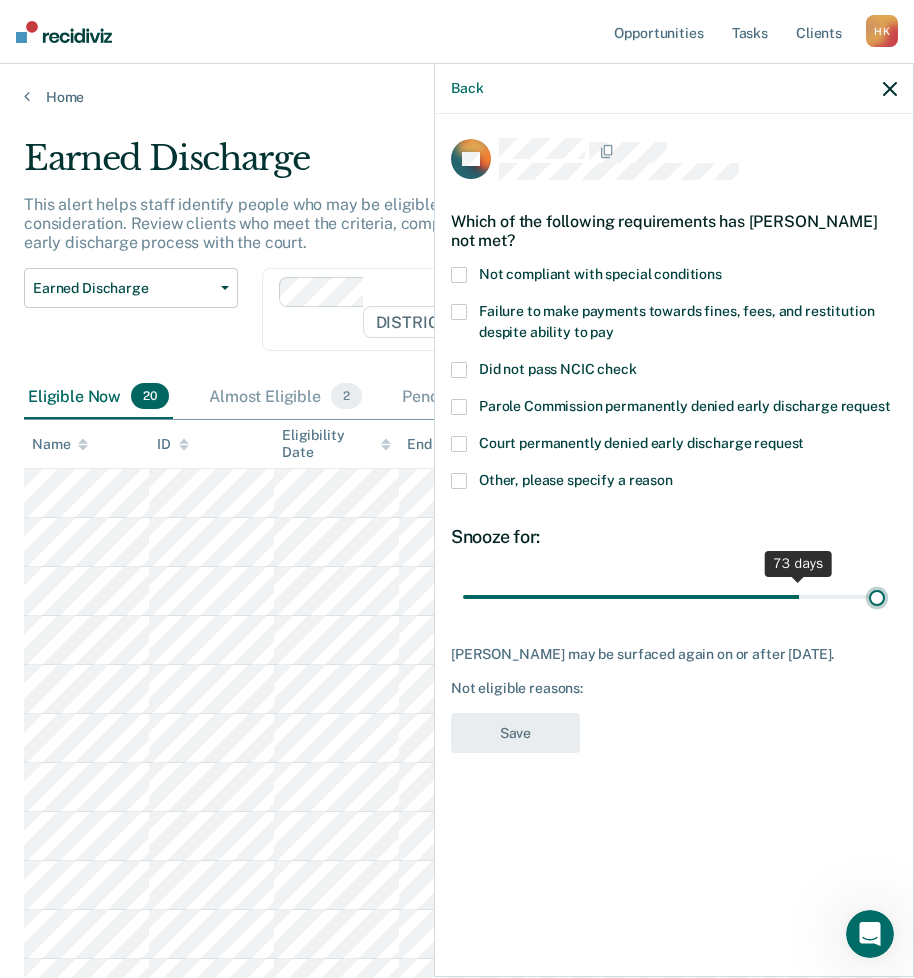 type on "90" 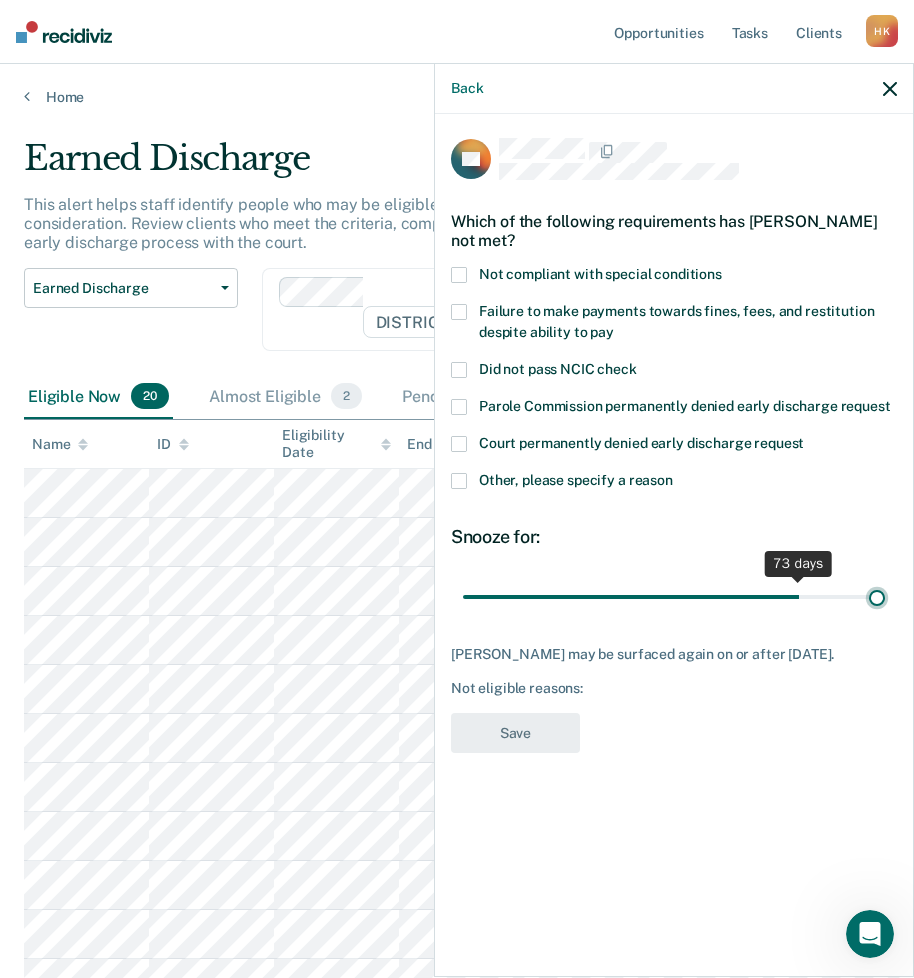 click at bounding box center [674, 596] 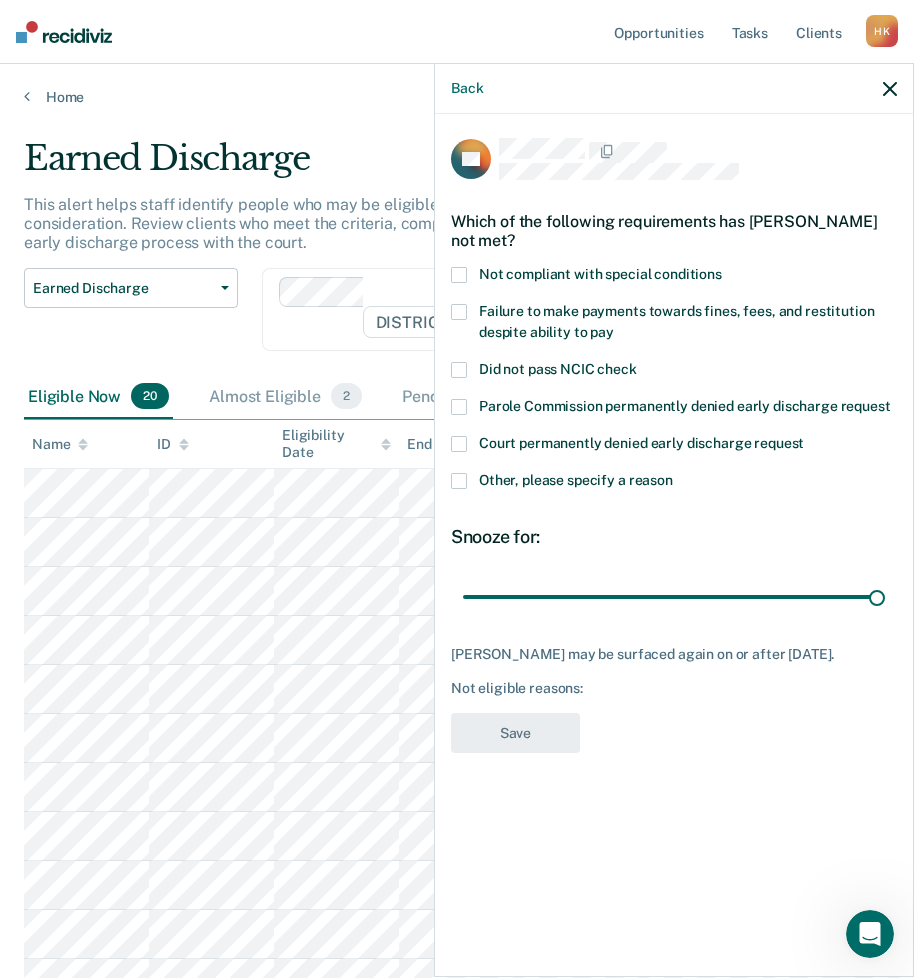 drag, startPoint x: 453, startPoint y: 456, endPoint x: 463, endPoint y: 481, distance: 26.925823 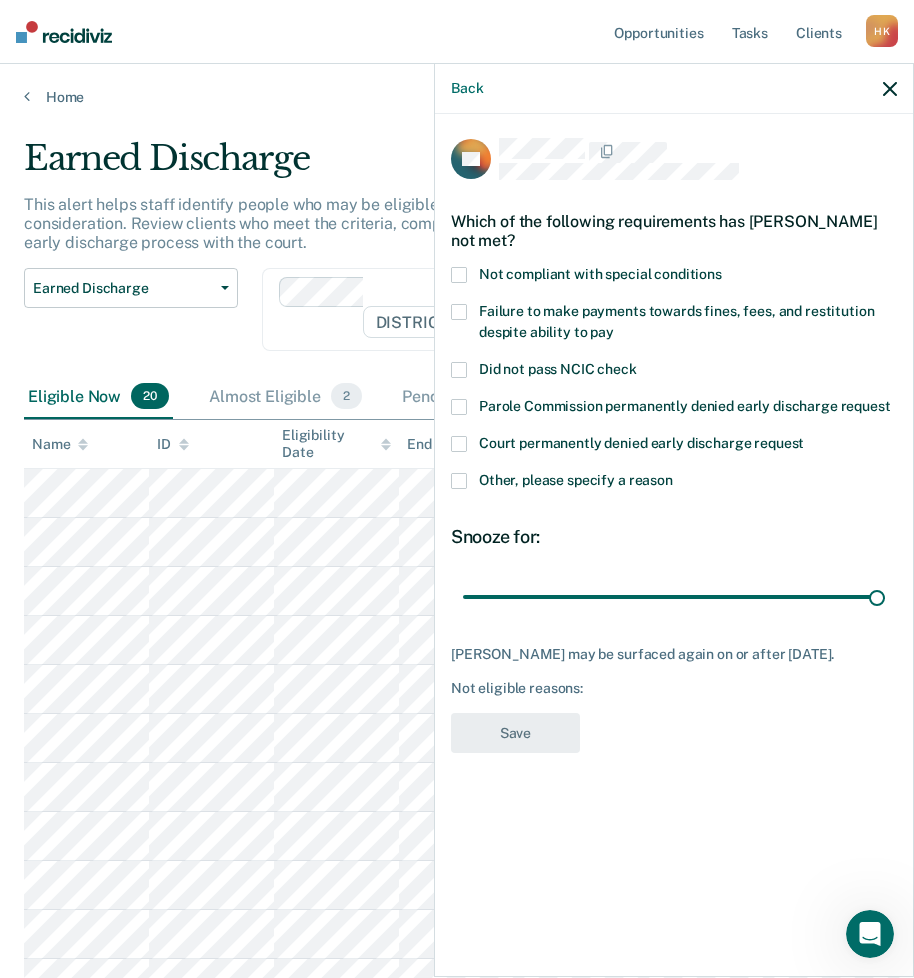 click at bounding box center (459, 481) 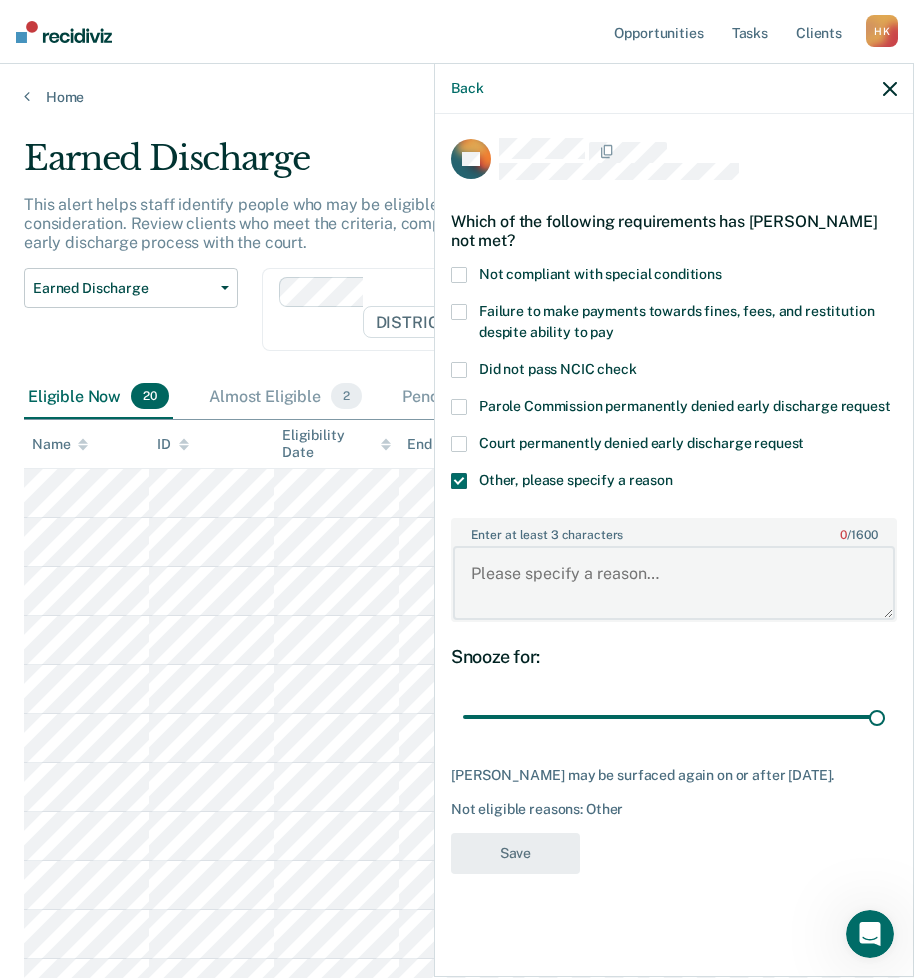 click on "Enter at least 3 characters 0  /  1600" at bounding box center [674, 583] 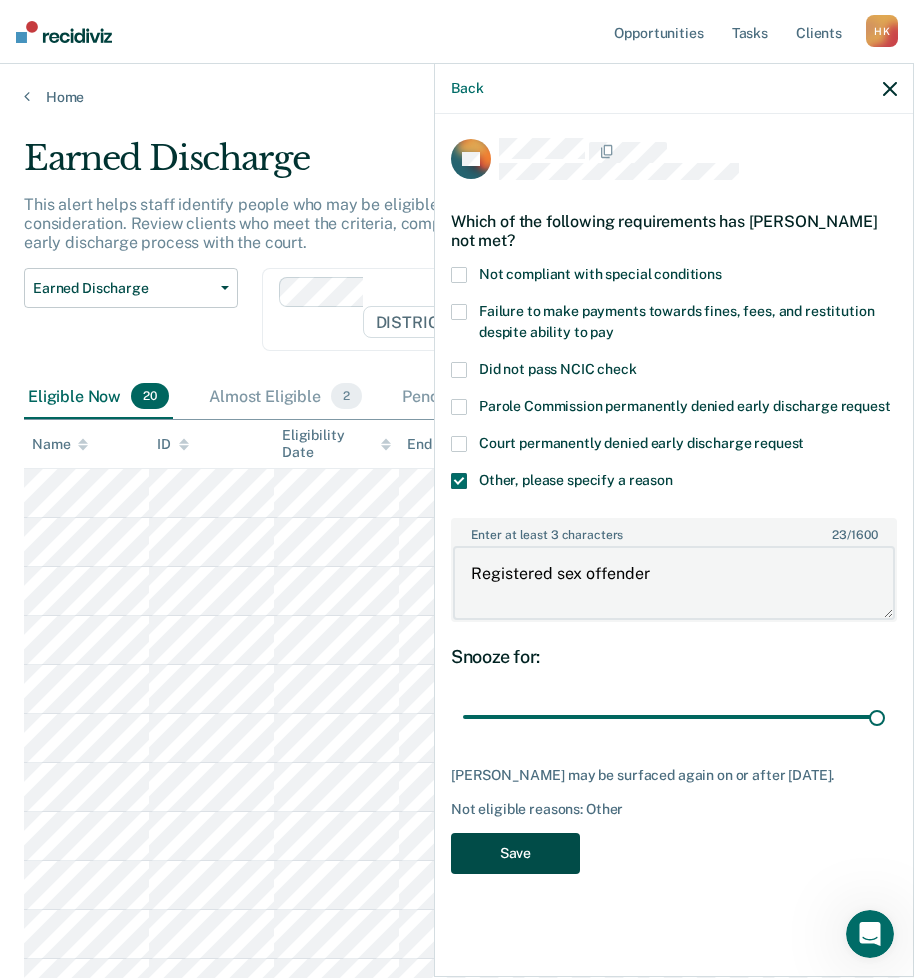 type on "Registered sex offender" 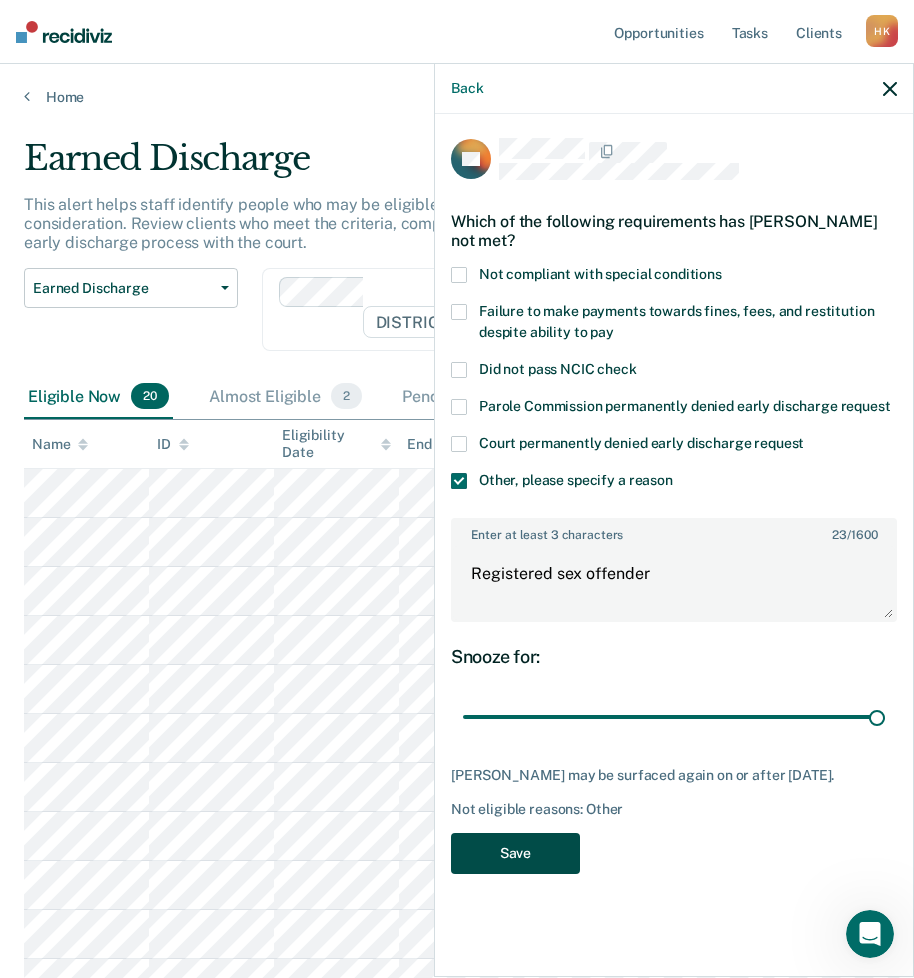 click on "Save" at bounding box center (515, 853) 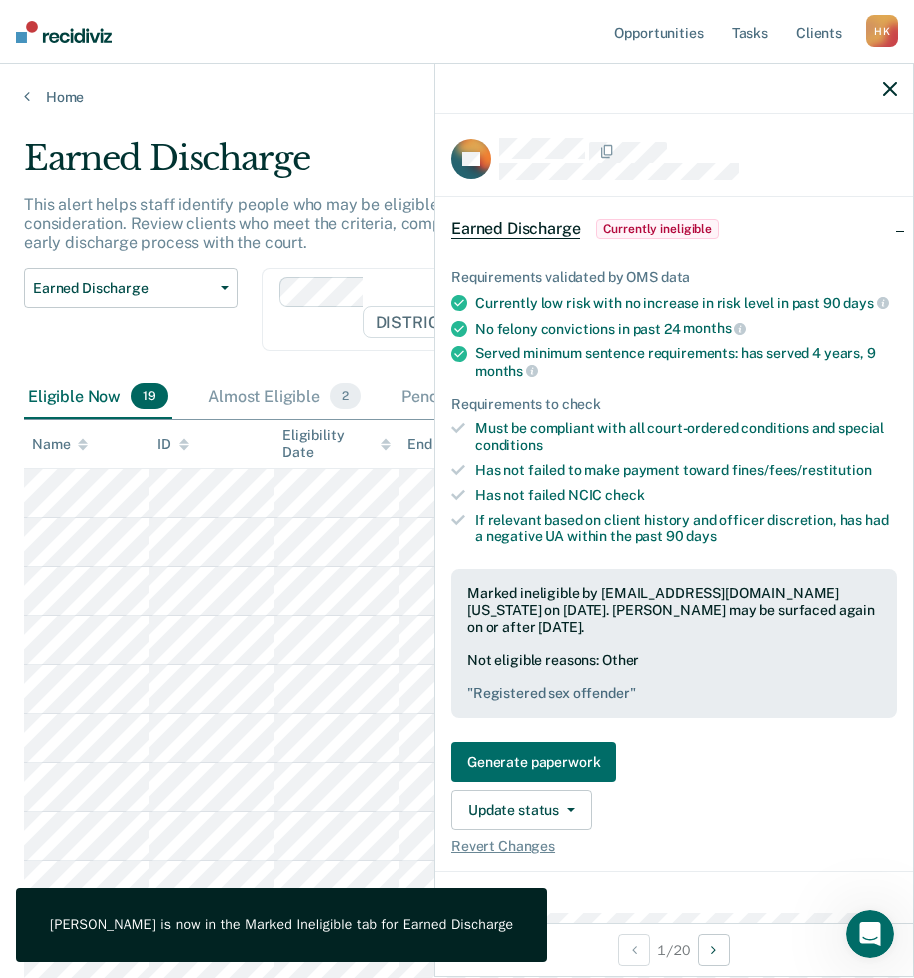 click at bounding box center (674, 89) 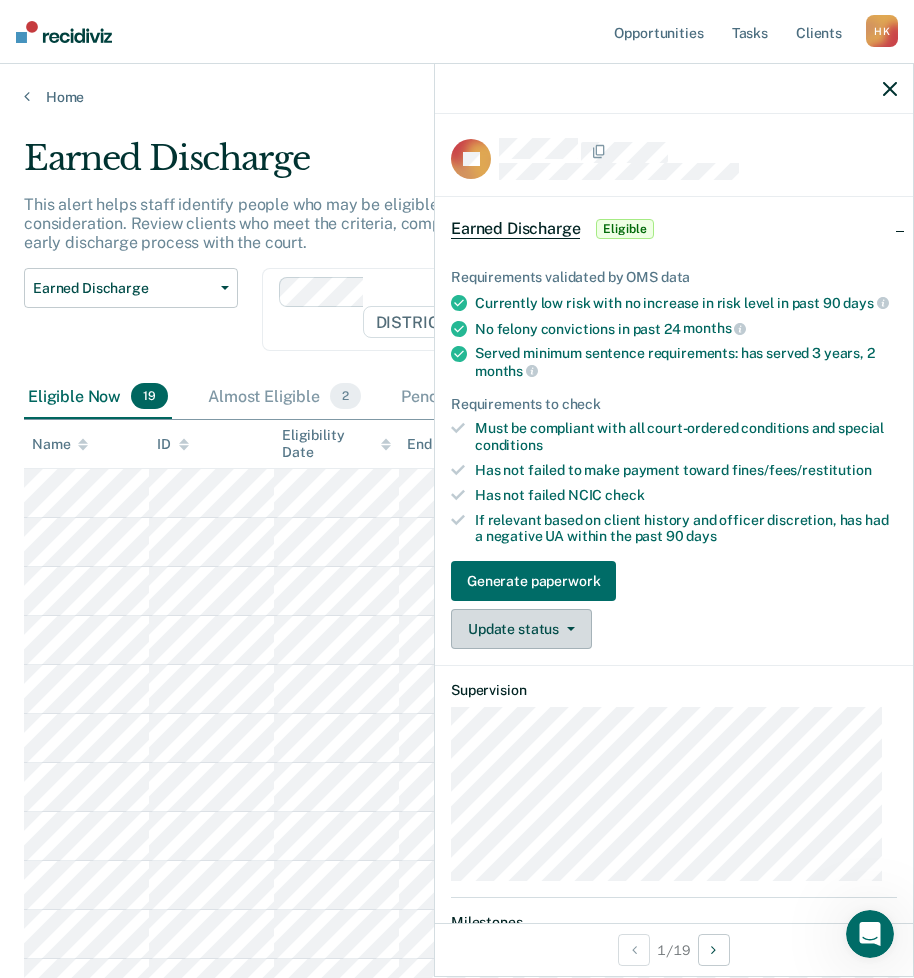 click on "Update status" at bounding box center [521, 629] 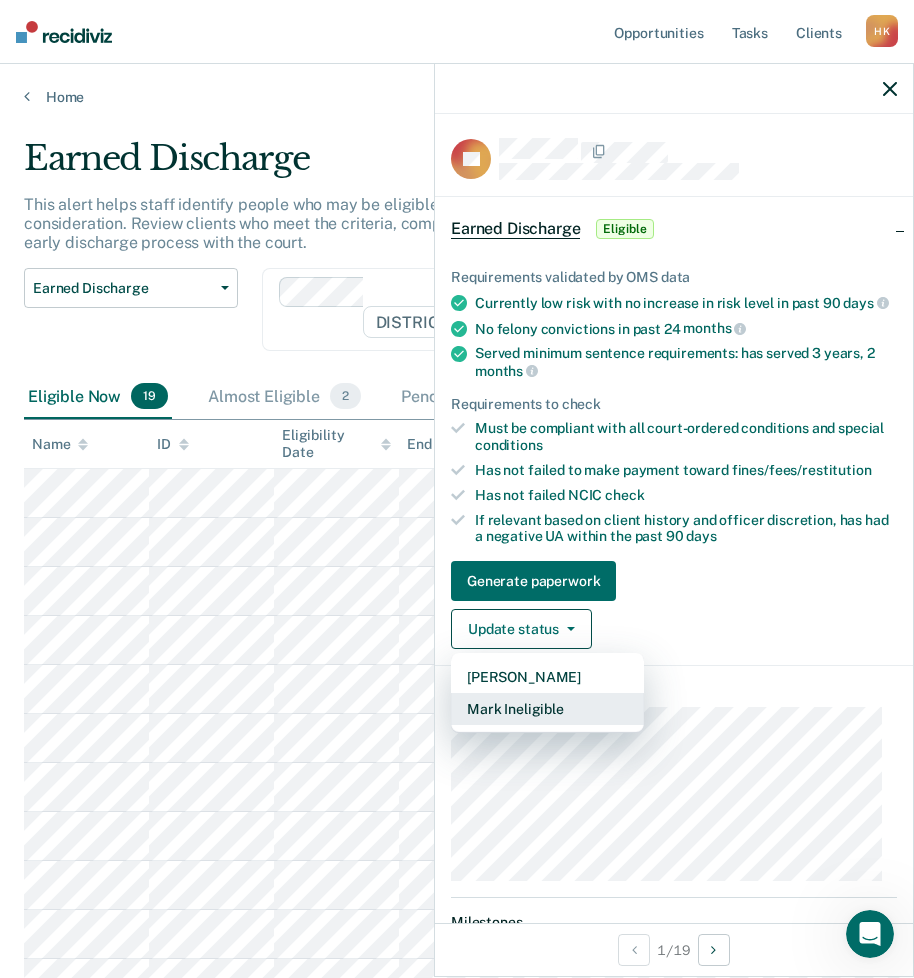 click on "Mark Ineligible" at bounding box center [547, 709] 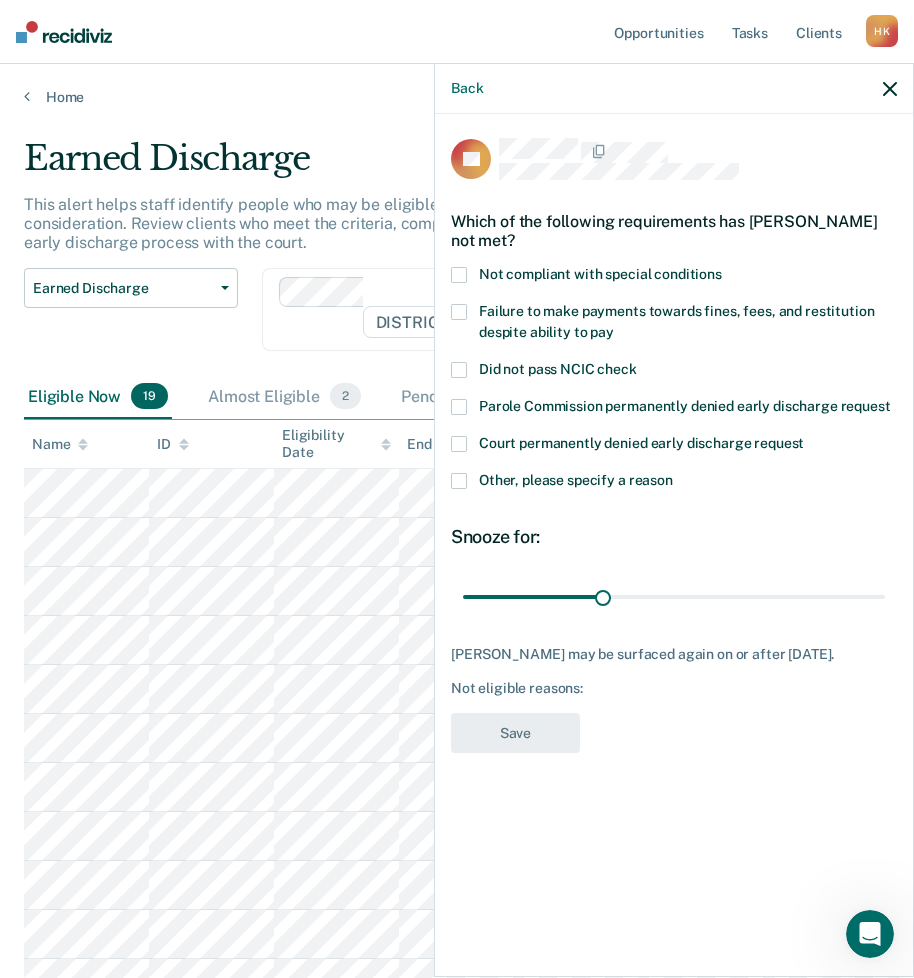drag, startPoint x: 460, startPoint y: 456, endPoint x: 469, endPoint y: 478, distance: 23.769728 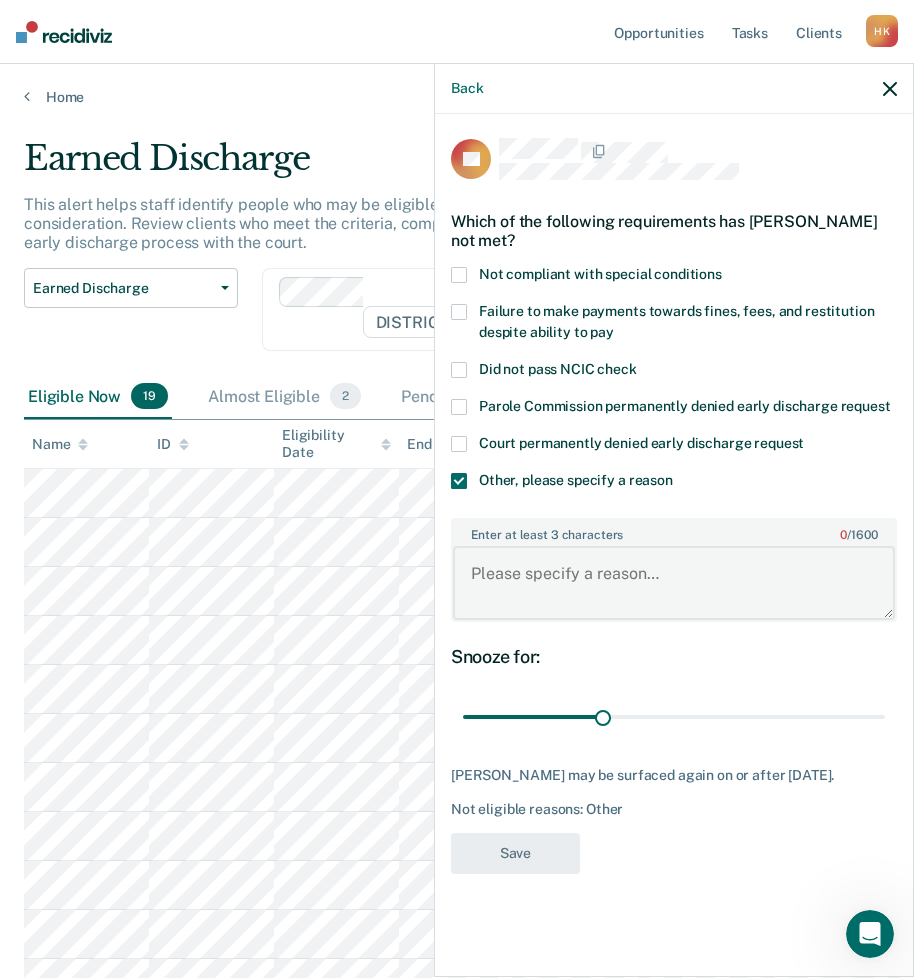 click on "Enter at least 3 characters 0  /  1600" at bounding box center (674, 583) 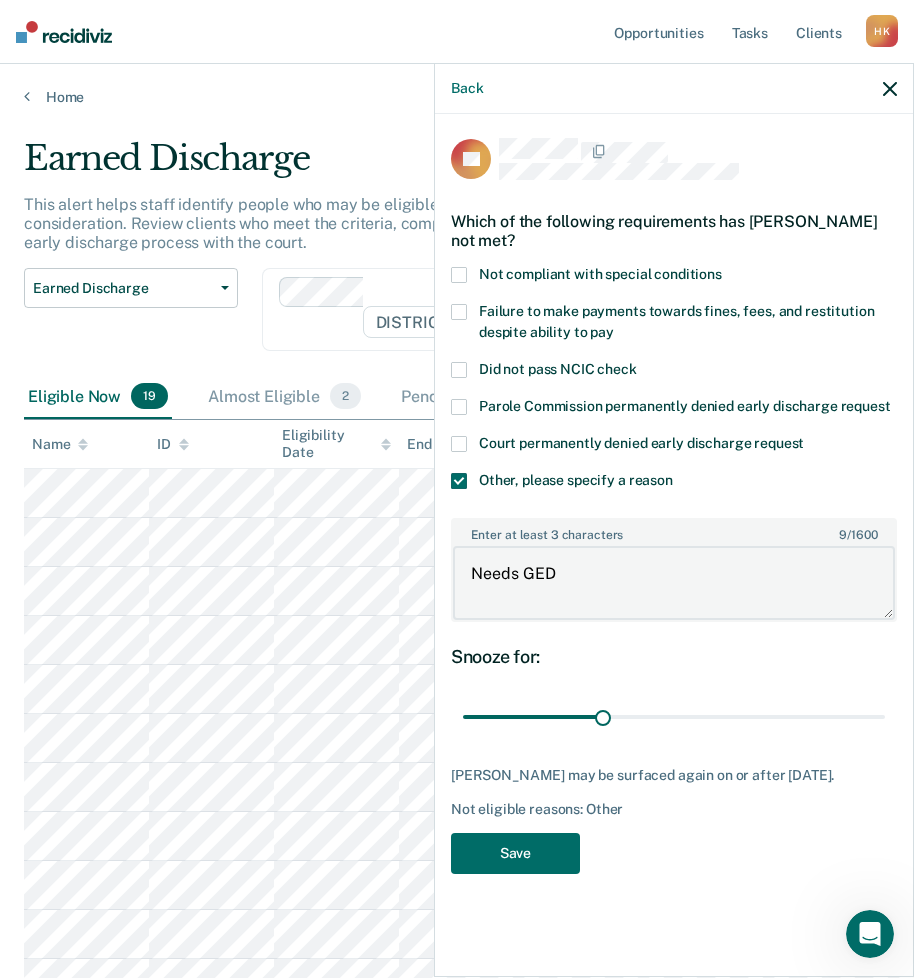 type on "Needs GED" 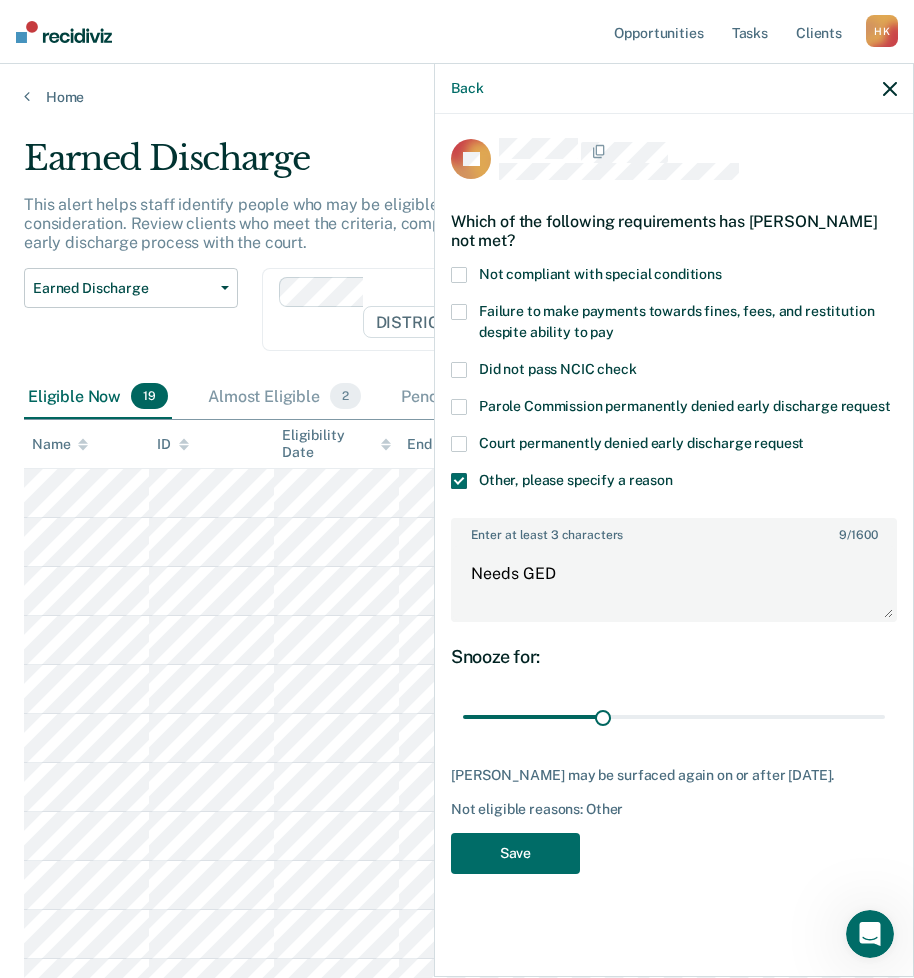 drag, startPoint x: 458, startPoint y: 250, endPoint x: 464, endPoint y: 272, distance: 22.803509 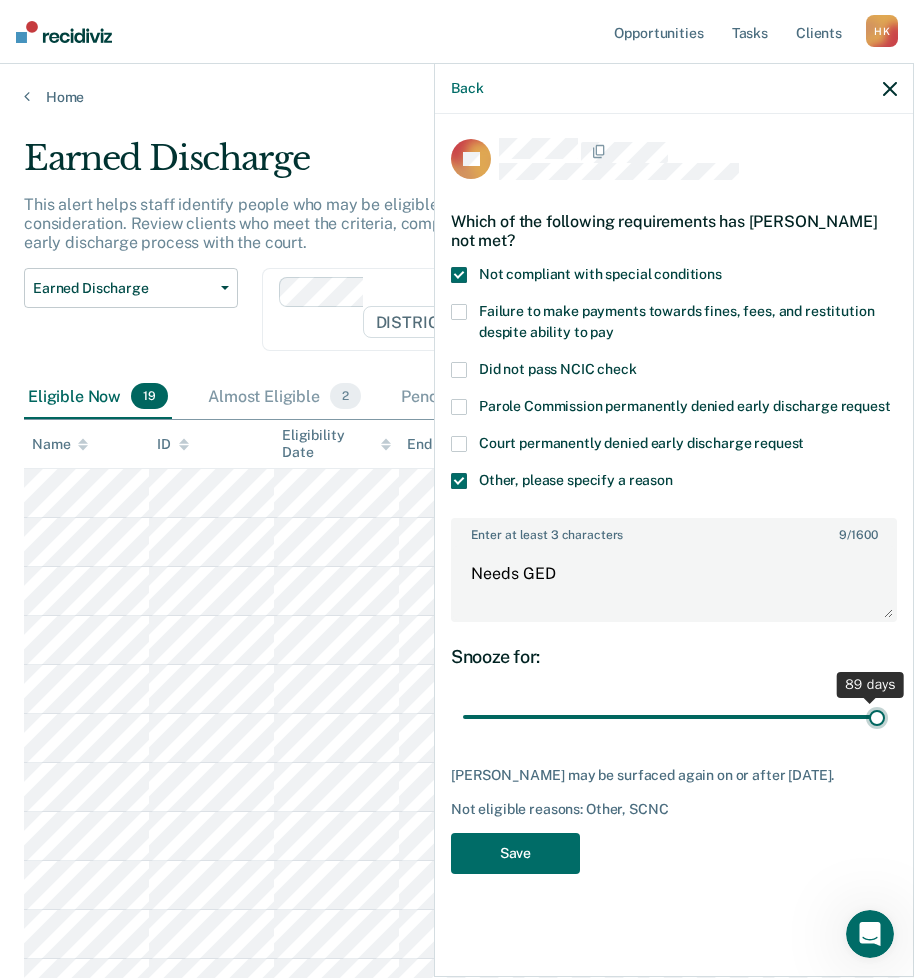 drag, startPoint x: 608, startPoint y: 696, endPoint x: 877, endPoint y: 708, distance: 269.26752 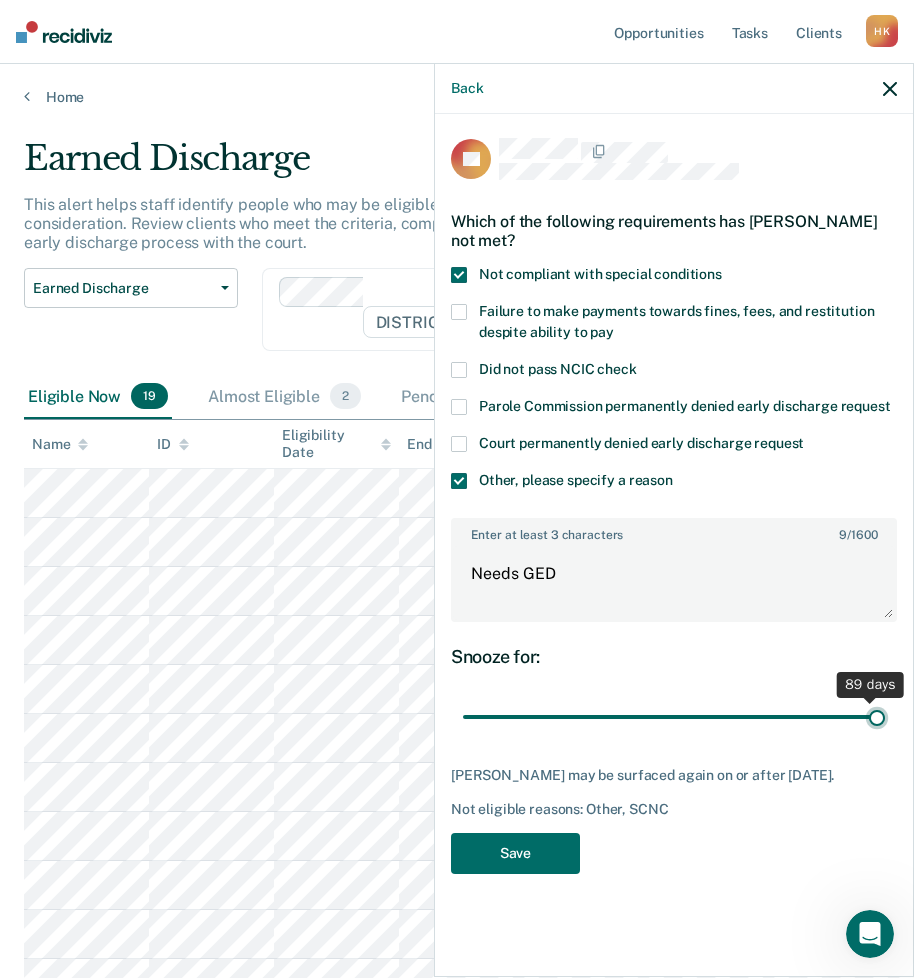 type on "90" 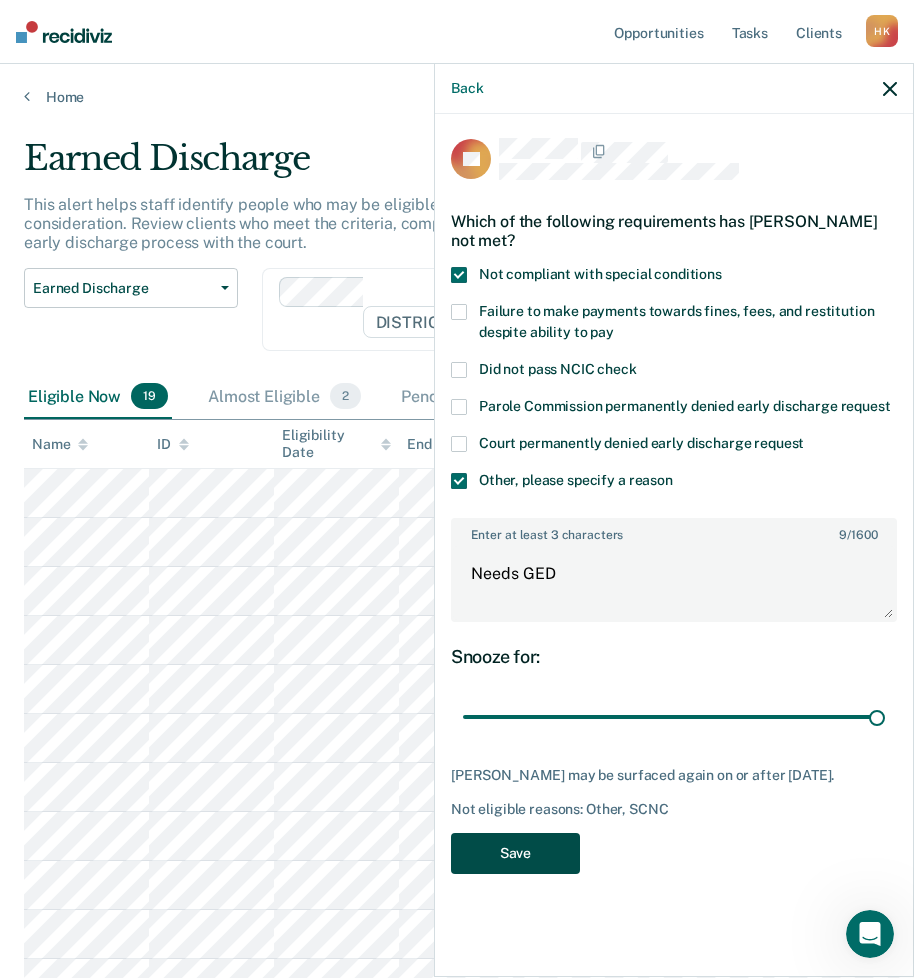click on "Save" at bounding box center [515, 853] 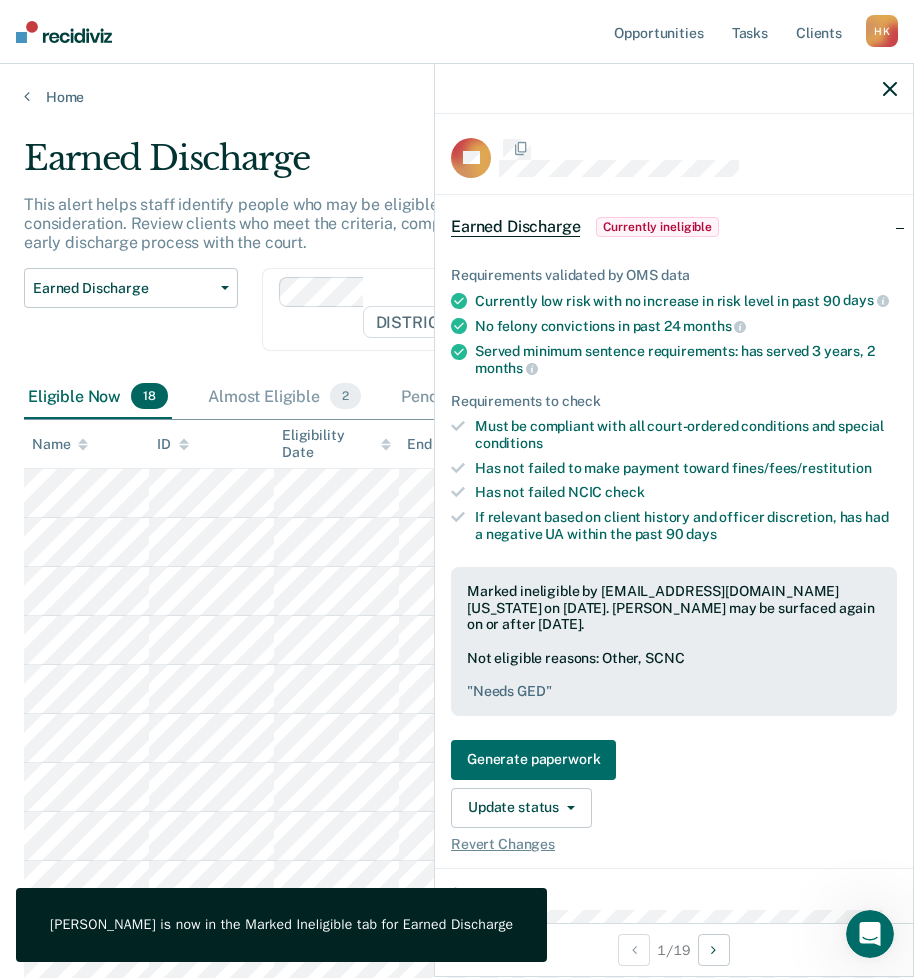 click 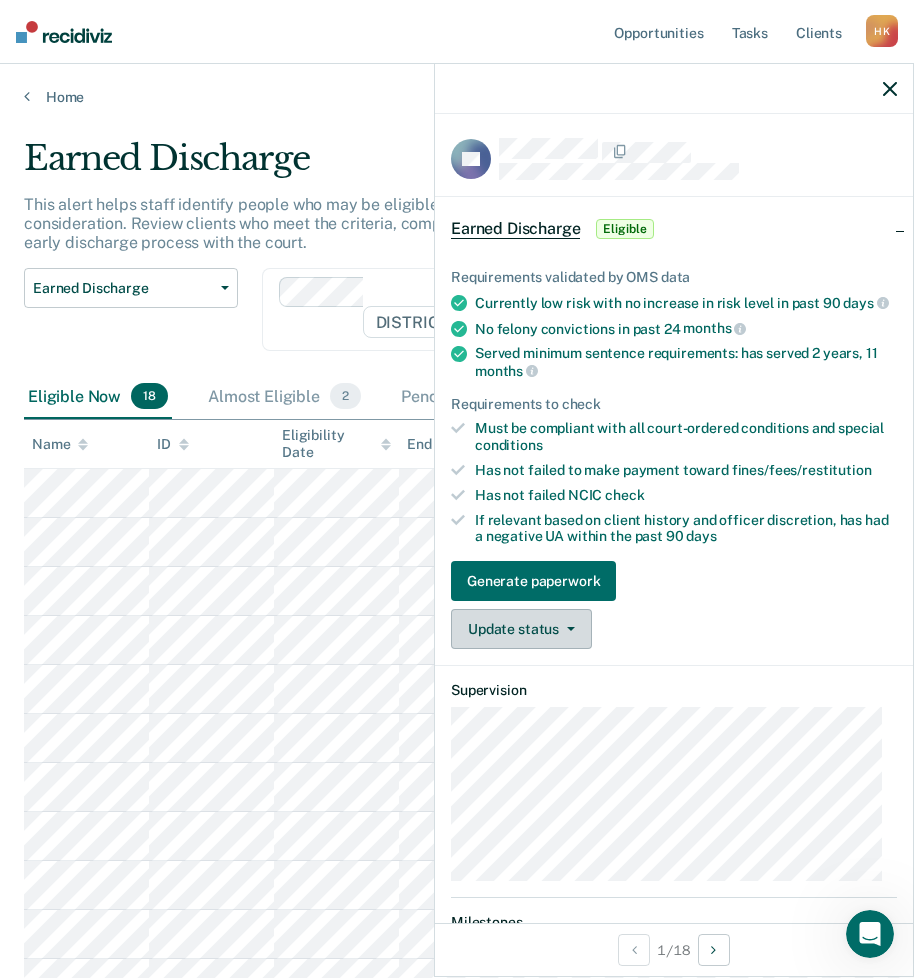 click on "Update status" at bounding box center (521, 629) 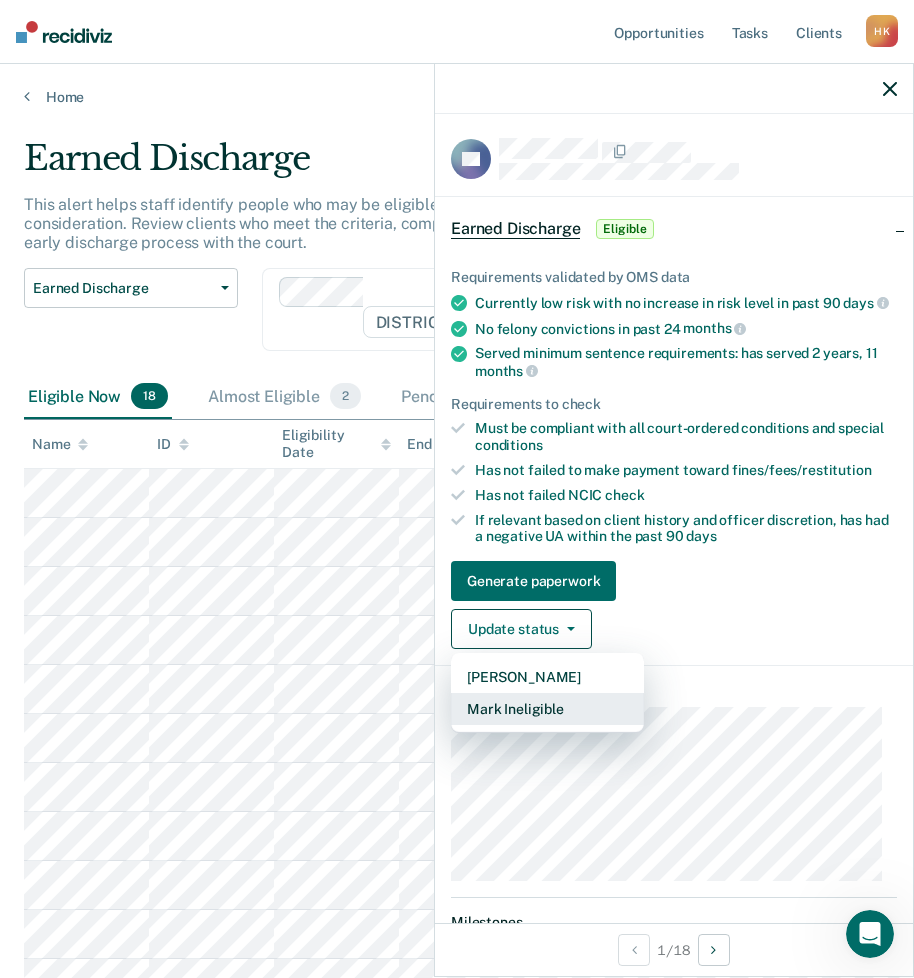 click on "Mark Ineligible" at bounding box center (547, 709) 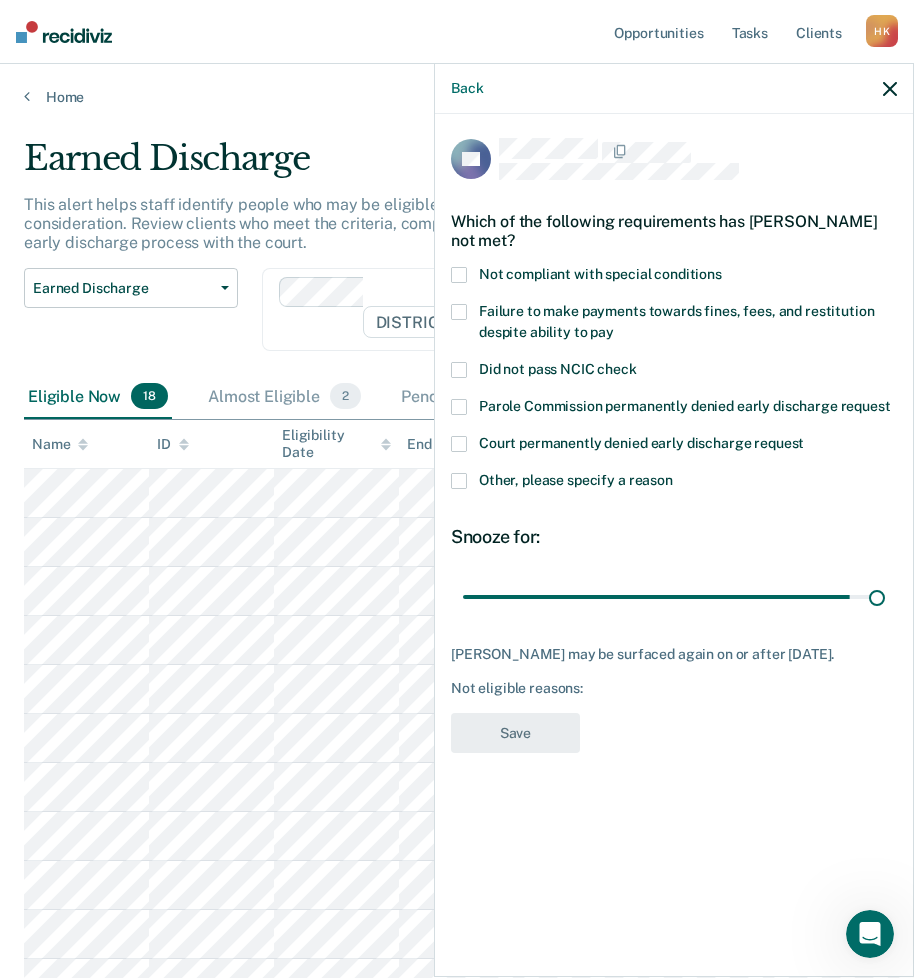 drag, startPoint x: 605, startPoint y: 601, endPoint x: 894, endPoint y: 593, distance: 289.11072 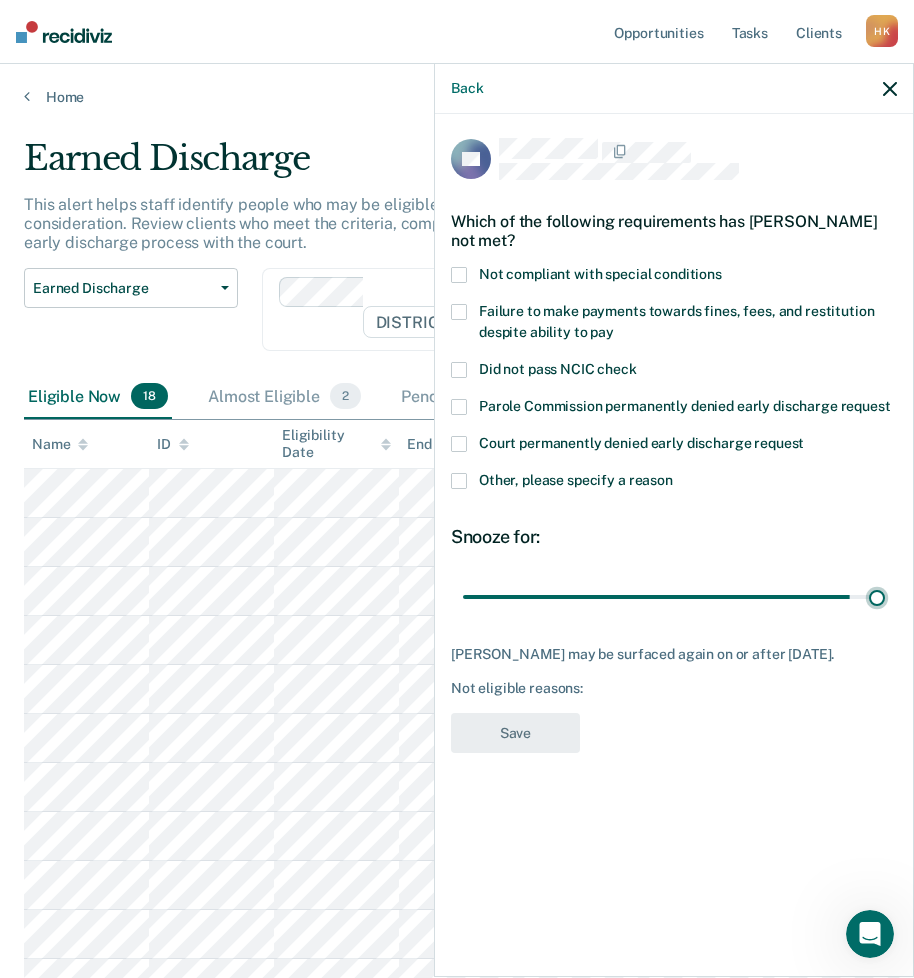 type on "90" 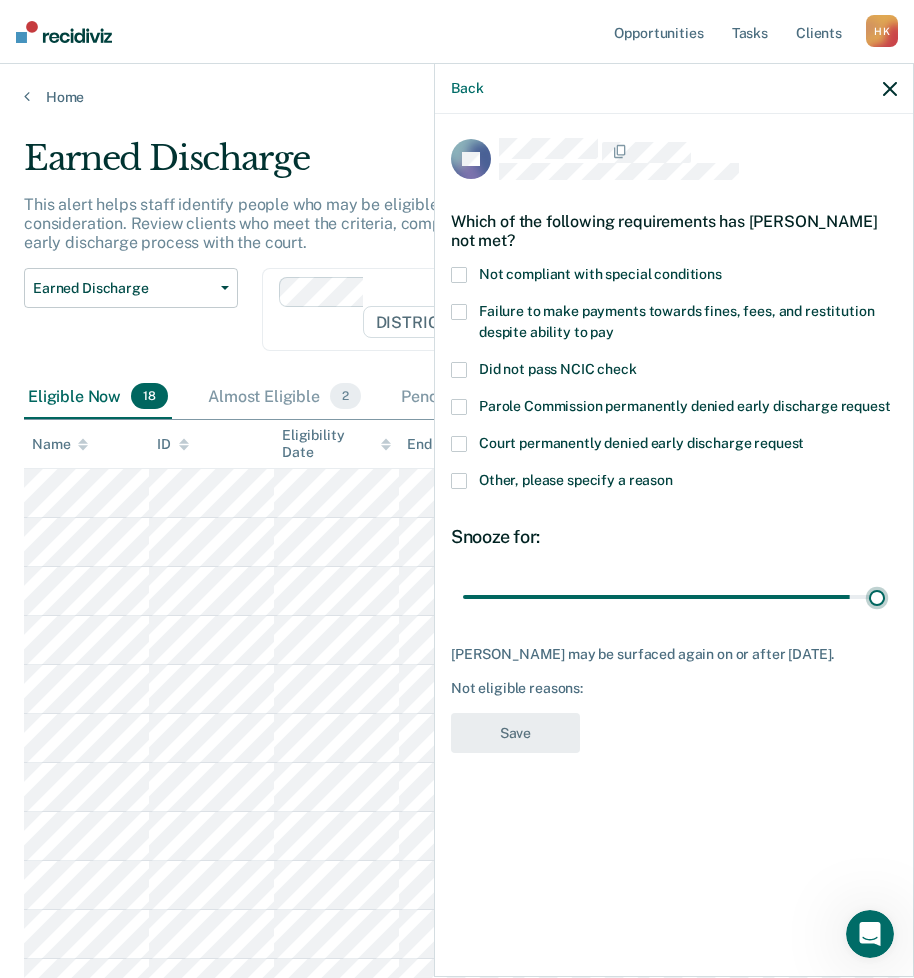 click at bounding box center [674, 596] 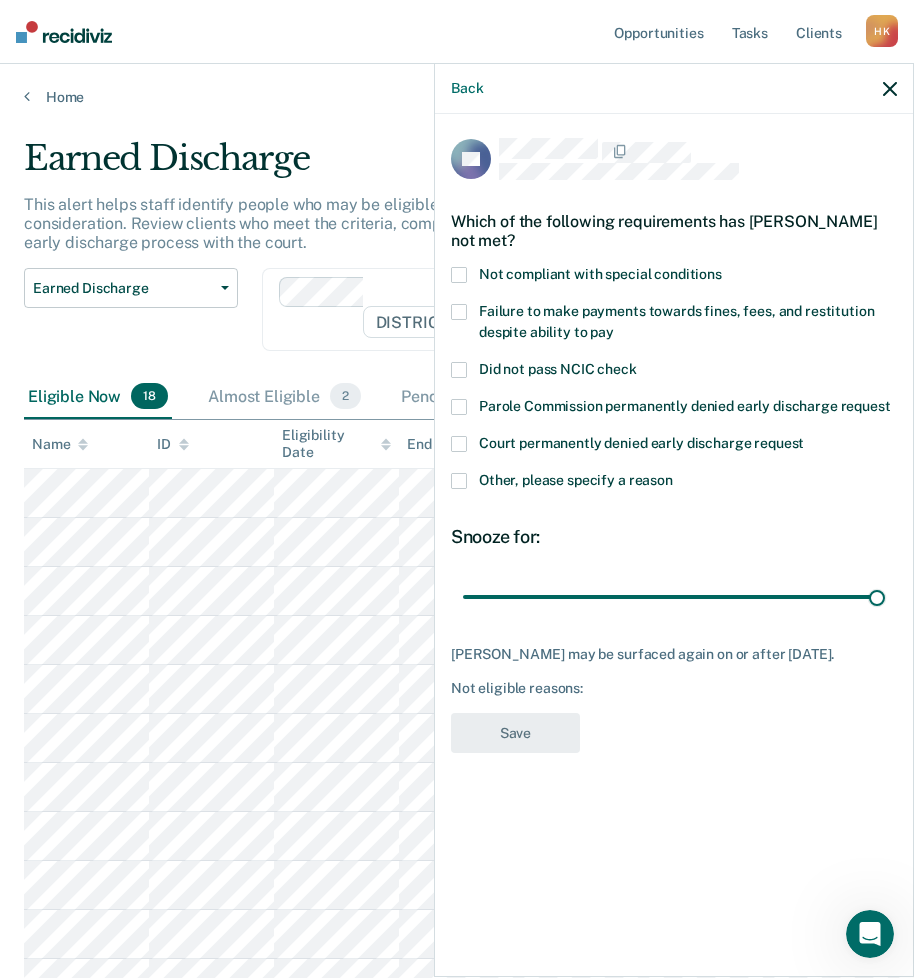 click at bounding box center [459, 481] 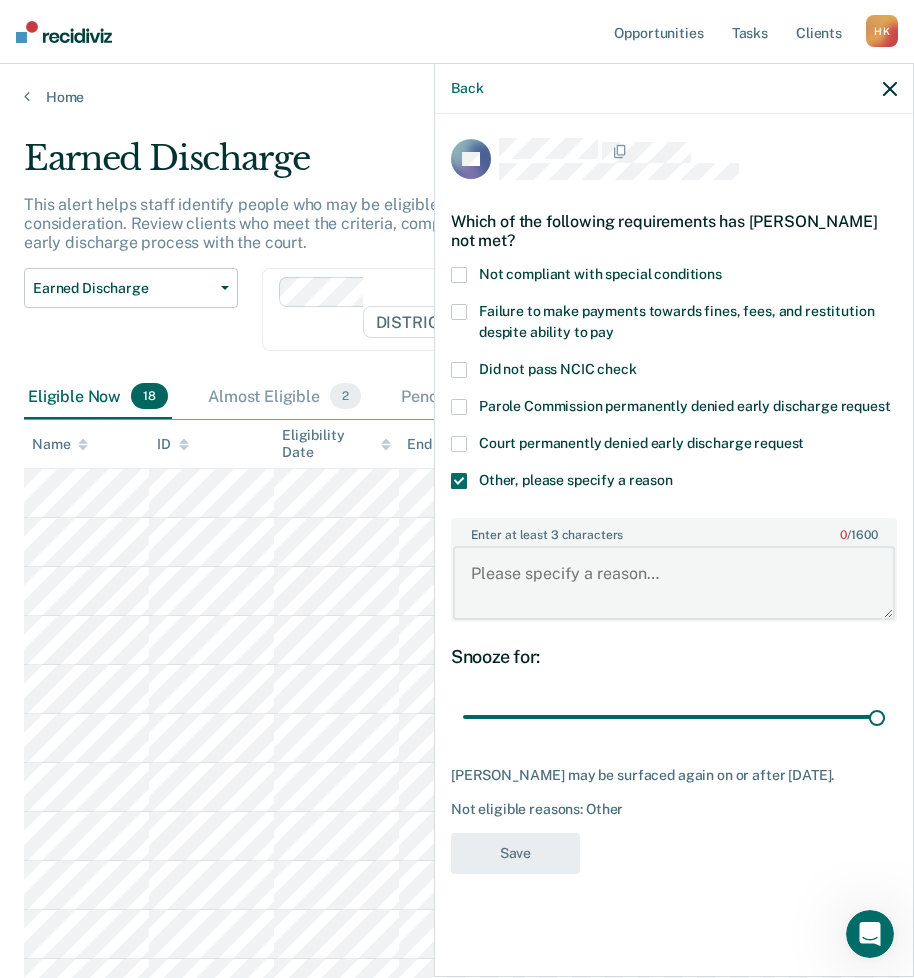 click on "Enter at least 3 characters 0  /  1600" at bounding box center [674, 583] 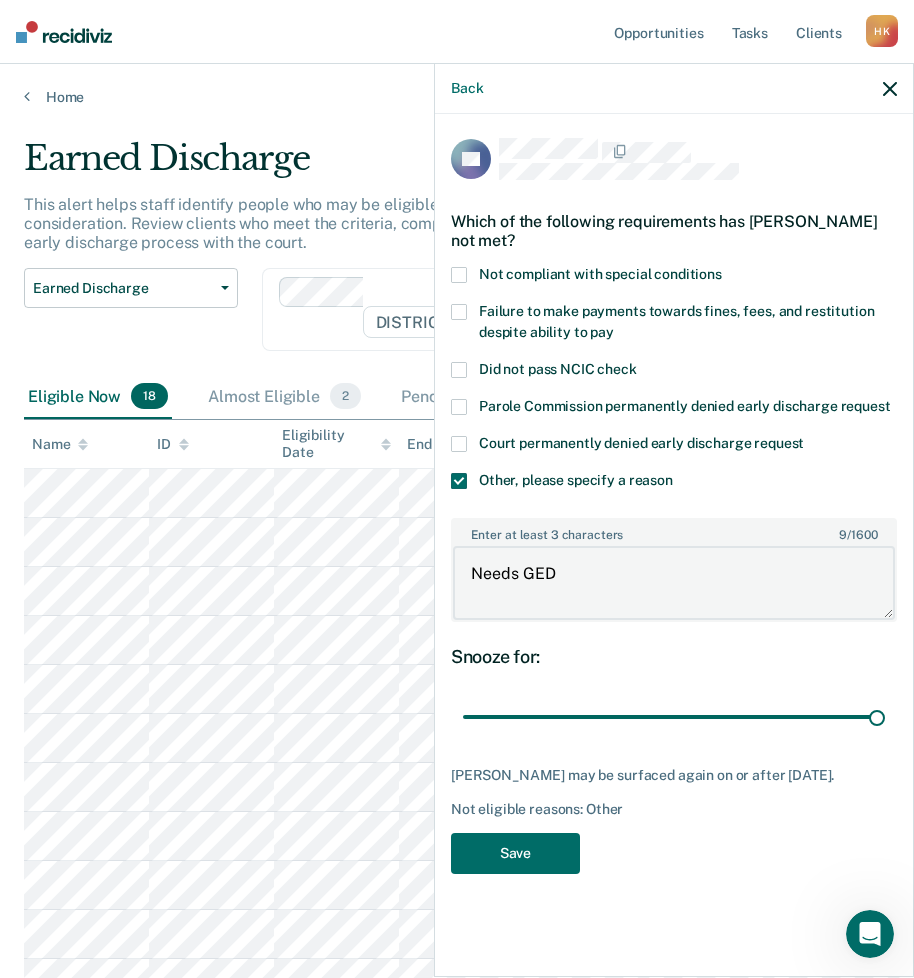 type on "Needs GED" 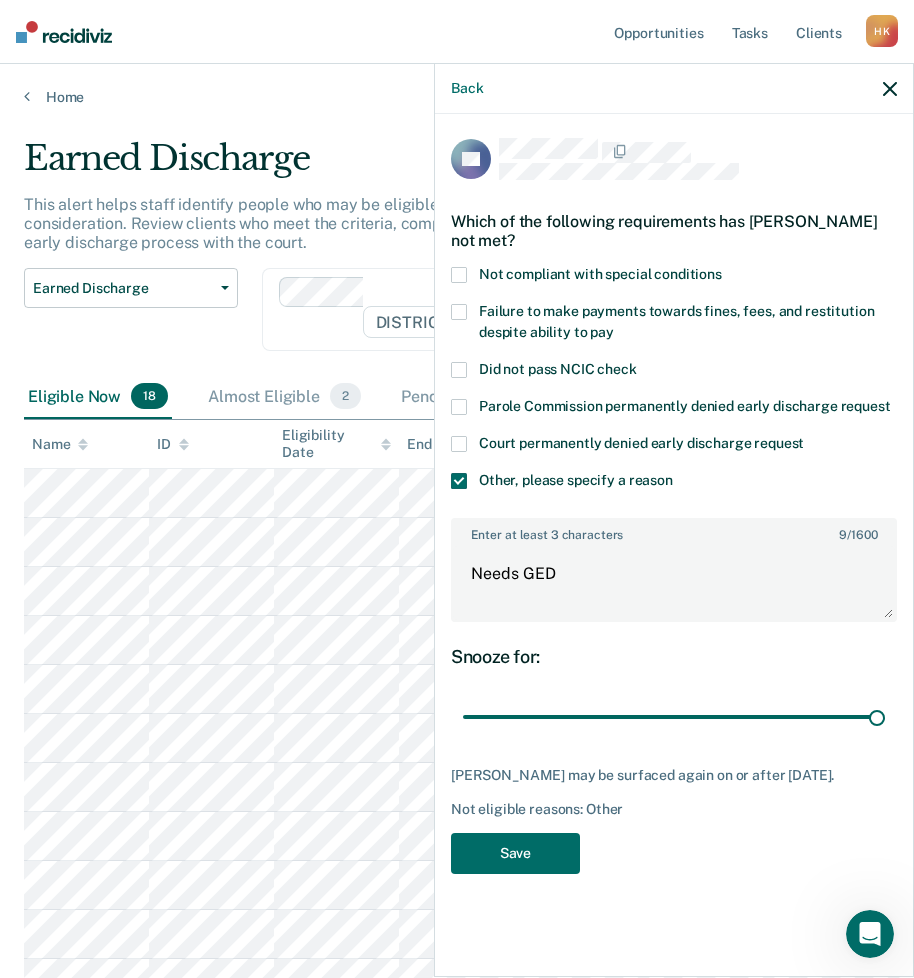 drag, startPoint x: 467, startPoint y: 272, endPoint x: 488, endPoint y: 457, distance: 186.18808 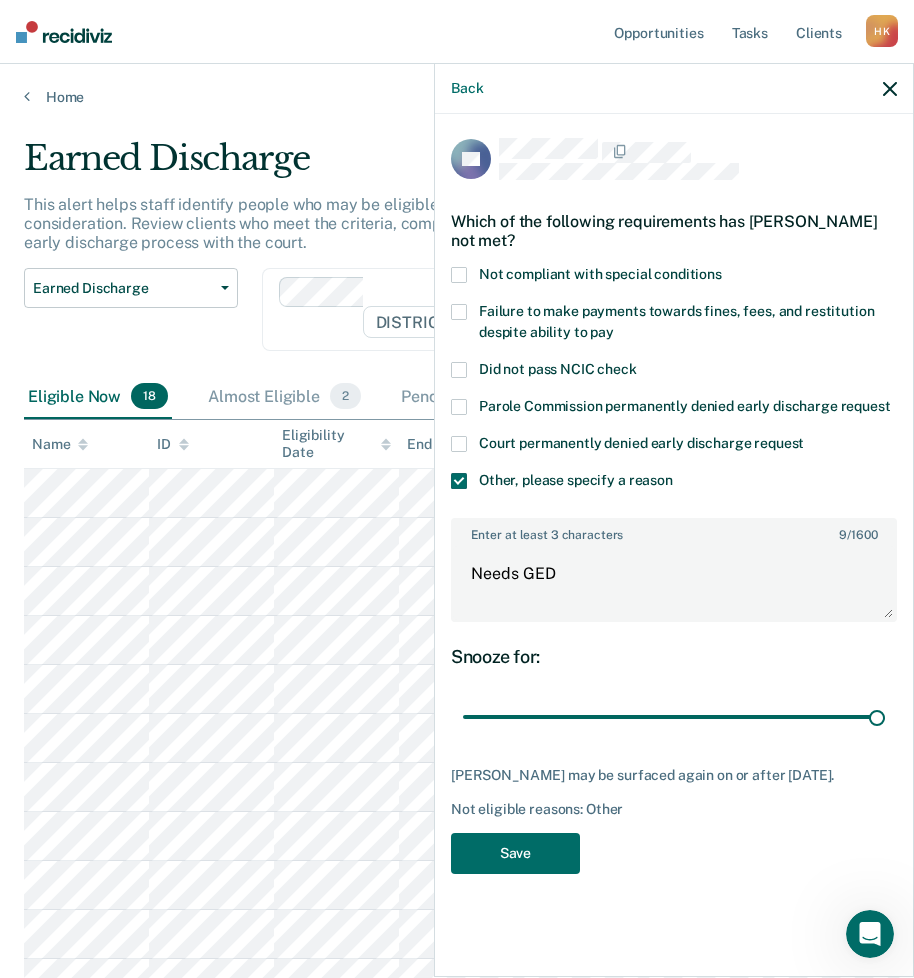 click on "Not compliant with special conditions" at bounding box center [674, 277] 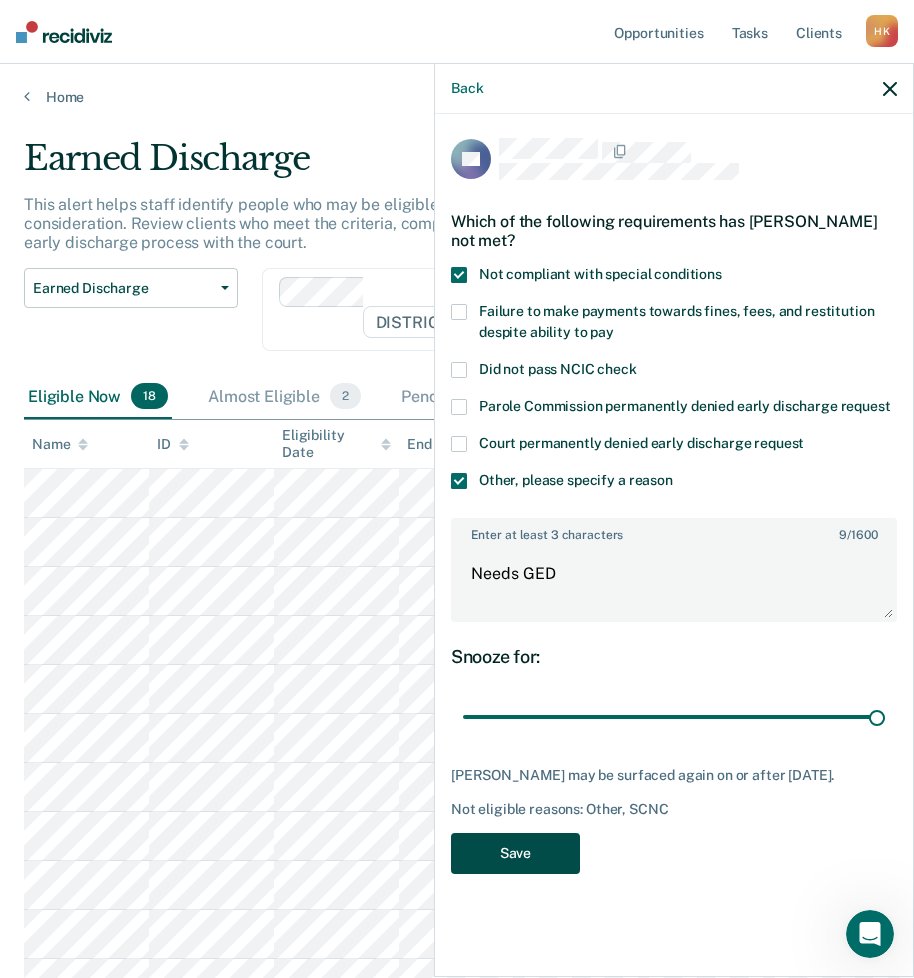 click on "Save" at bounding box center (515, 853) 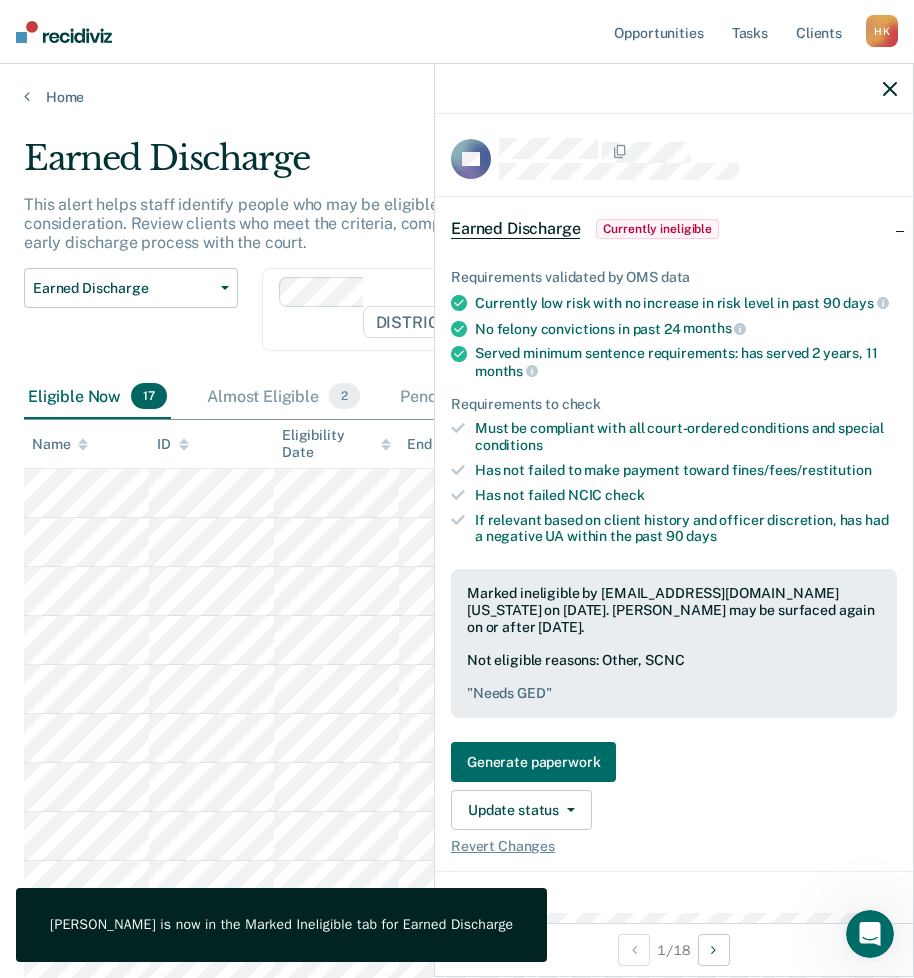 click at bounding box center [674, 89] 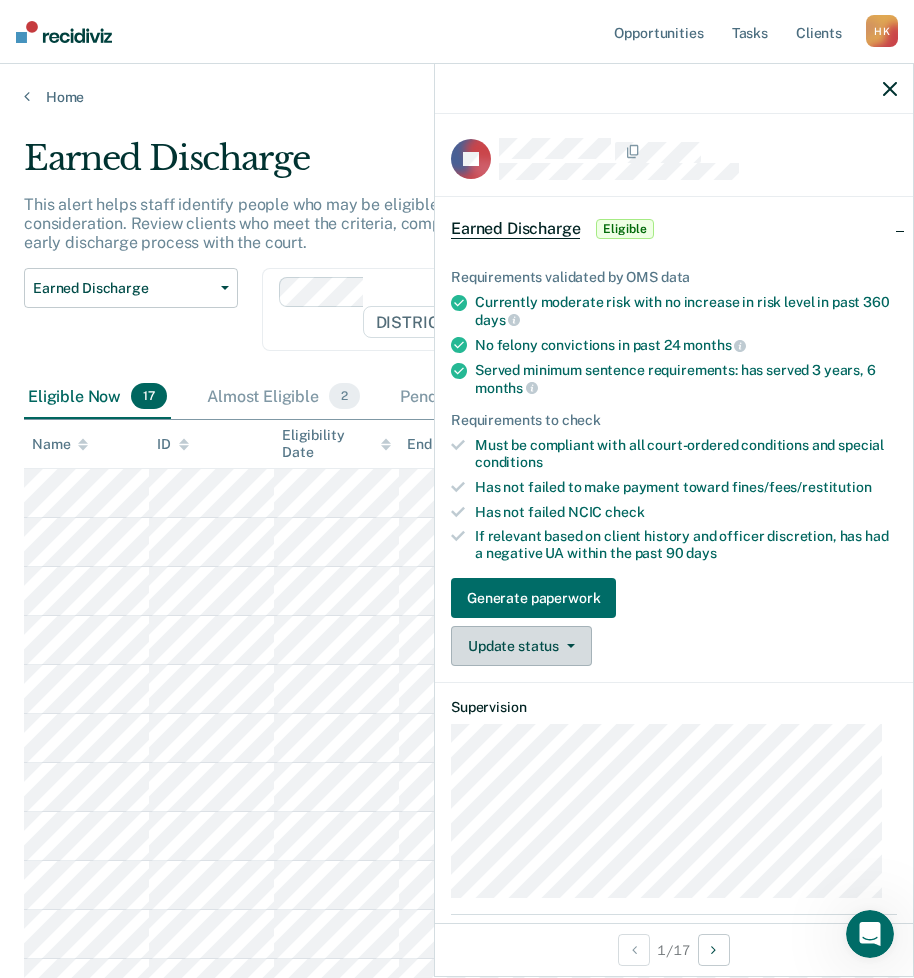click on "Update status" at bounding box center (521, 646) 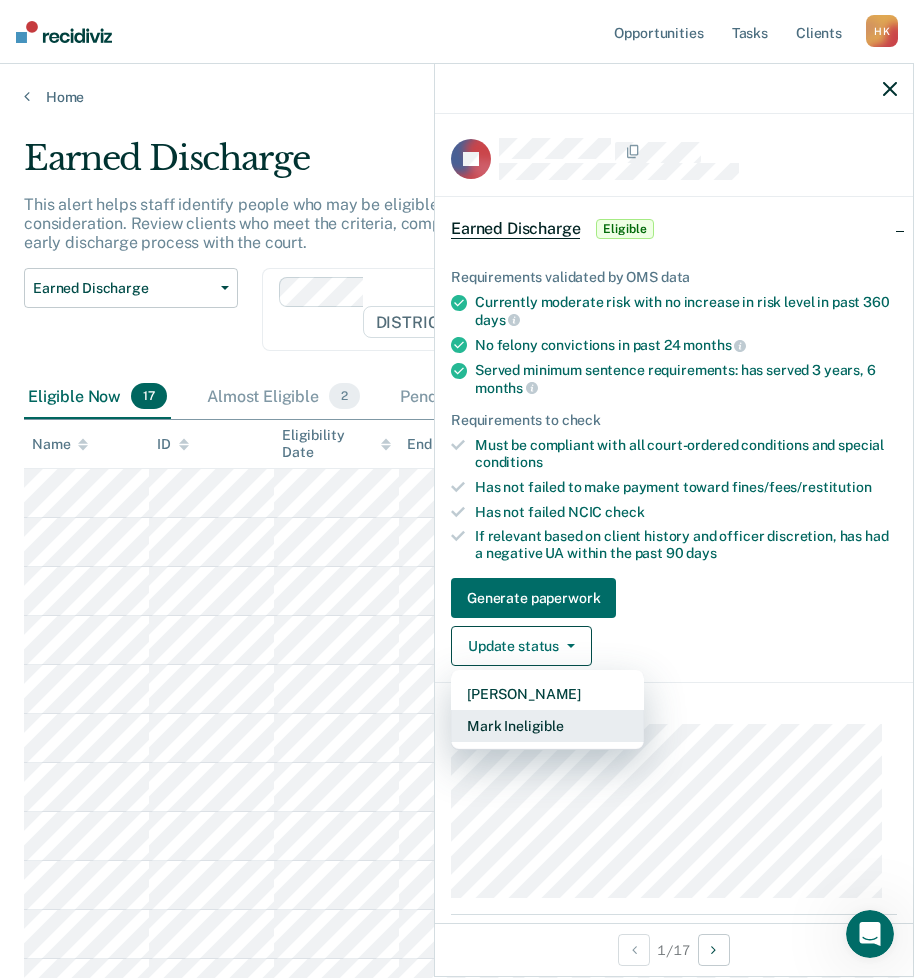 click on "Mark Ineligible" at bounding box center (547, 726) 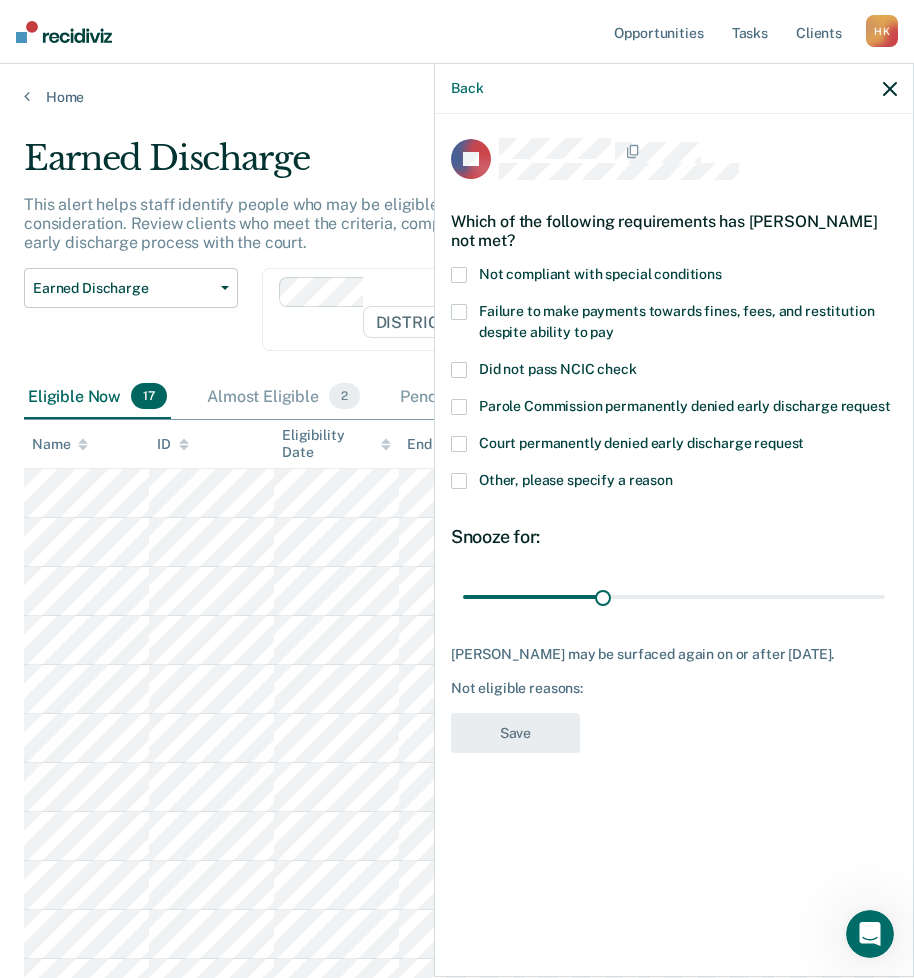 click at bounding box center (459, 481) 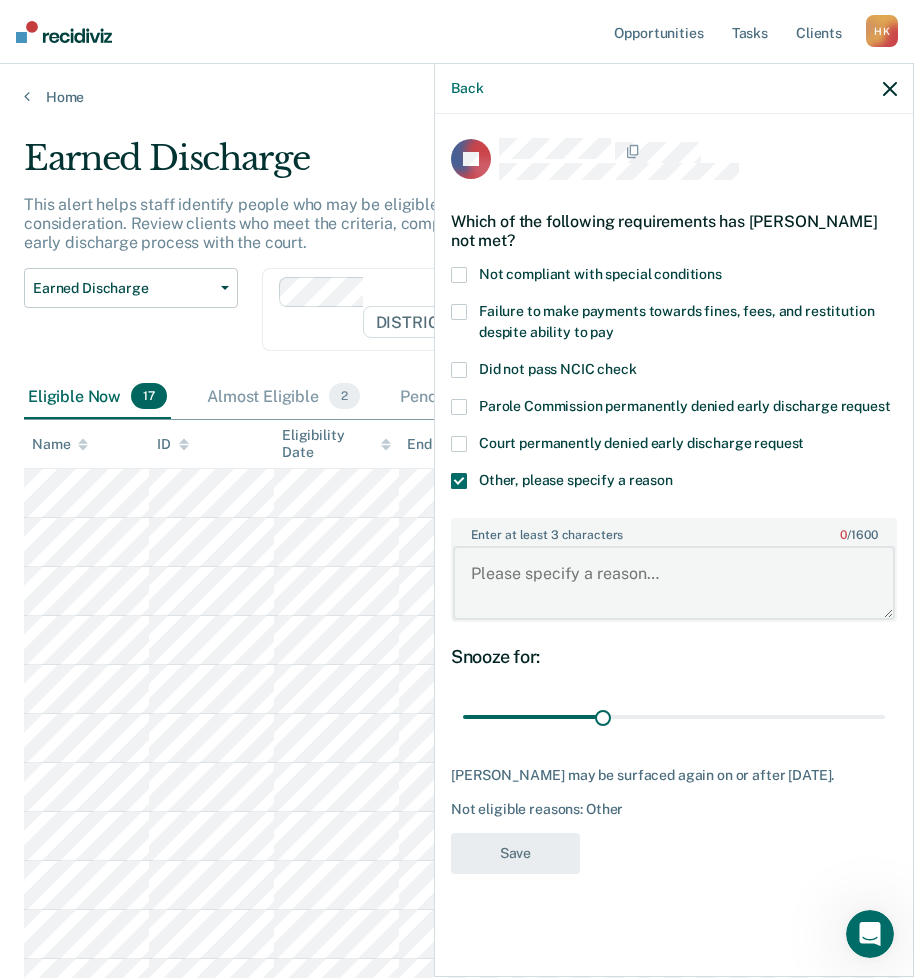 click on "Enter at least 3 characters 0  /  1600" at bounding box center [674, 583] 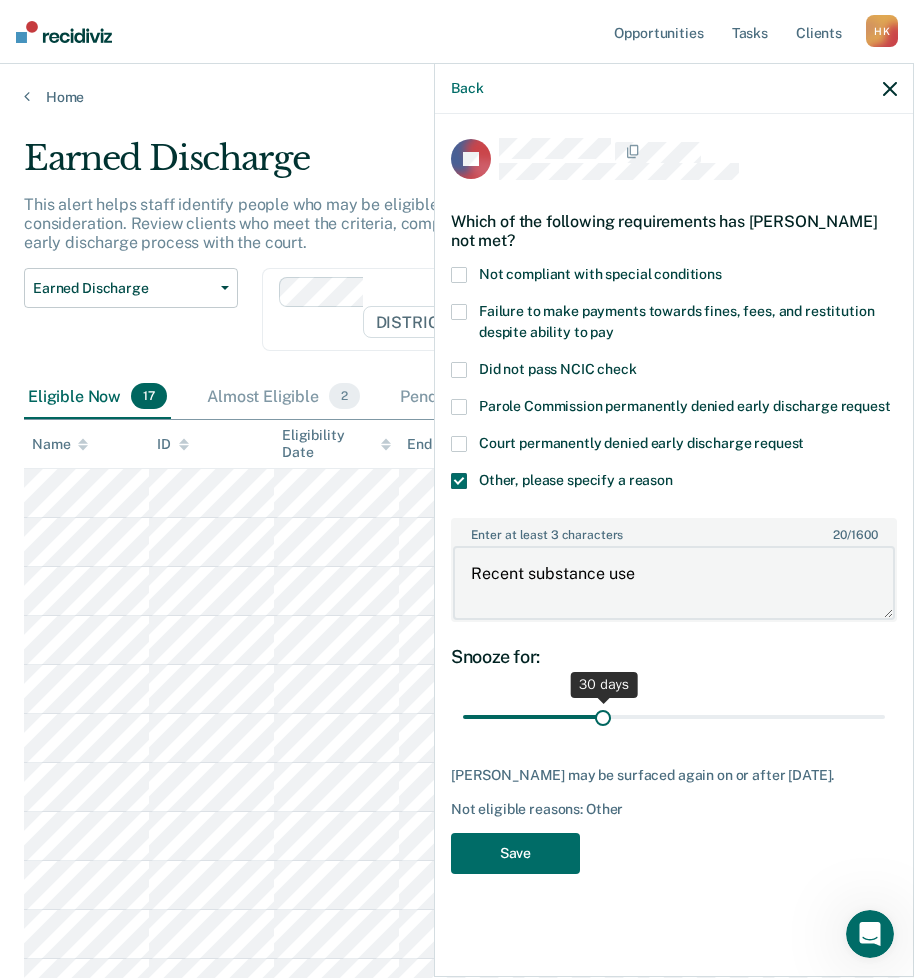 type on "Recent substance use" 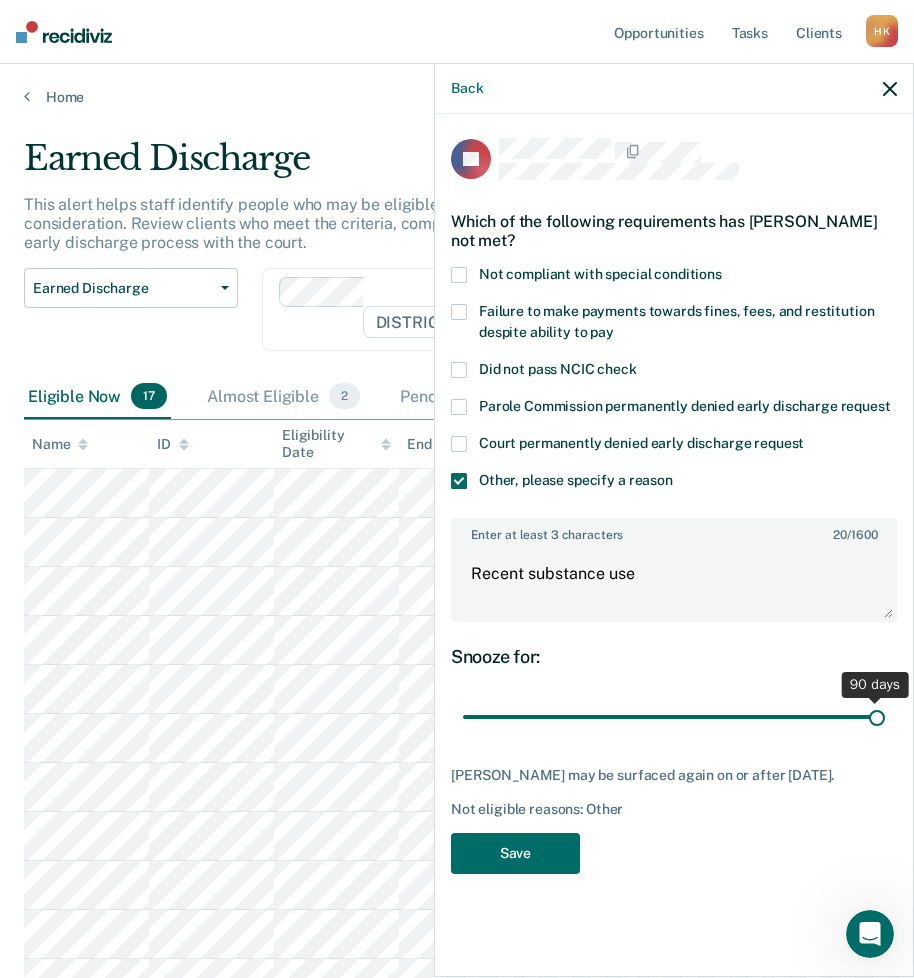 drag, startPoint x: 603, startPoint y: 716, endPoint x: 950, endPoint y: 749, distance: 348.56564 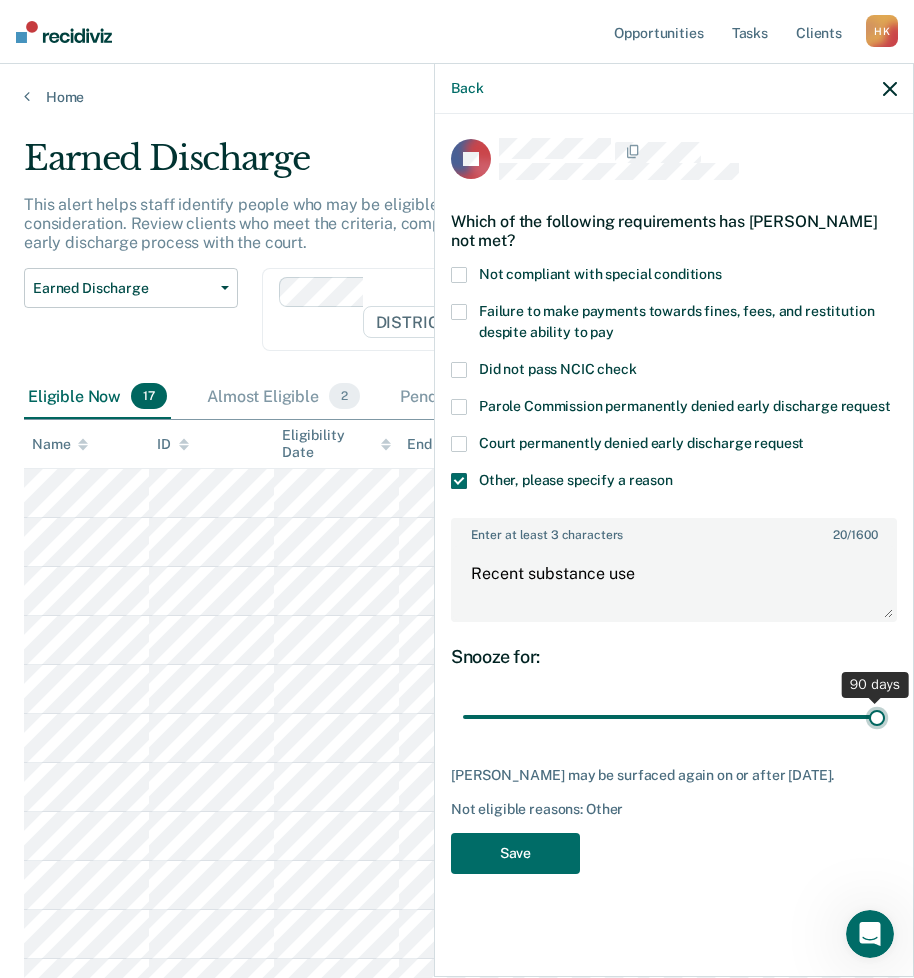 type on "90" 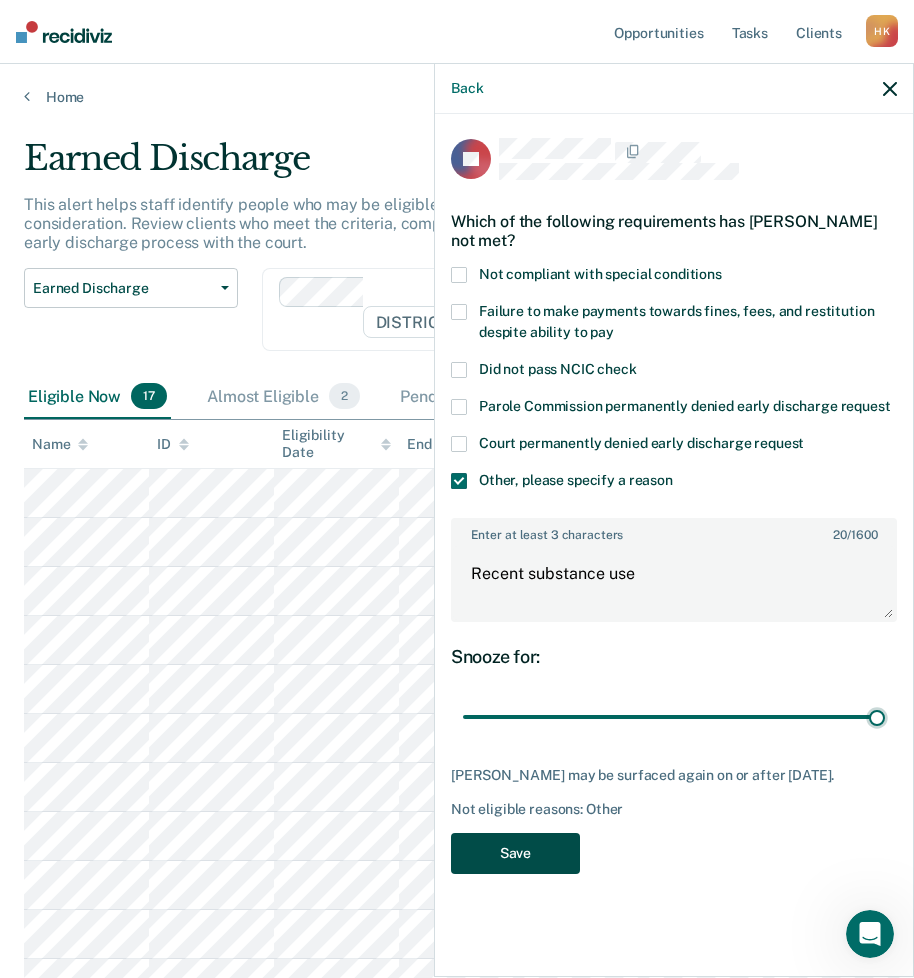 click on "Save" at bounding box center (515, 853) 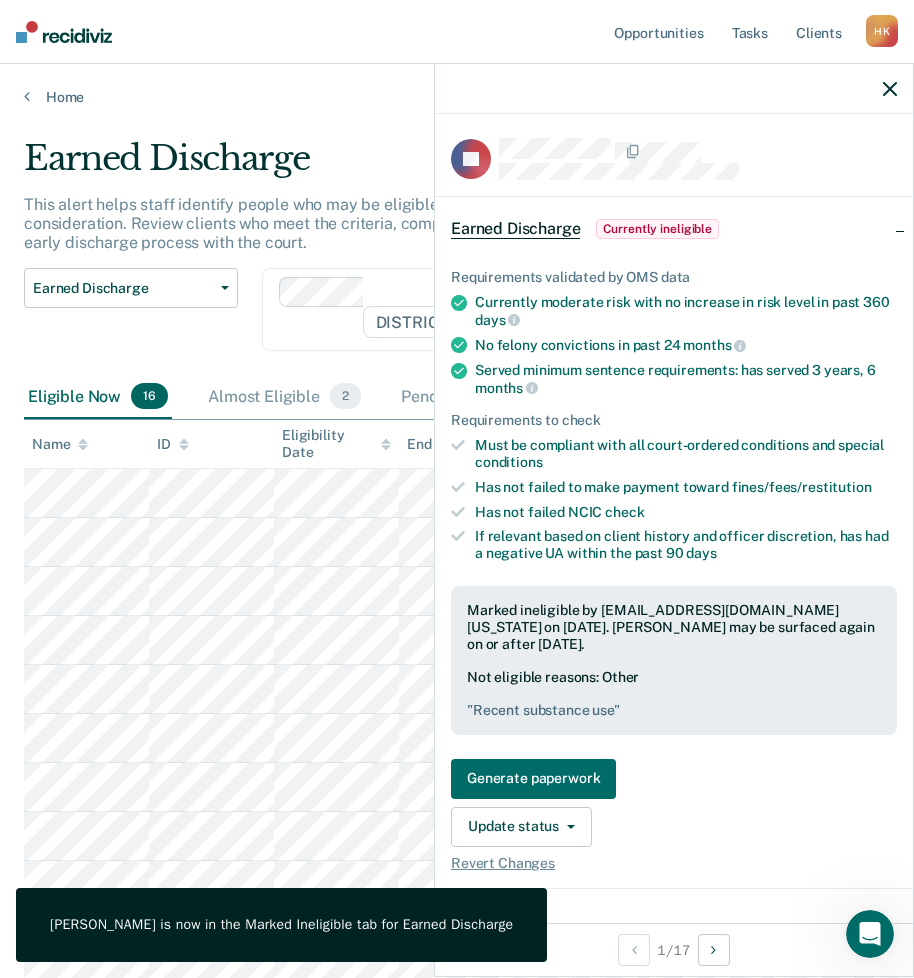 click 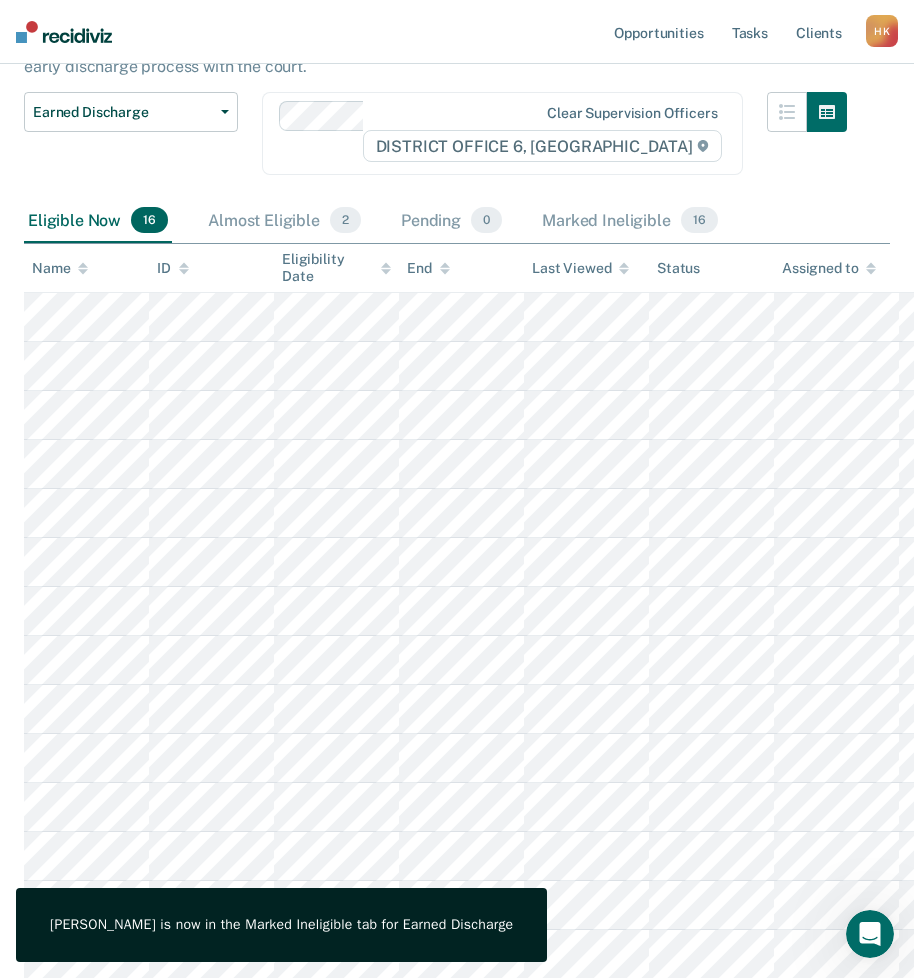 scroll, scrollTop: 0, scrollLeft: 0, axis: both 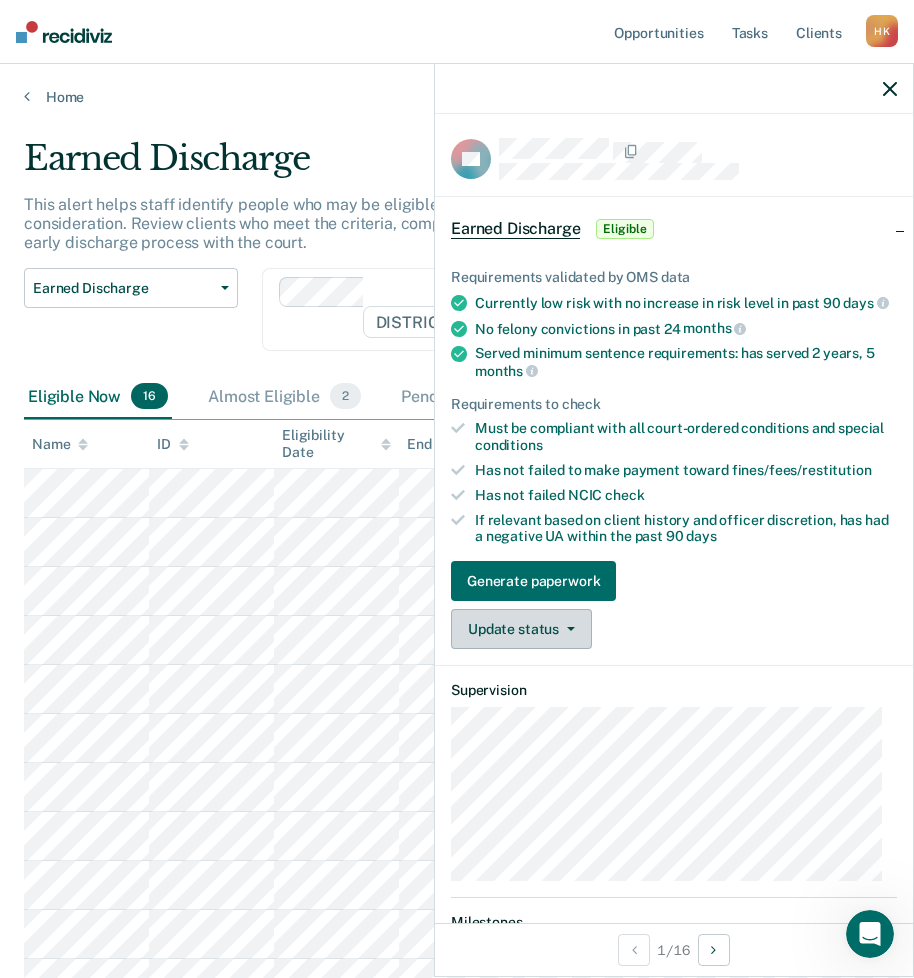 click on "Update status" at bounding box center (521, 629) 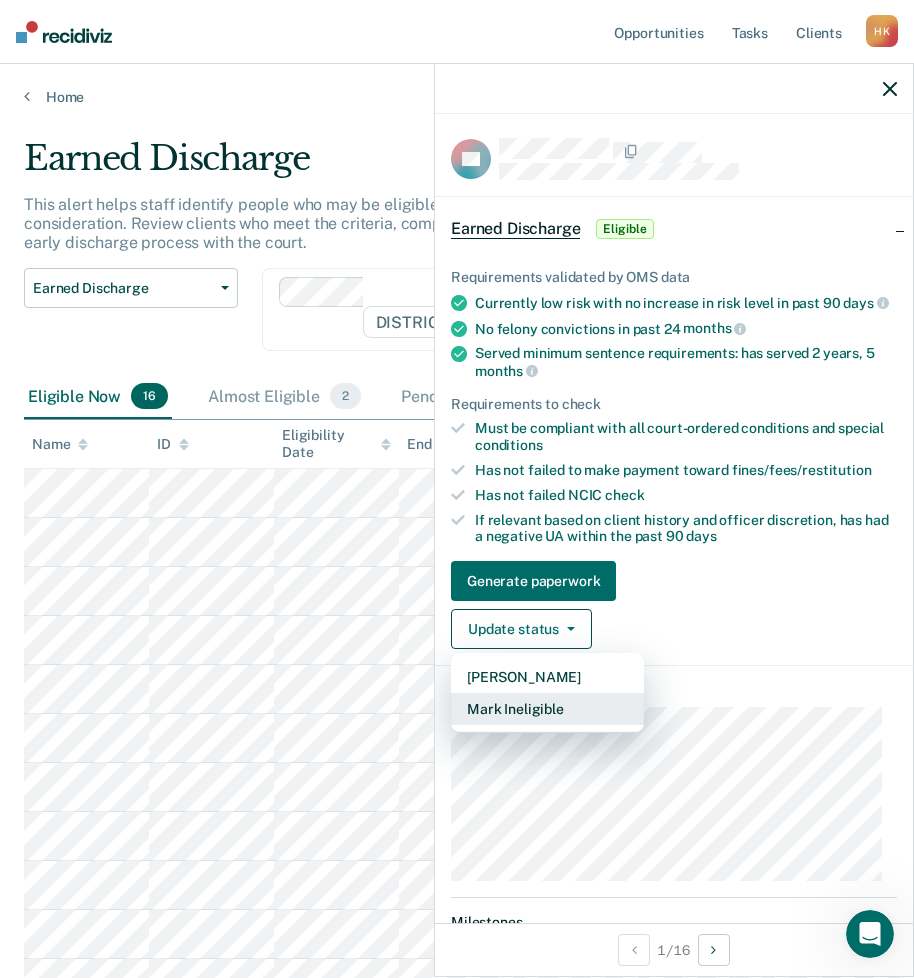 click on "Mark Ineligible" at bounding box center (547, 709) 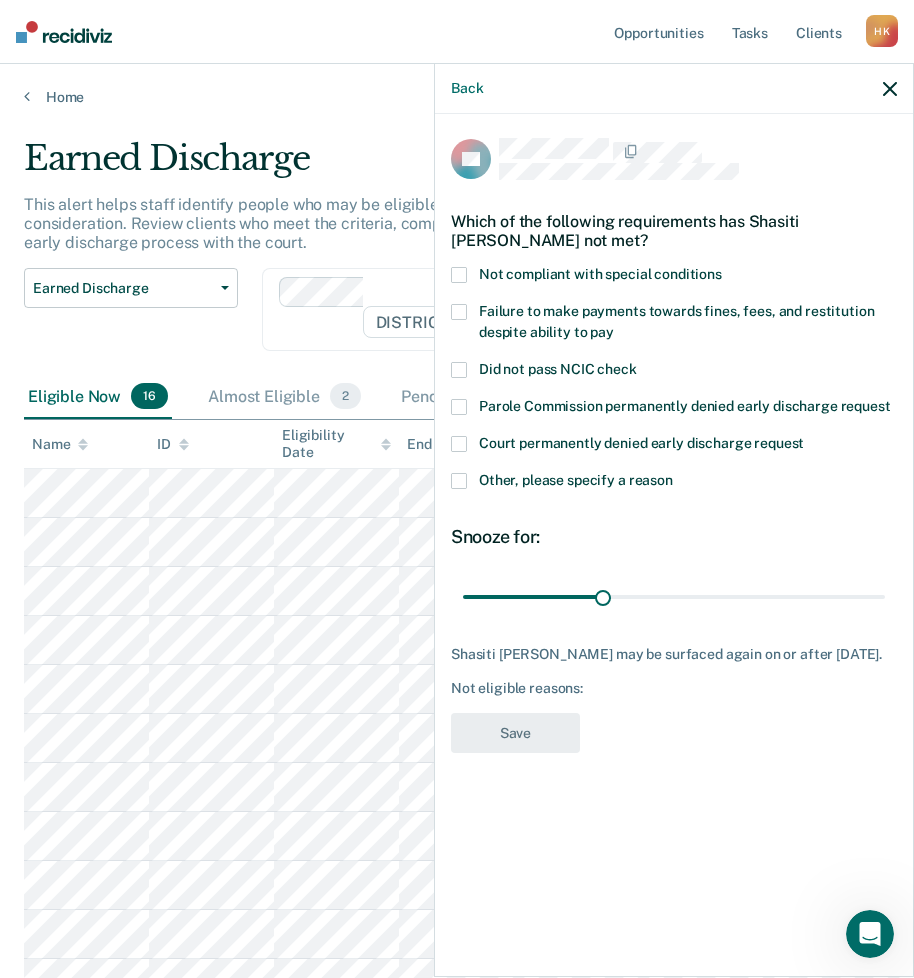 drag, startPoint x: 462, startPoint y: 269, endPoint x: 463, endPoint y: 281, distance: 12.0415945 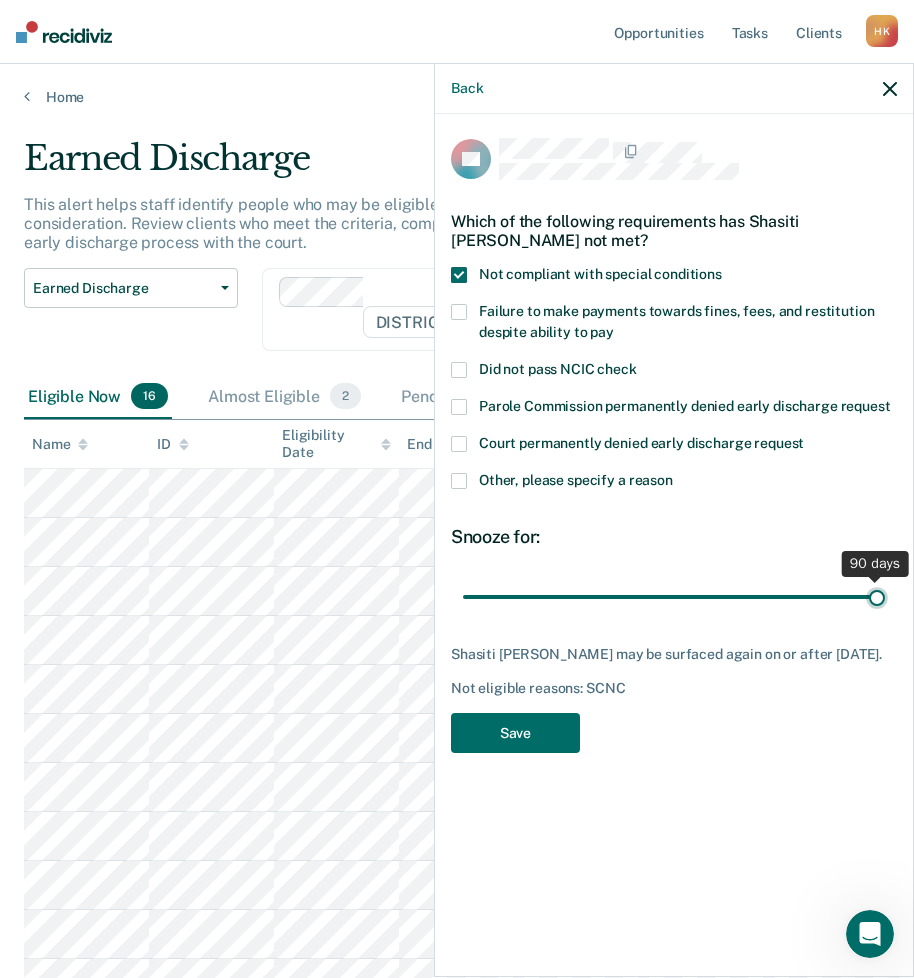 drag, startPoint x: 603, startPoint y: 595, endPoint x: 882, endPoint y: 591, distance: 279.0287 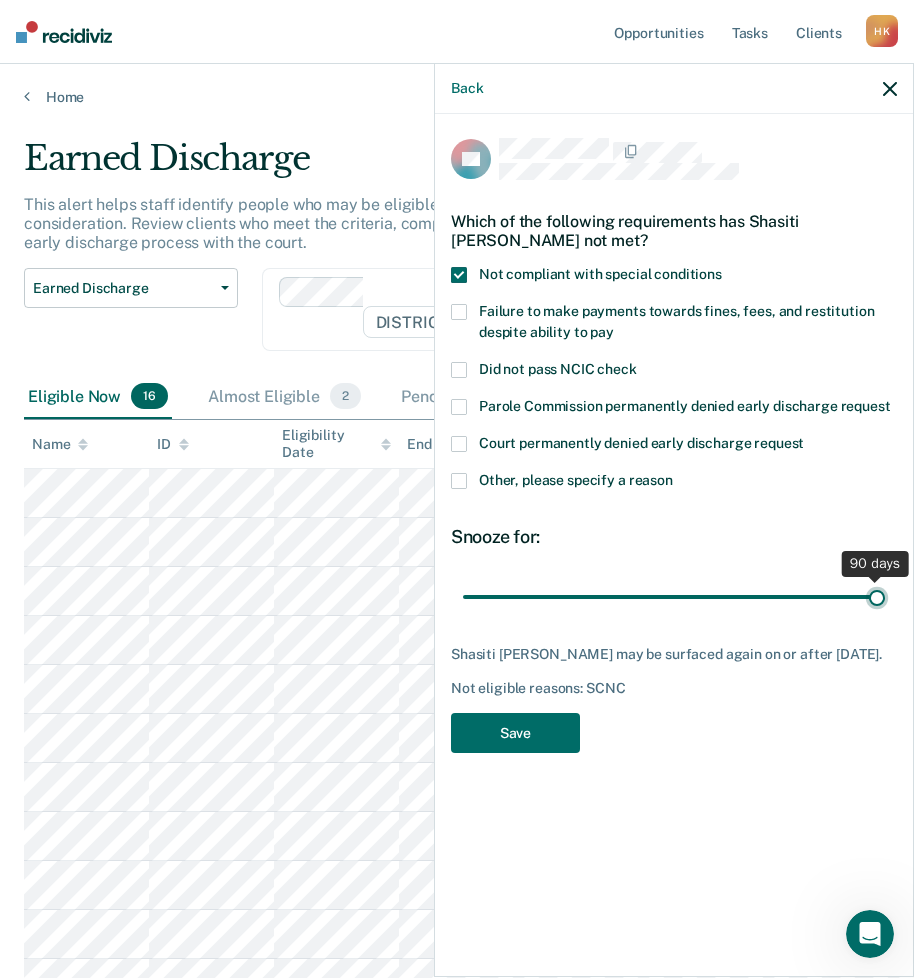 type on "90" 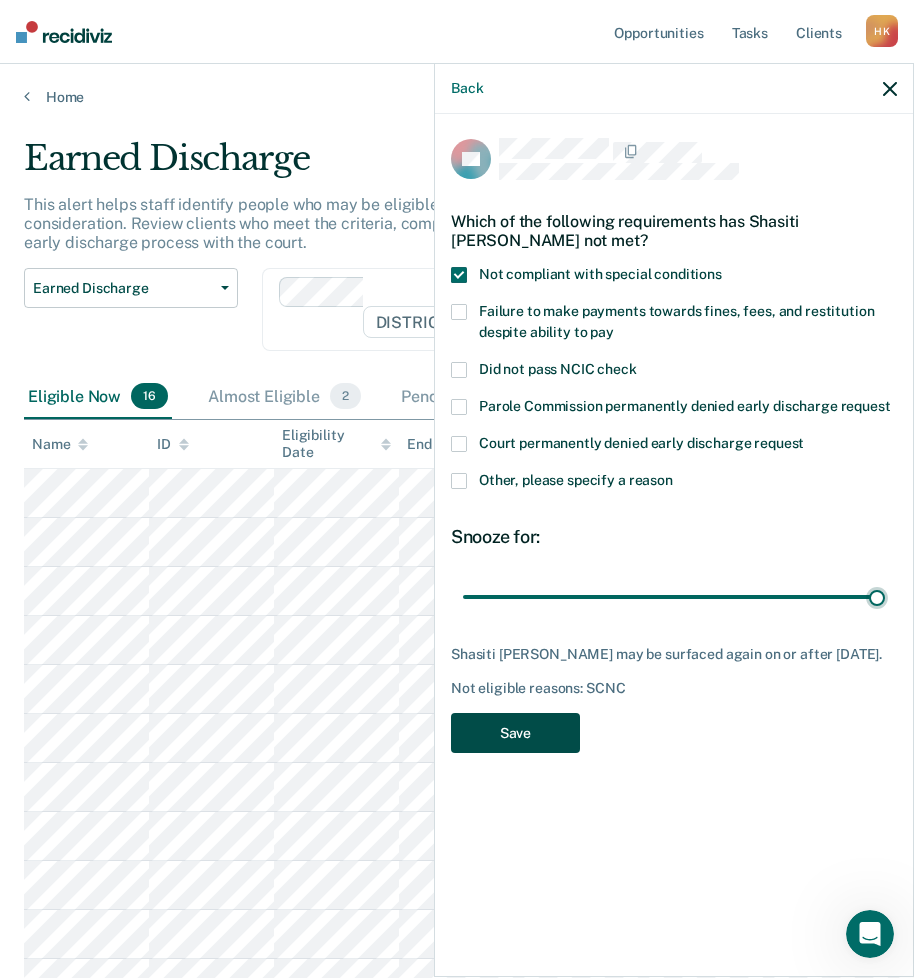 click on "Save" at bounding box center (515, 733) 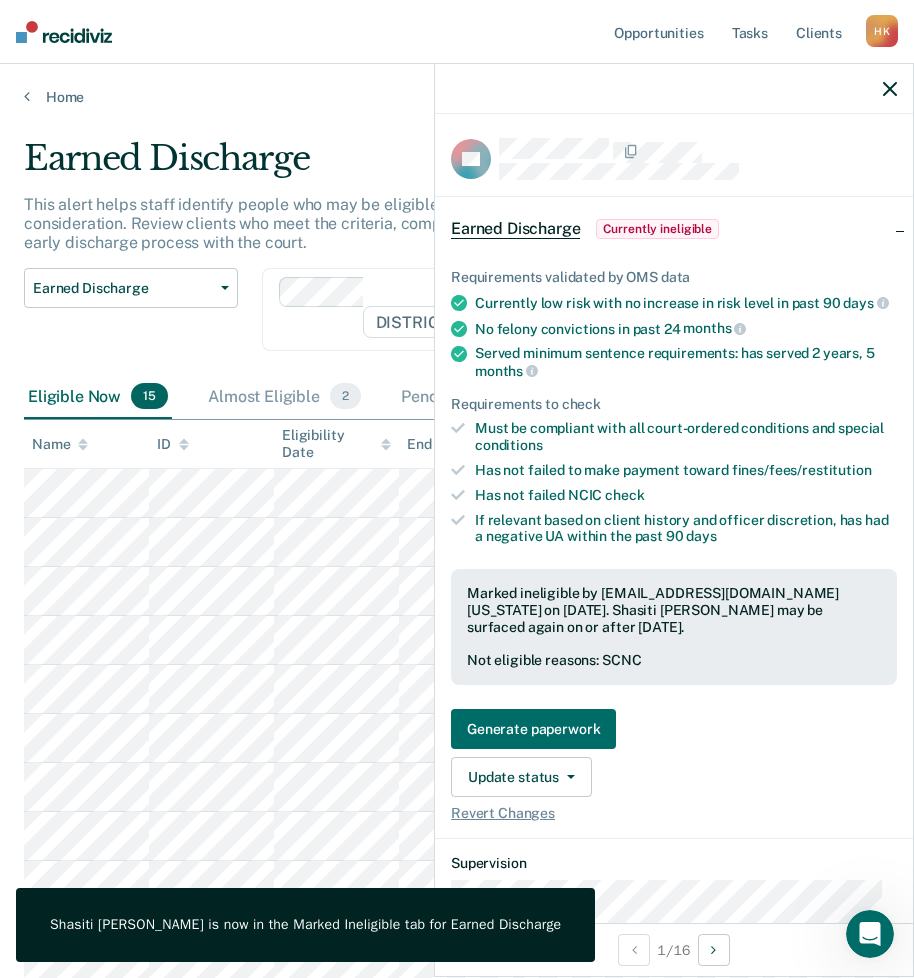 click 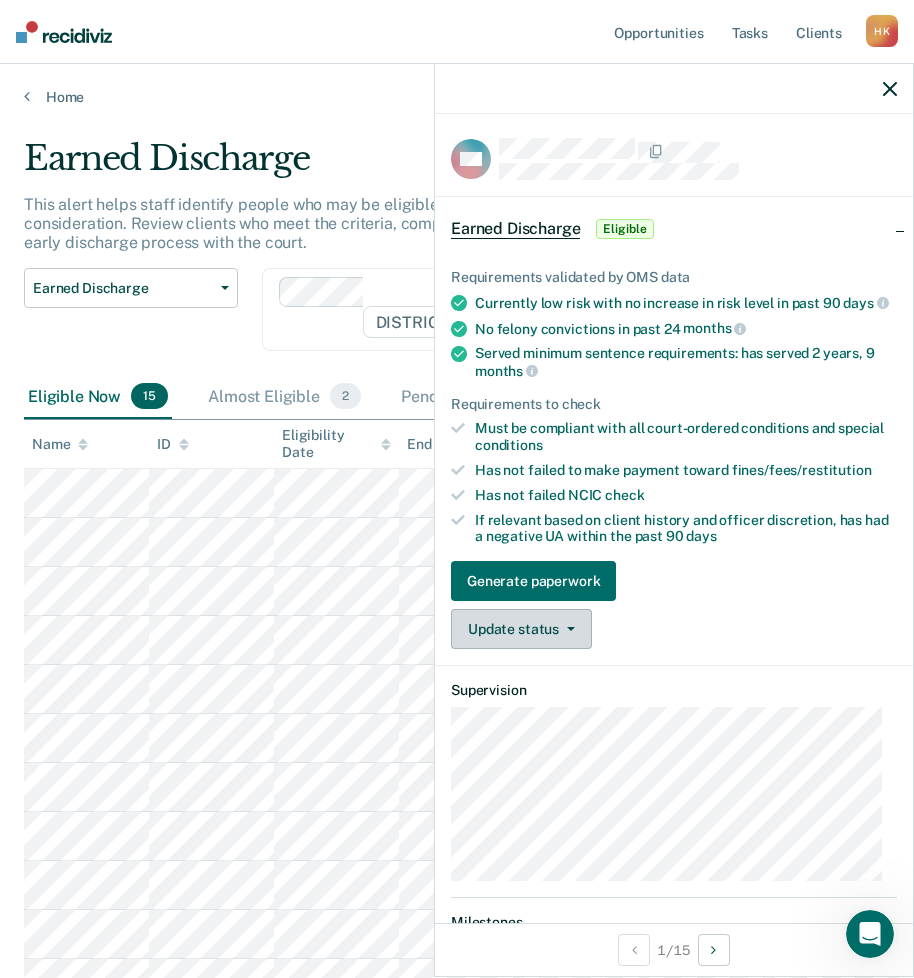 drag, startPoint x: 515, startPoint y: 639, endPoint x: 521, endPoint y: 620, distance: 19.924858 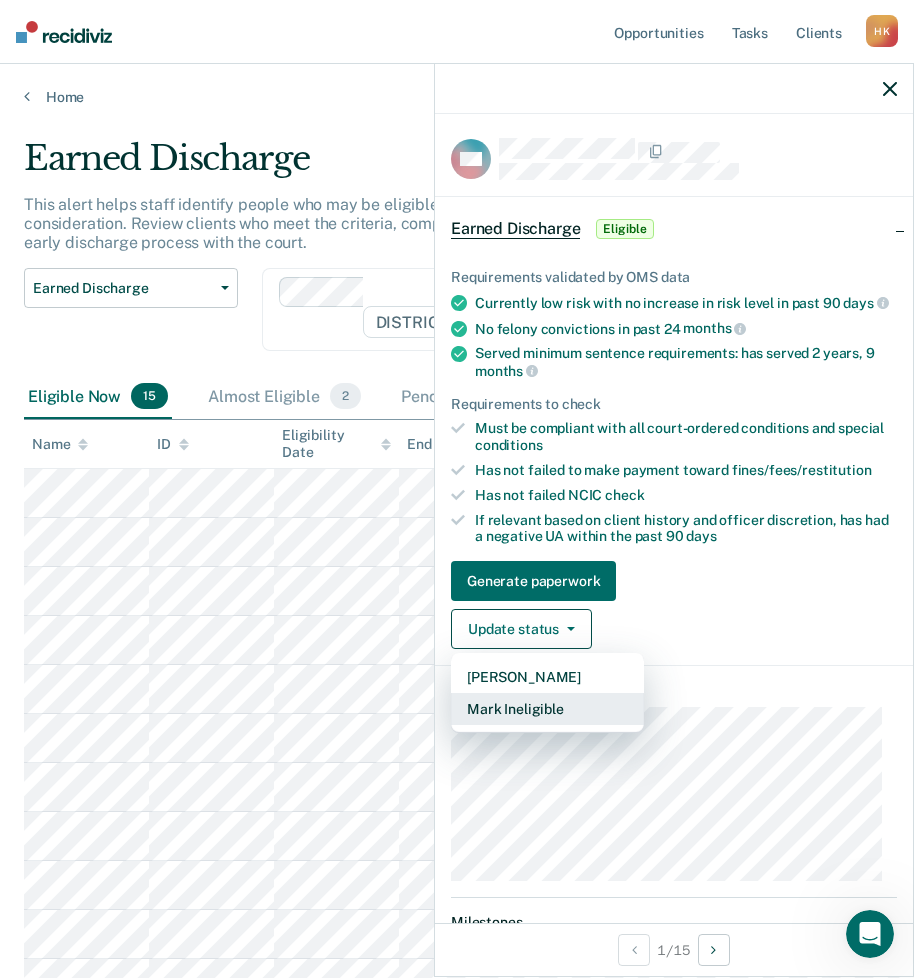 click on "Mark Ineligible" at bounding box center [547, 709] 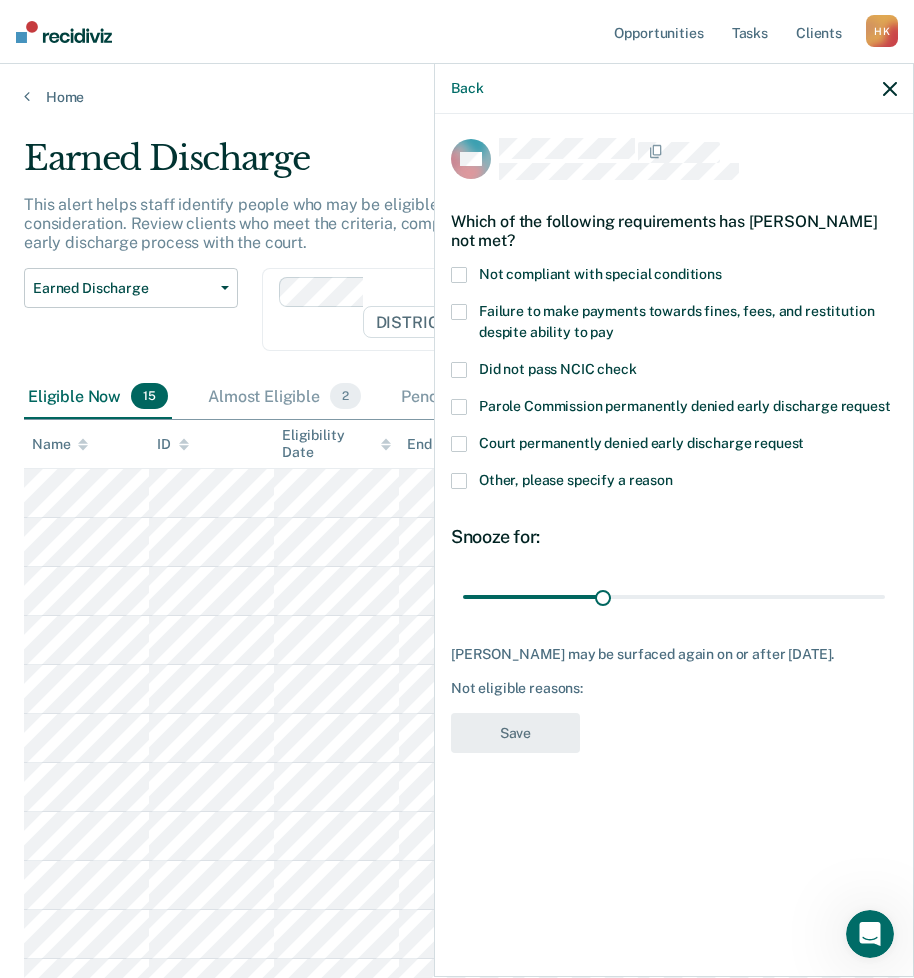 click at bounding box center (459, 275) 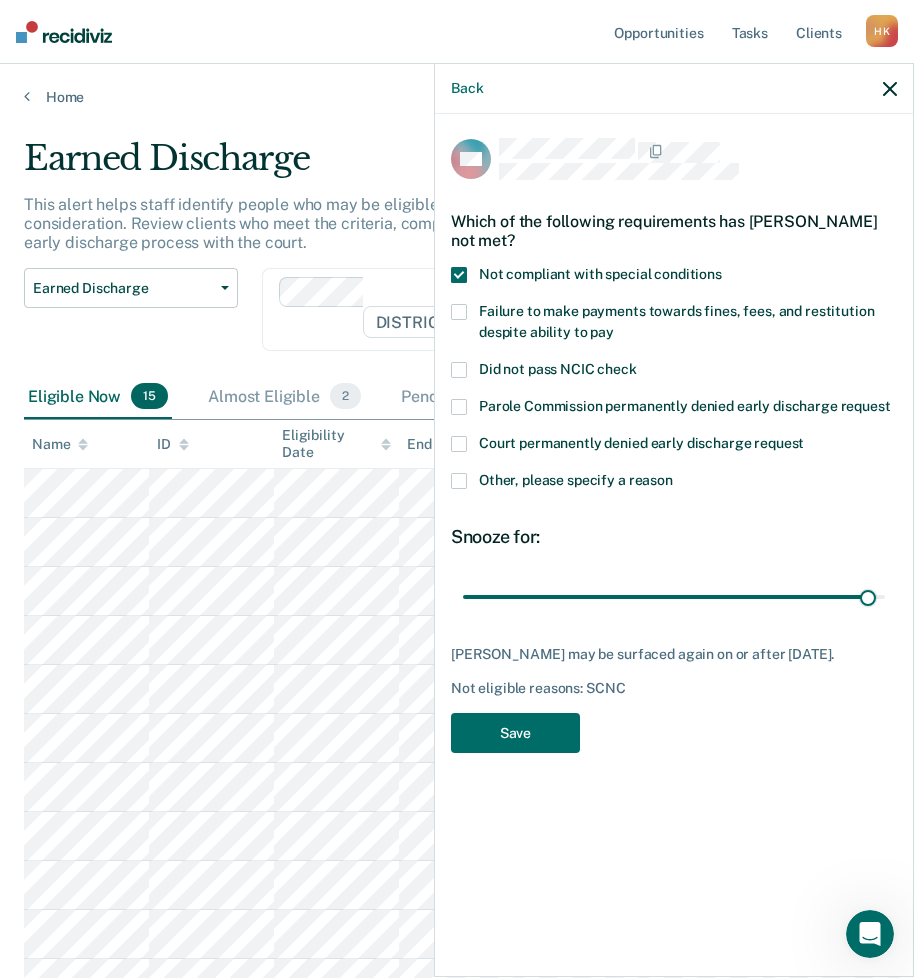 drag, startPoint x: 601, startPoint y: 600, endPoint x: 870, endPoint y: 622, distance: 269.89813 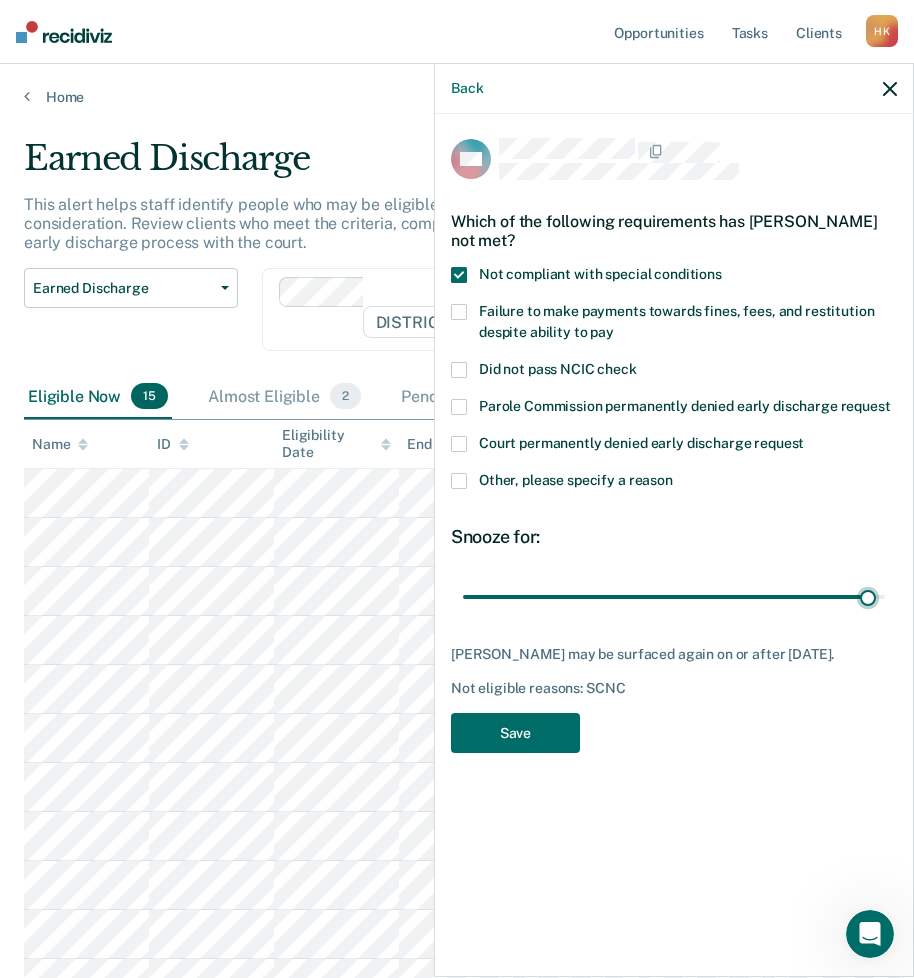 type on "88" 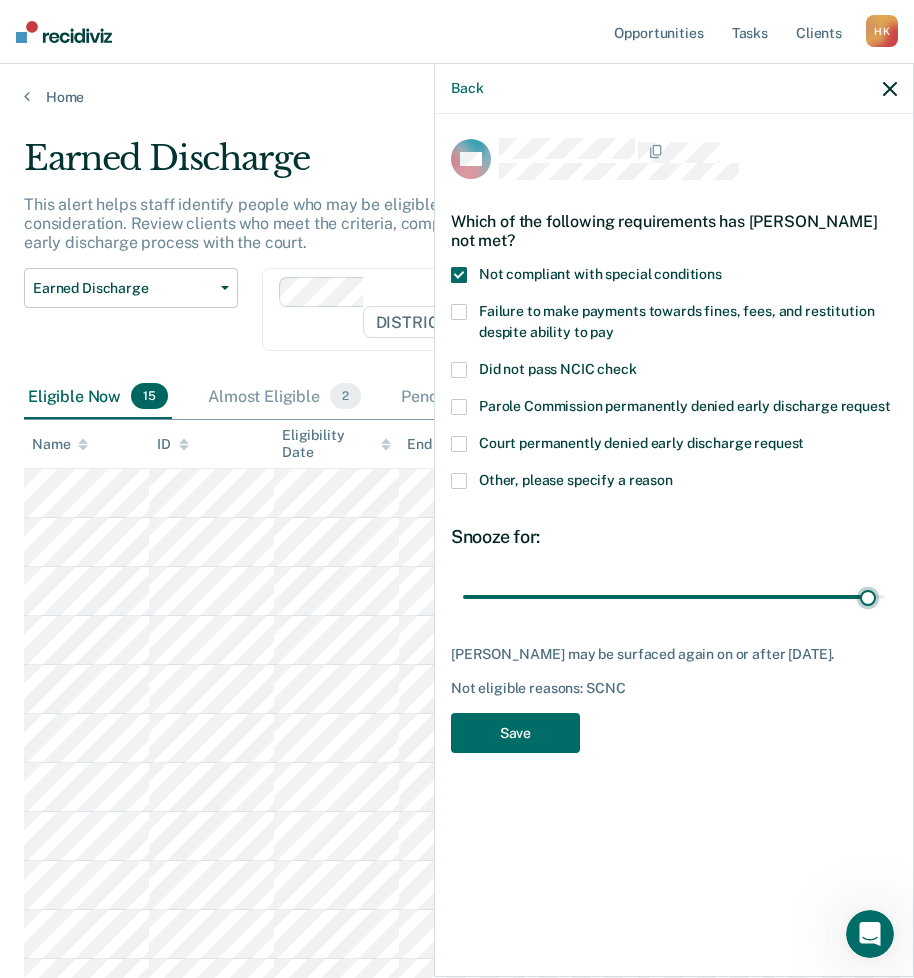click at bounding box center (674, 596) 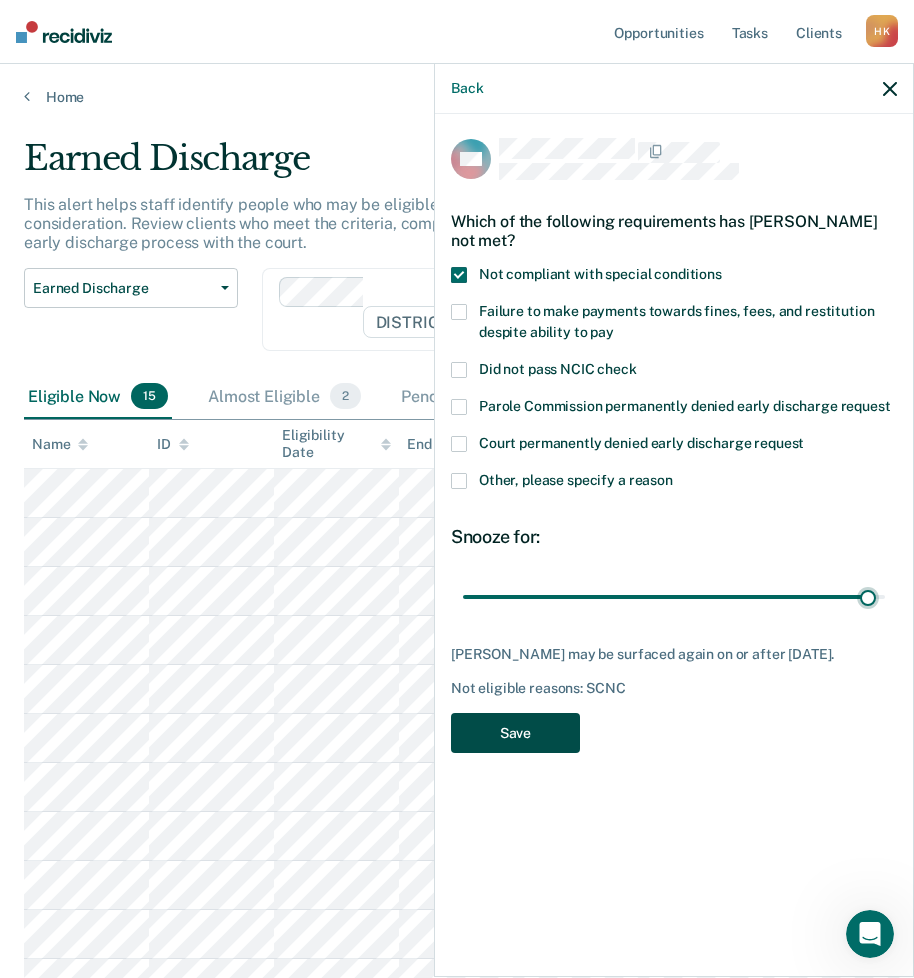 click on "Save" at bounding box center (515, 733) 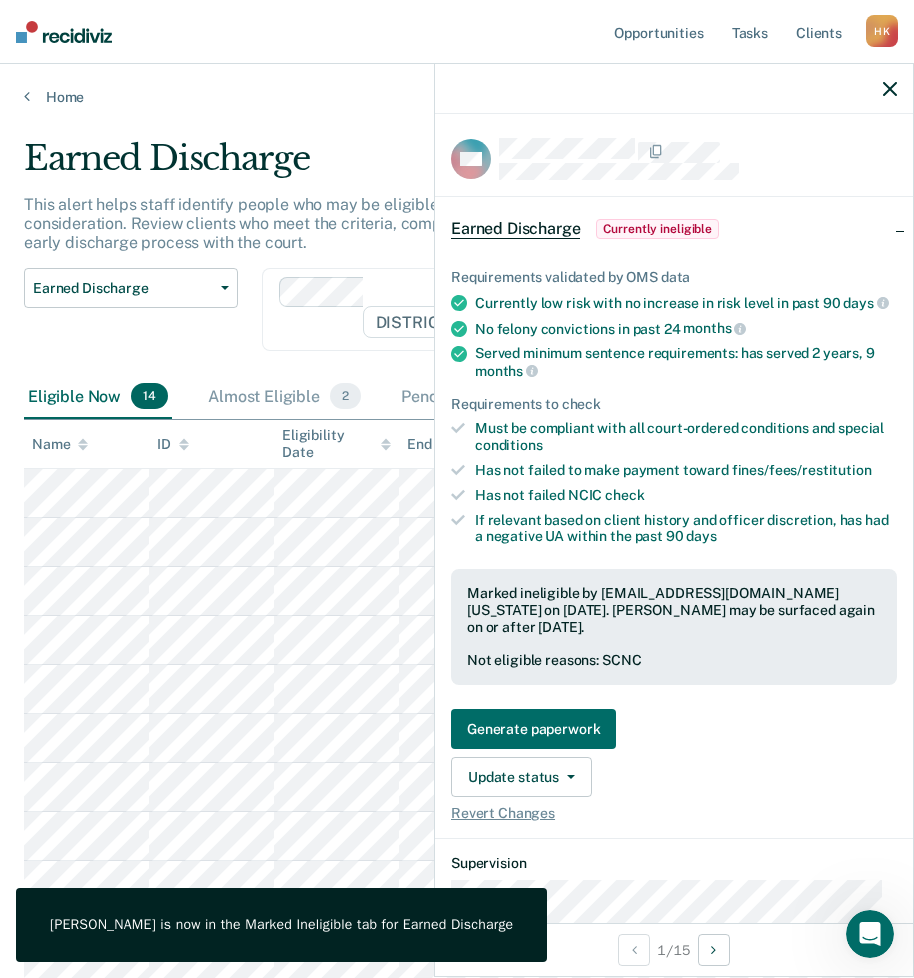 click at bounding box center (674, 89) 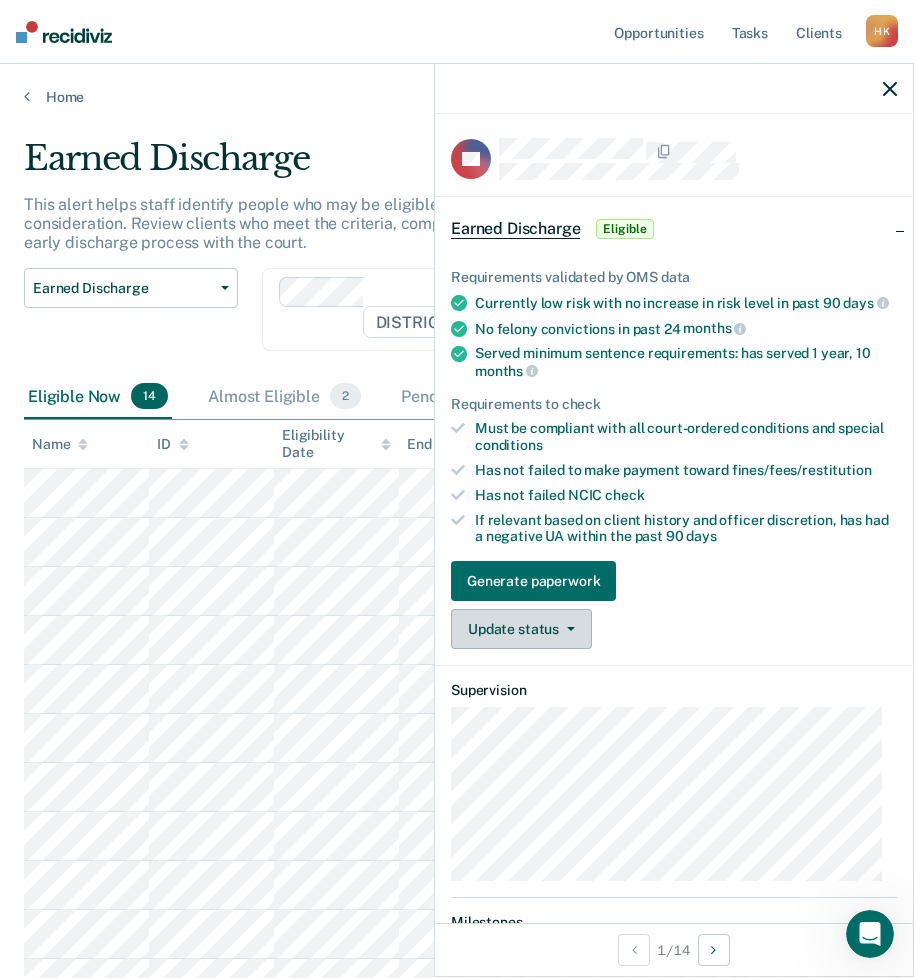 click on "Update status" at bounding box center (521, 629) 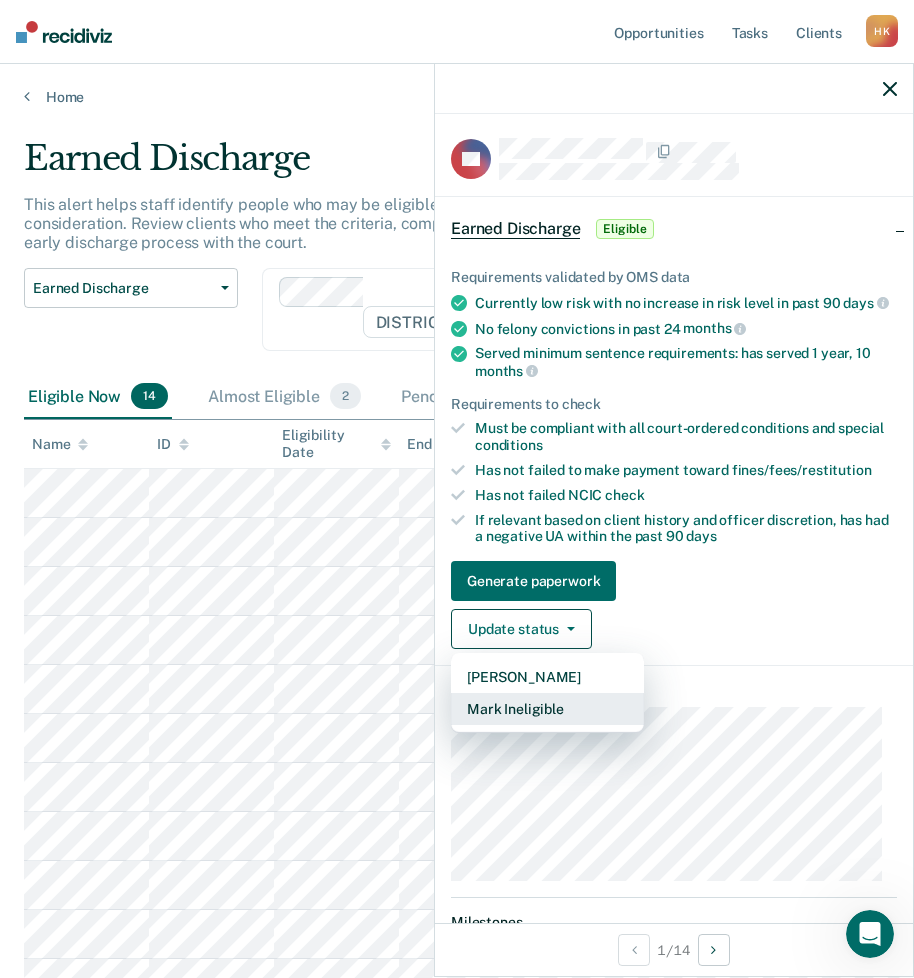 click on "Mark Ineligible" at bounding box center [547, 709] 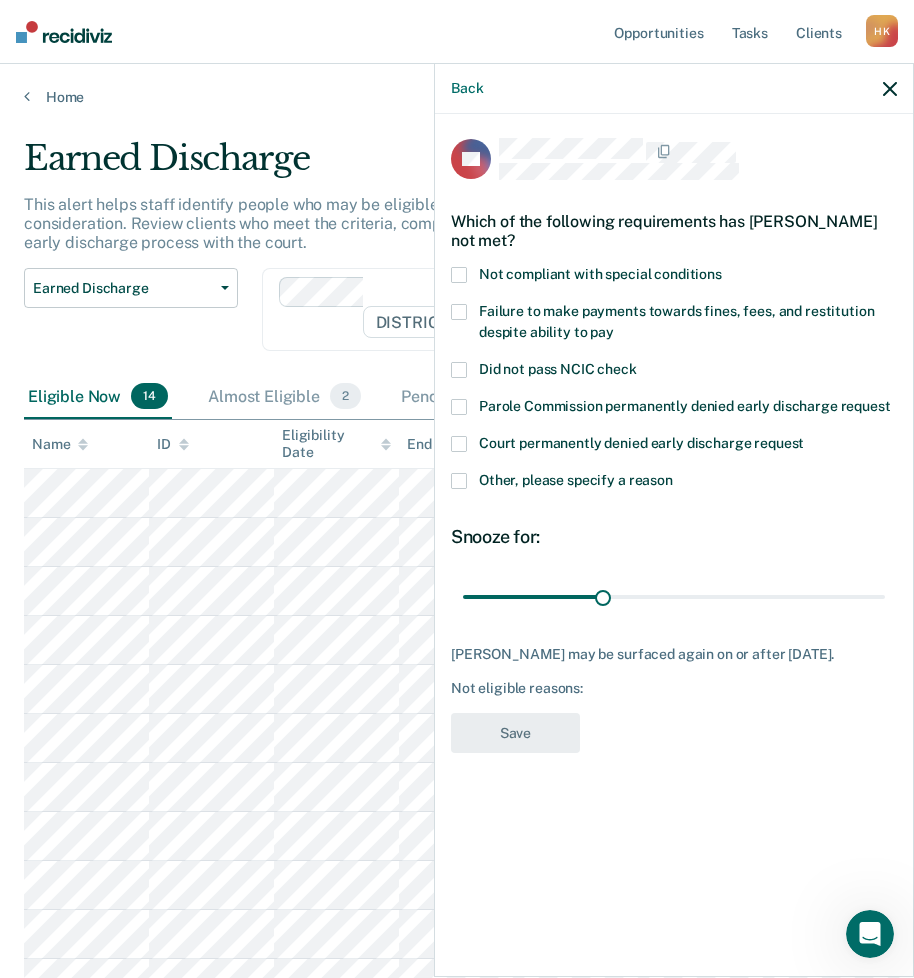 click at bounding box center [459, 481] 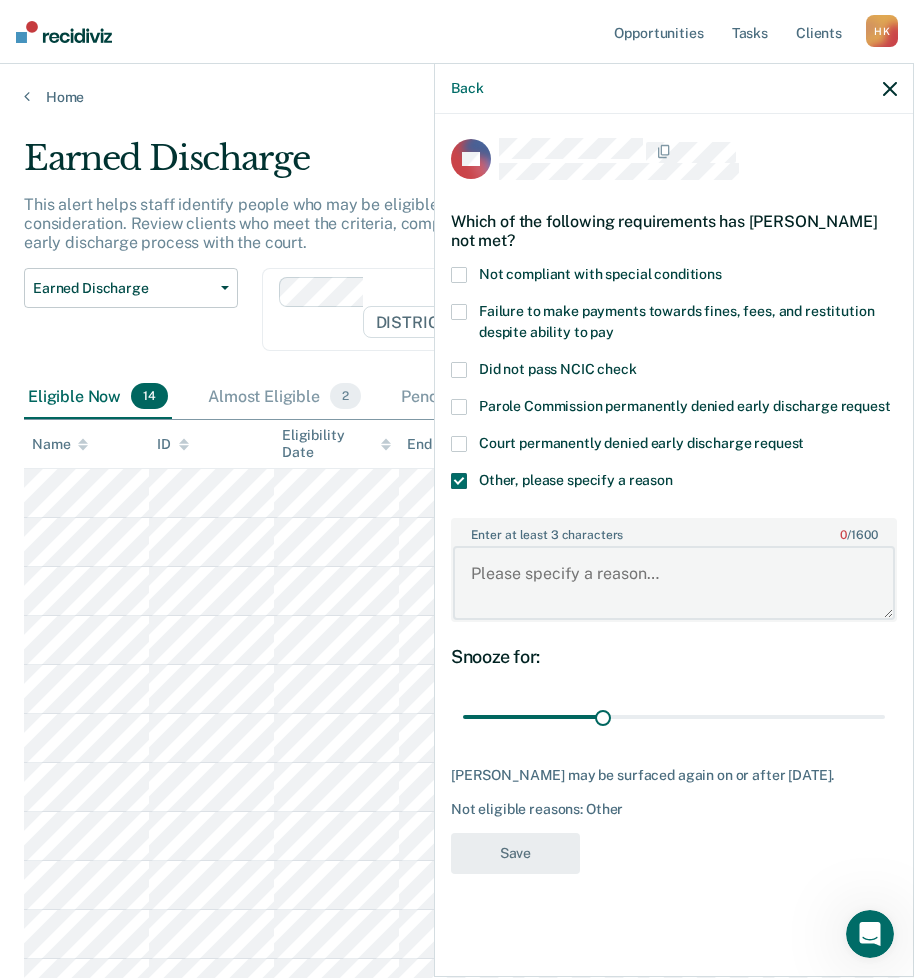 click on "Enter at least 3 characters 0  /  1600" at bounding box center (674, 583) 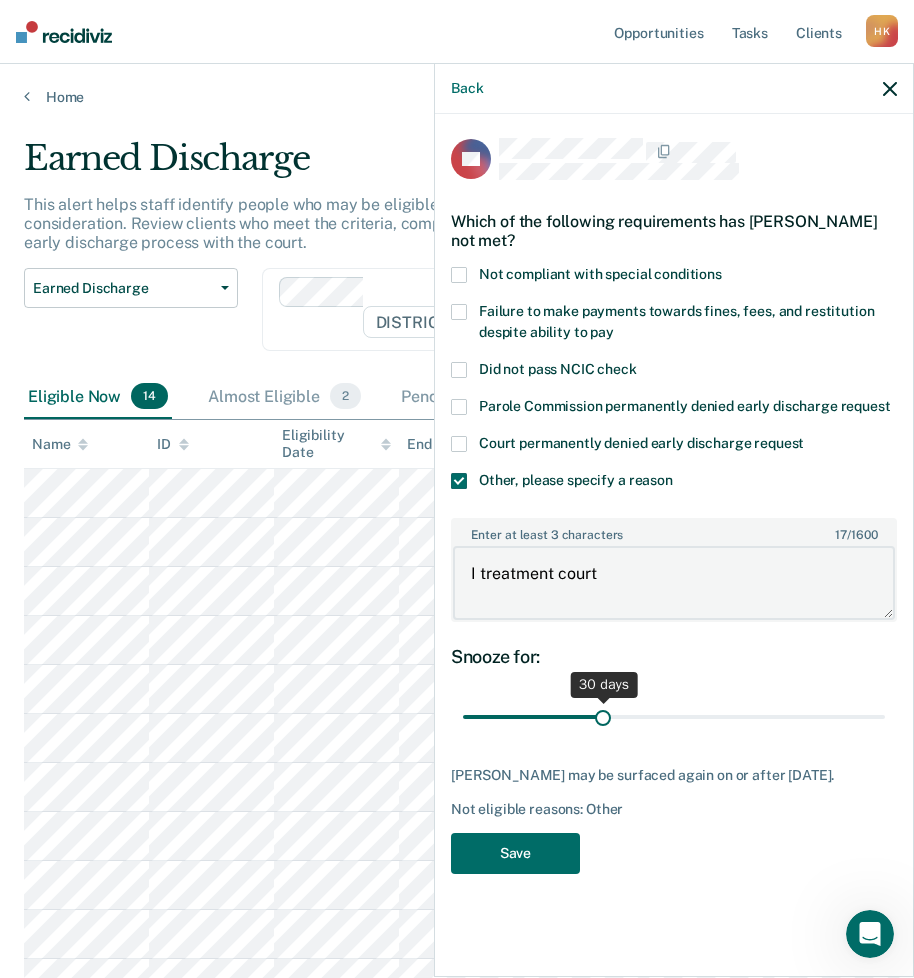 type on "I treatment court" 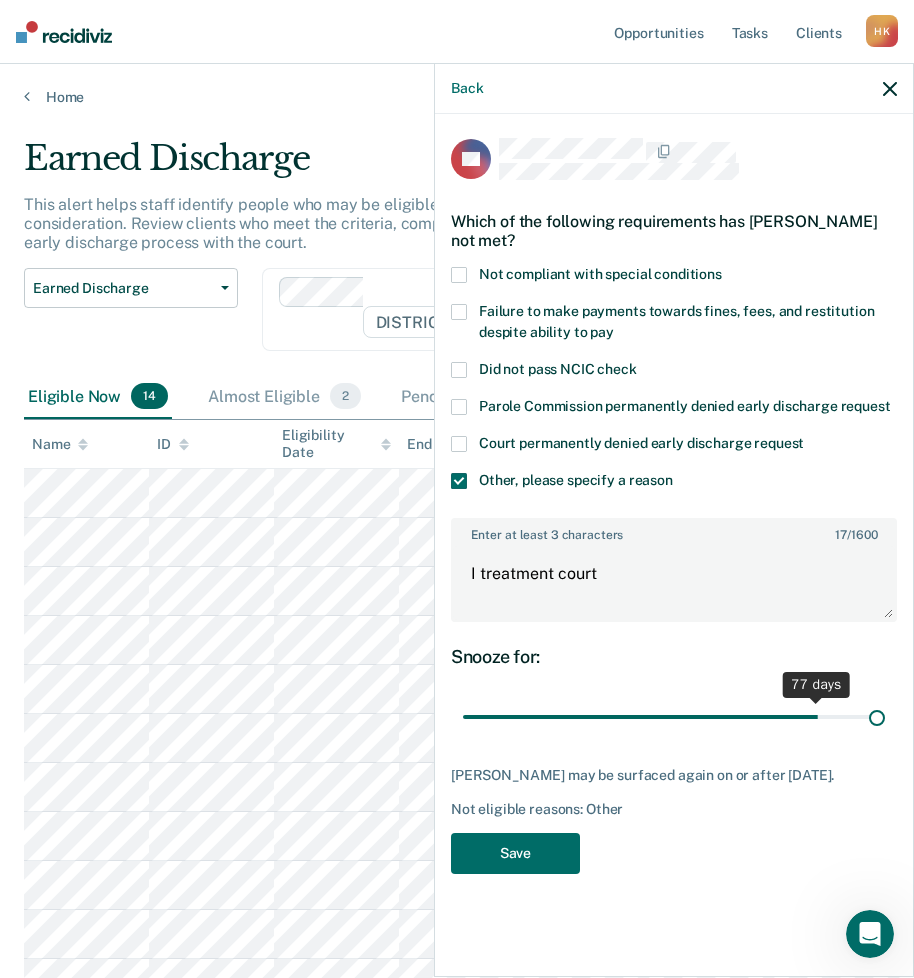 drag, startPoint x: 602, startPoint y: 715, endPoint x: 916, endPoint y: 732, distance: 314.45987 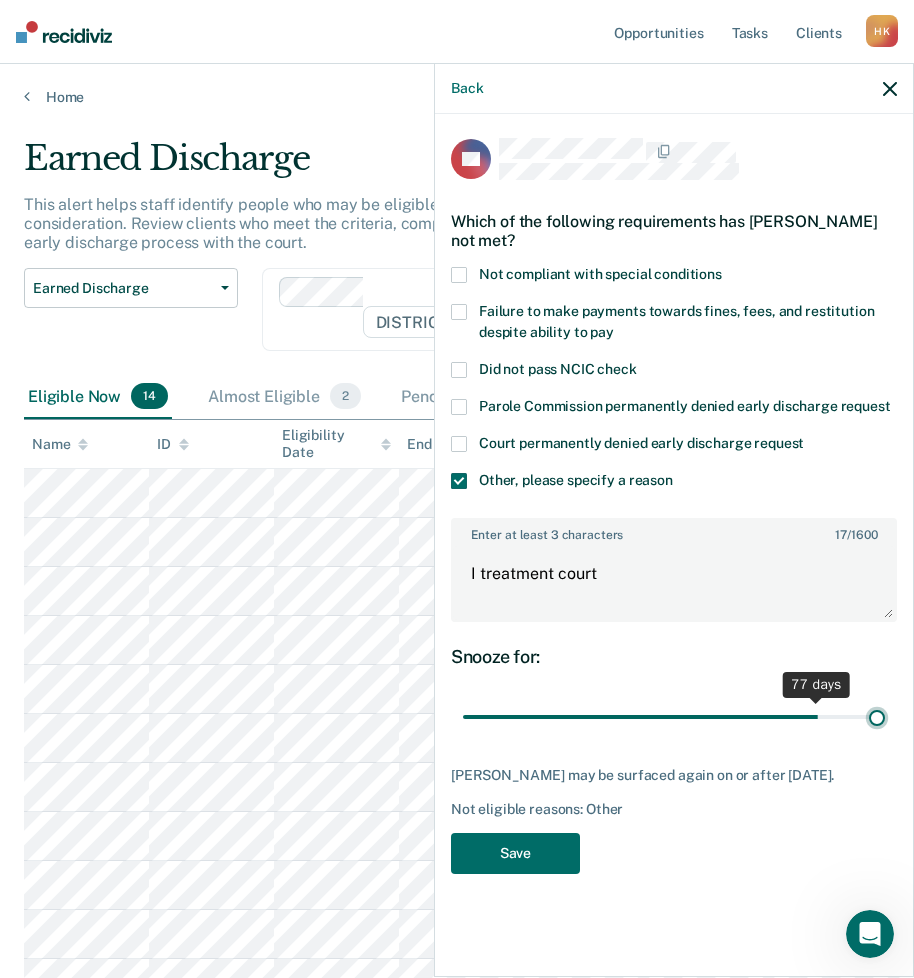 type on "90" 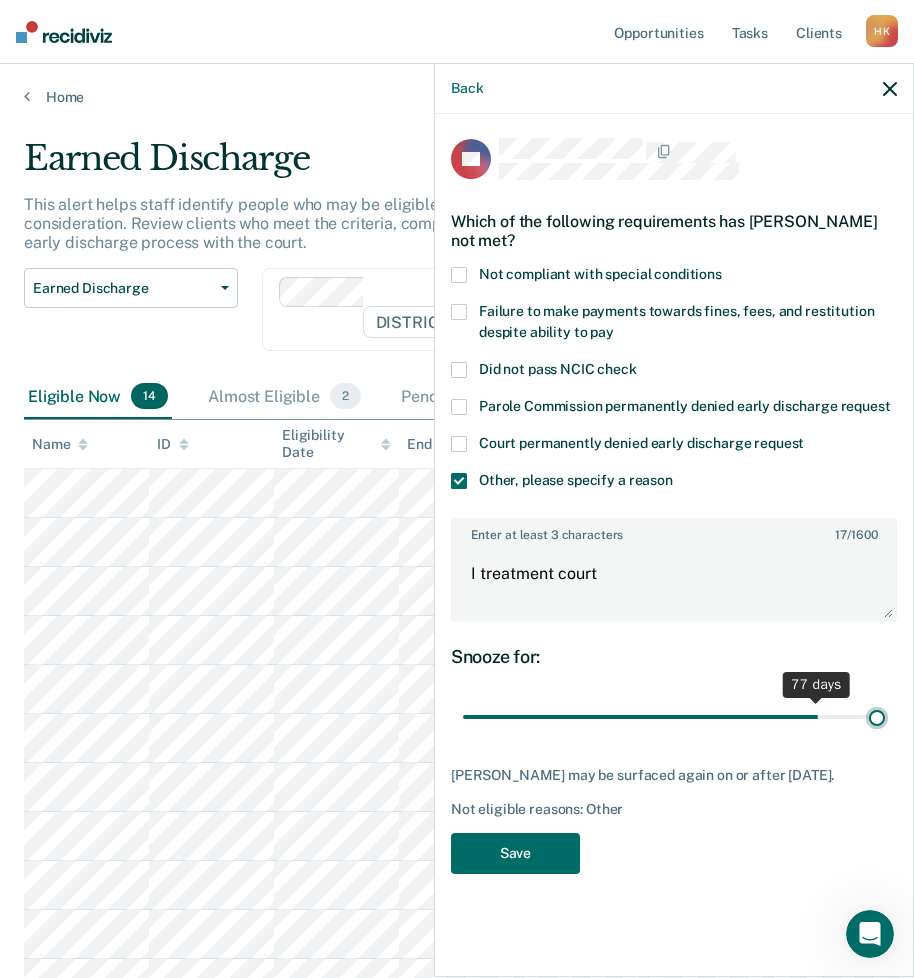 click at bounding box center [674, 717] 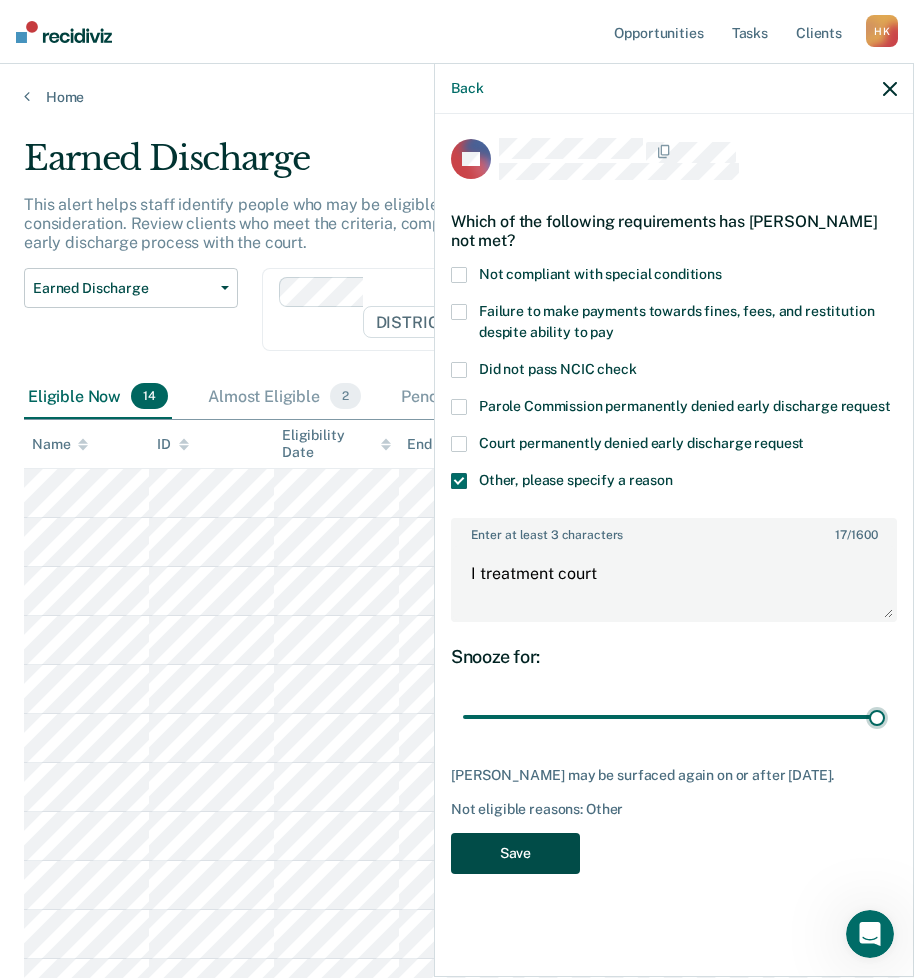 click on "Save" at bounding box center (515, 853) 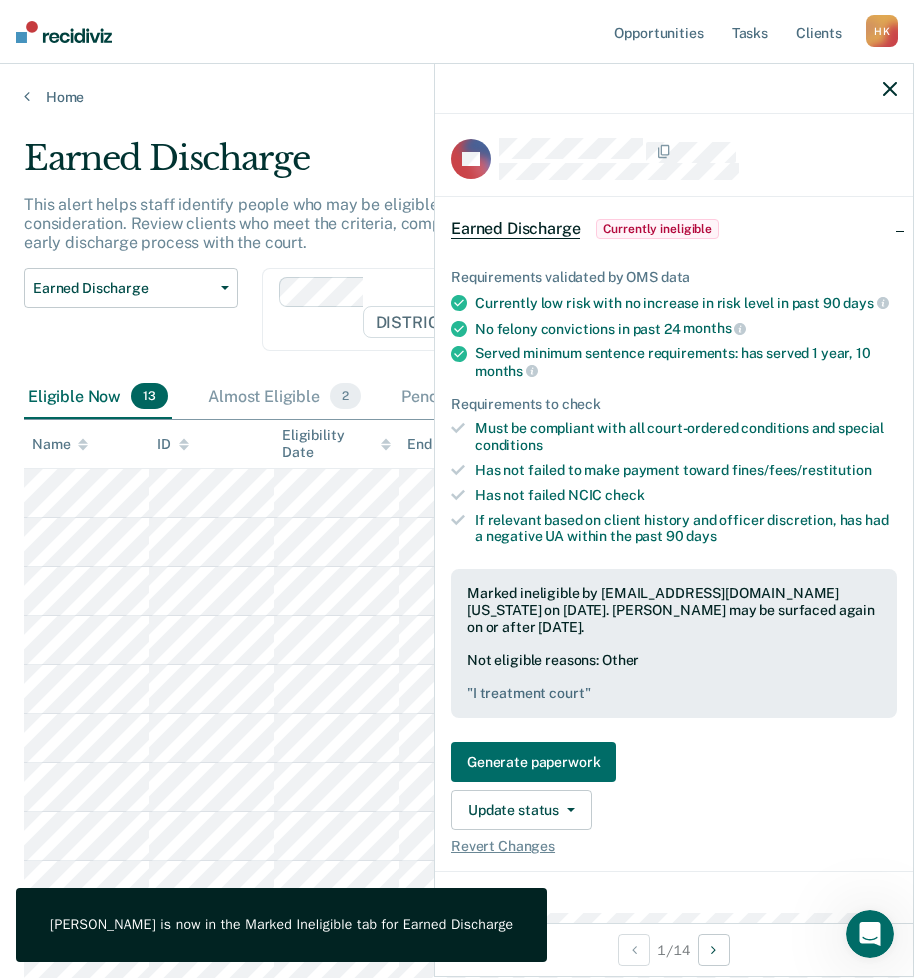 click 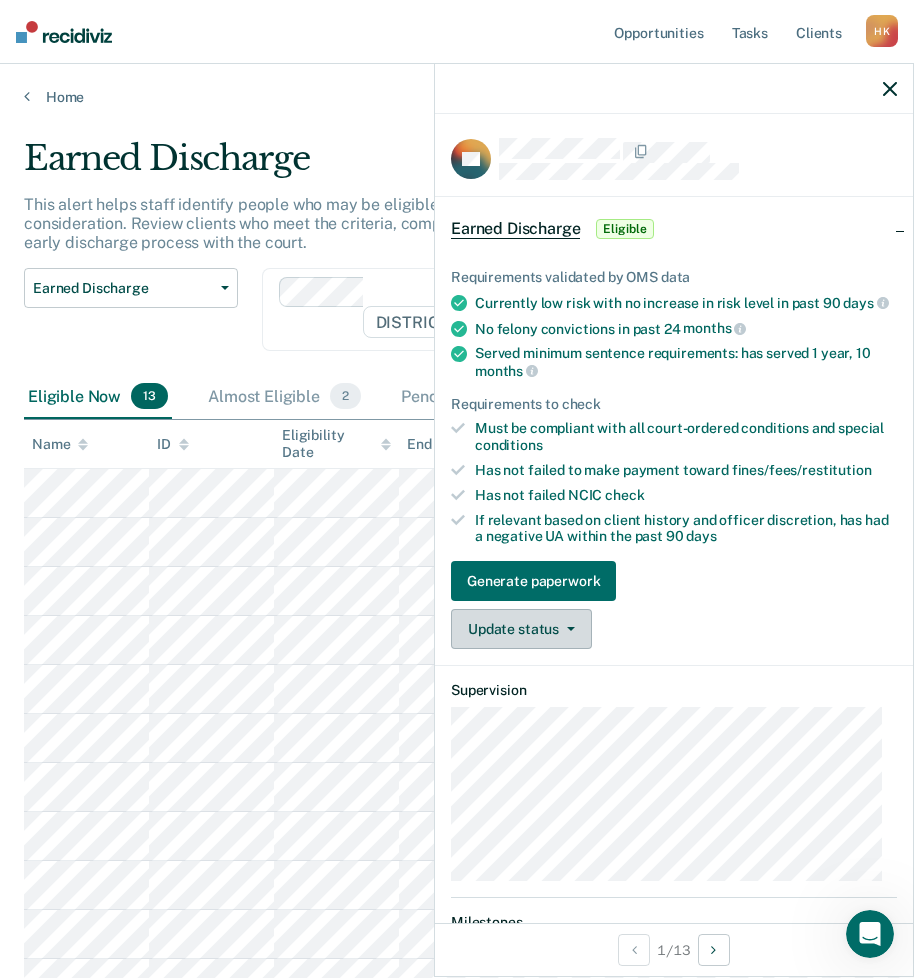 click on "Update status" at bounding box center (521, 629) 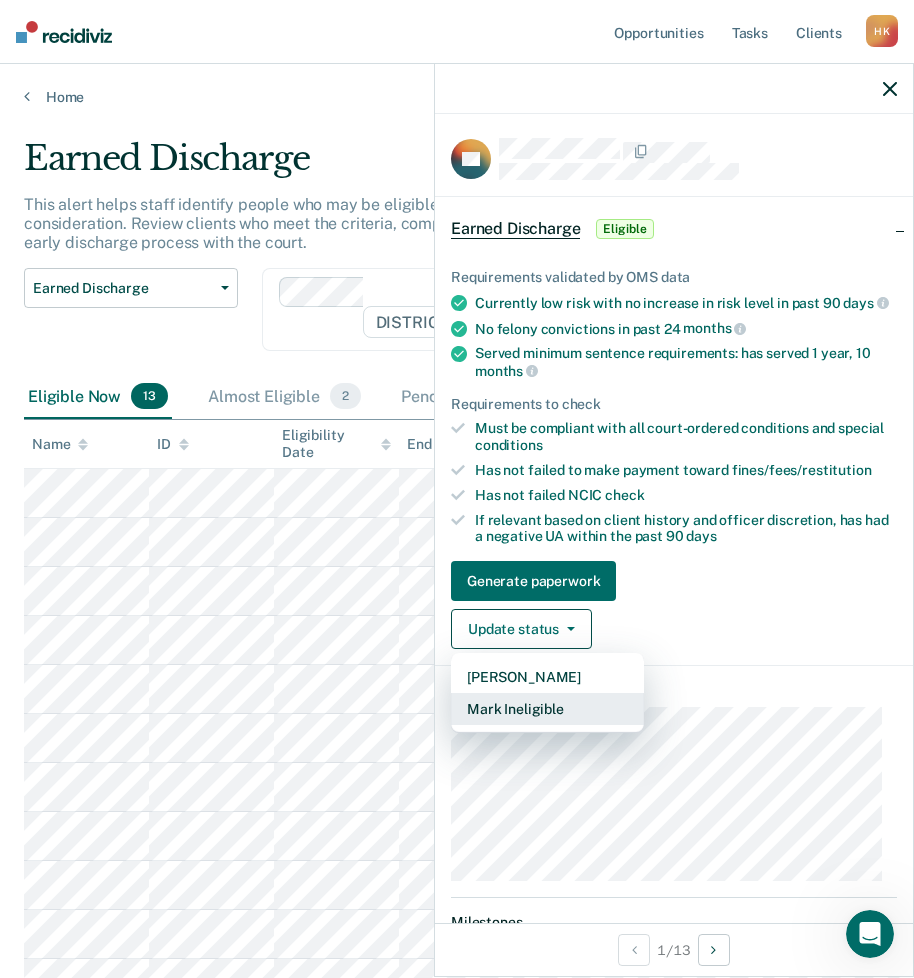 click on "Mark Ineligible" at bounding box center [547, 709] 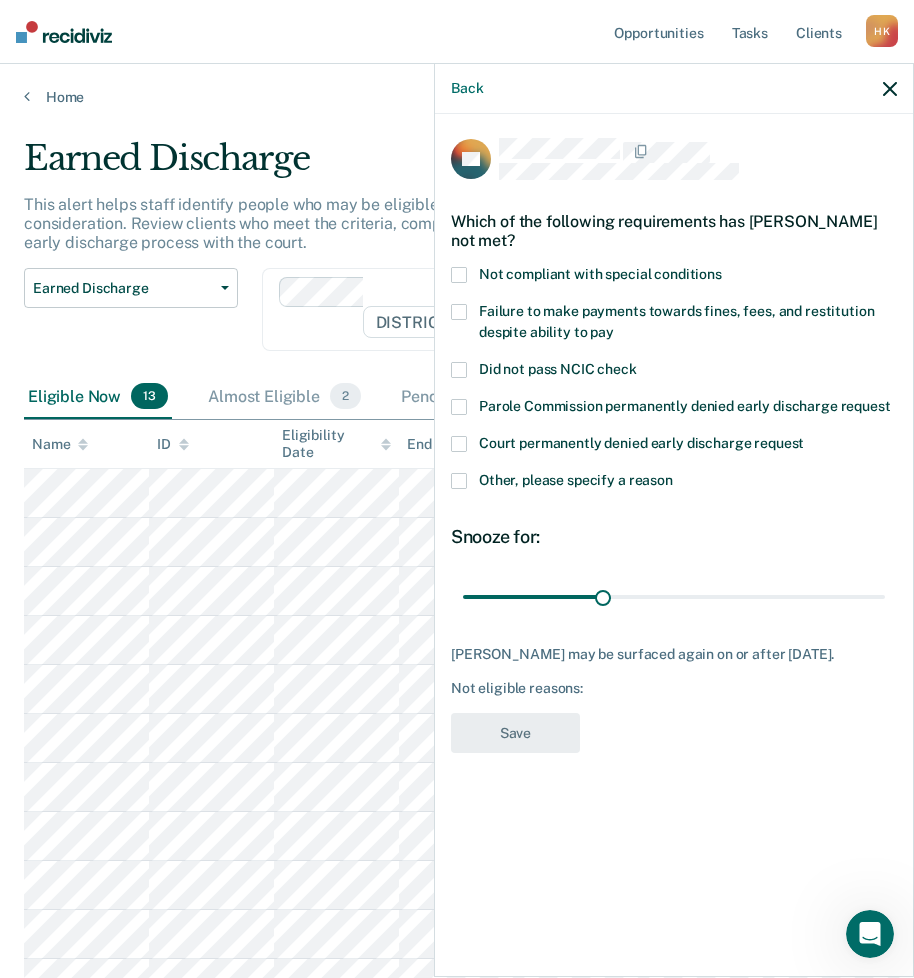 click on "Other, please specify a reason" at bounding box center (674, 483) 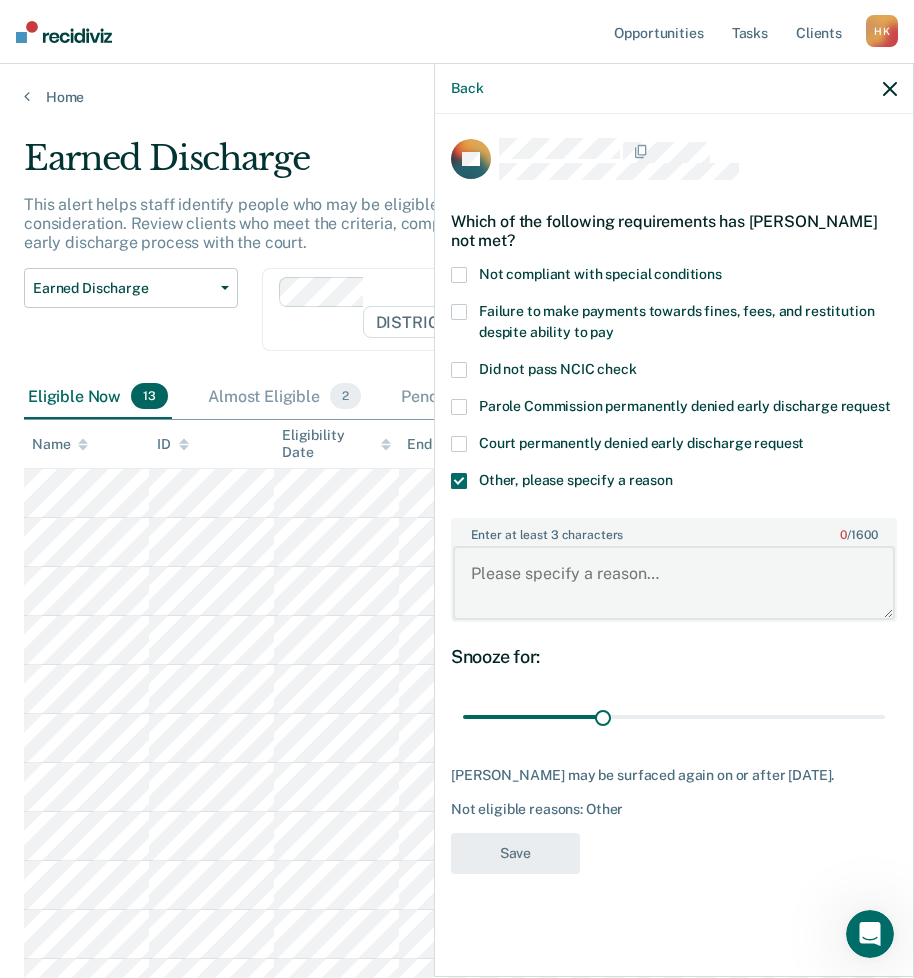 click on "Enter at least 3 characters 0  /  1600" at bounding box center [674, 583] 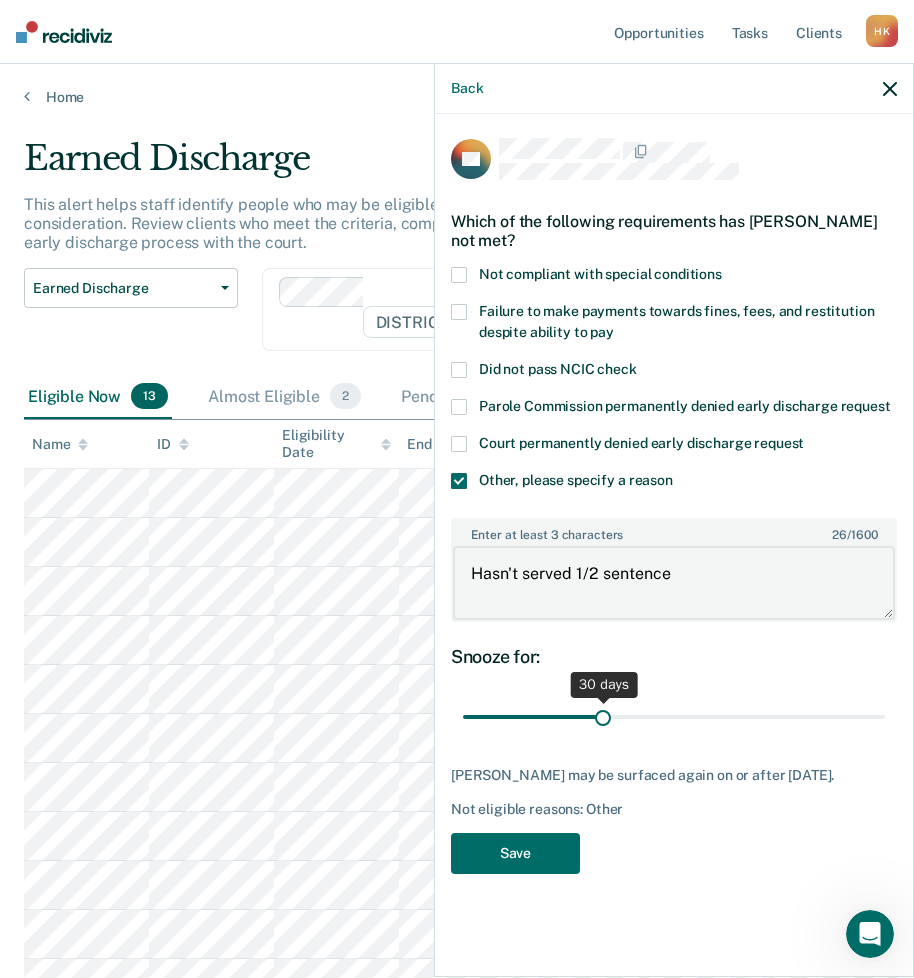 type on "Hasn't served 1/2 sentence" 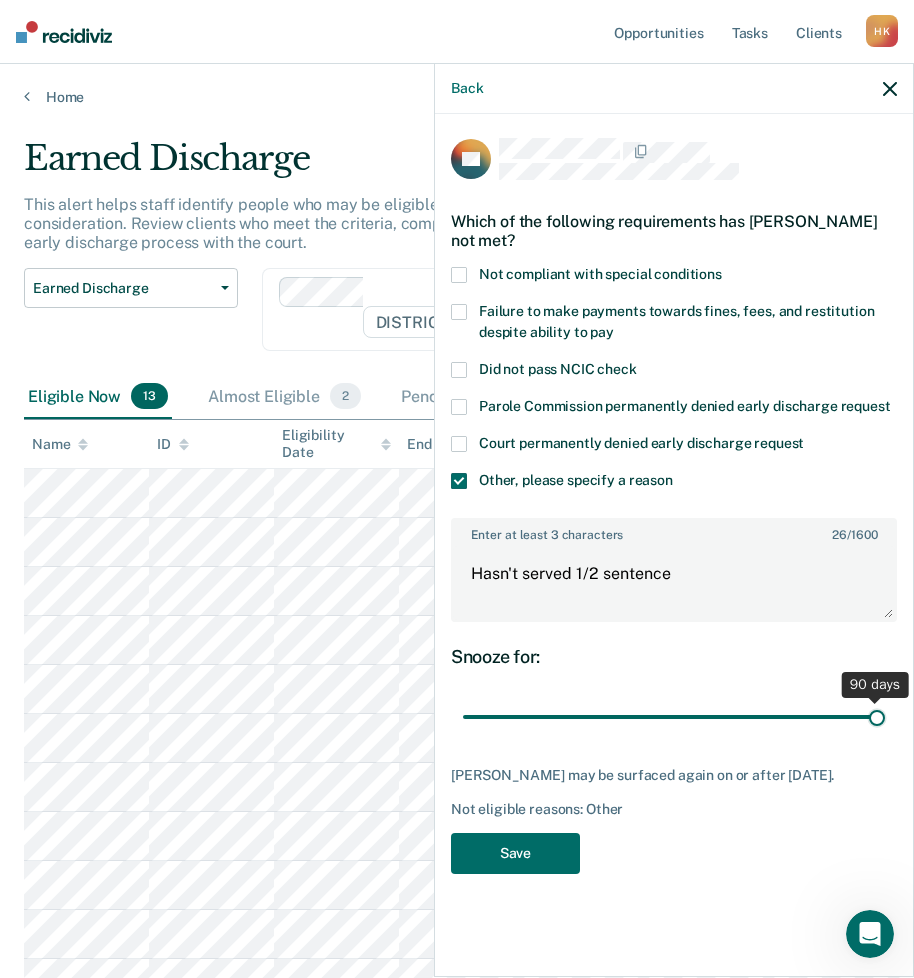 drag, startPoint x: 598, startPoint y: 712, endPoint x: 882, endPoint y: 766, distance: 289.08823 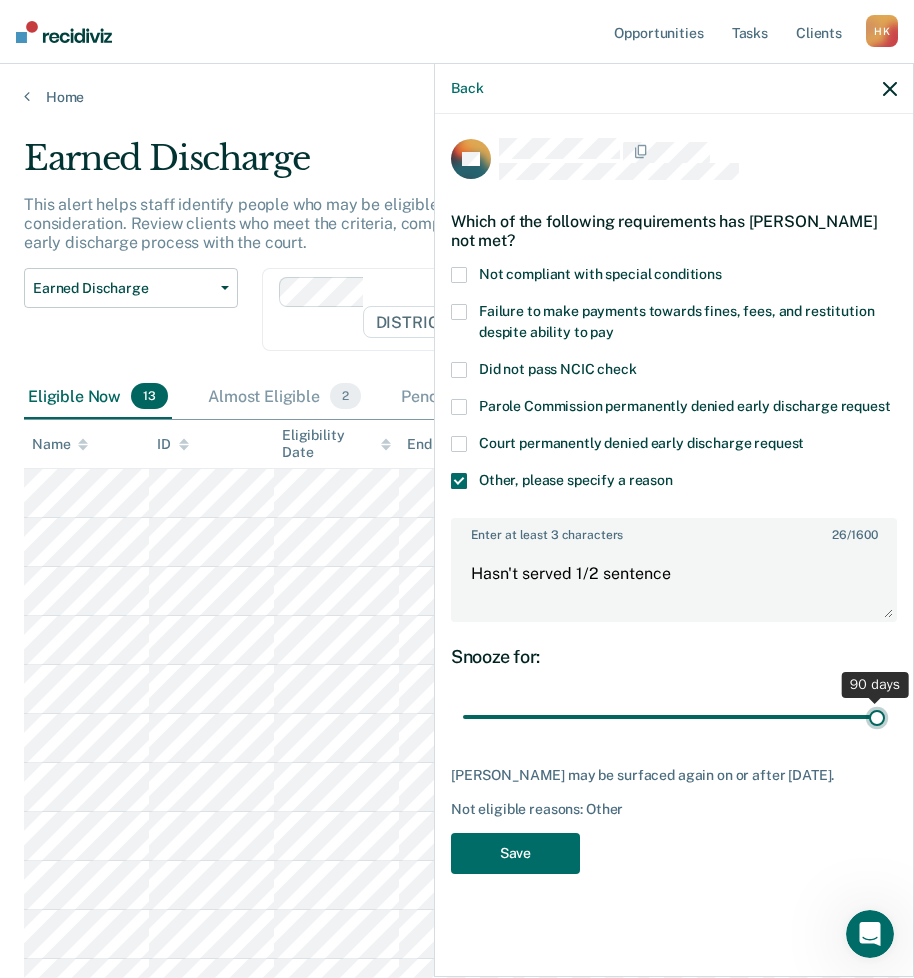 type on "90" 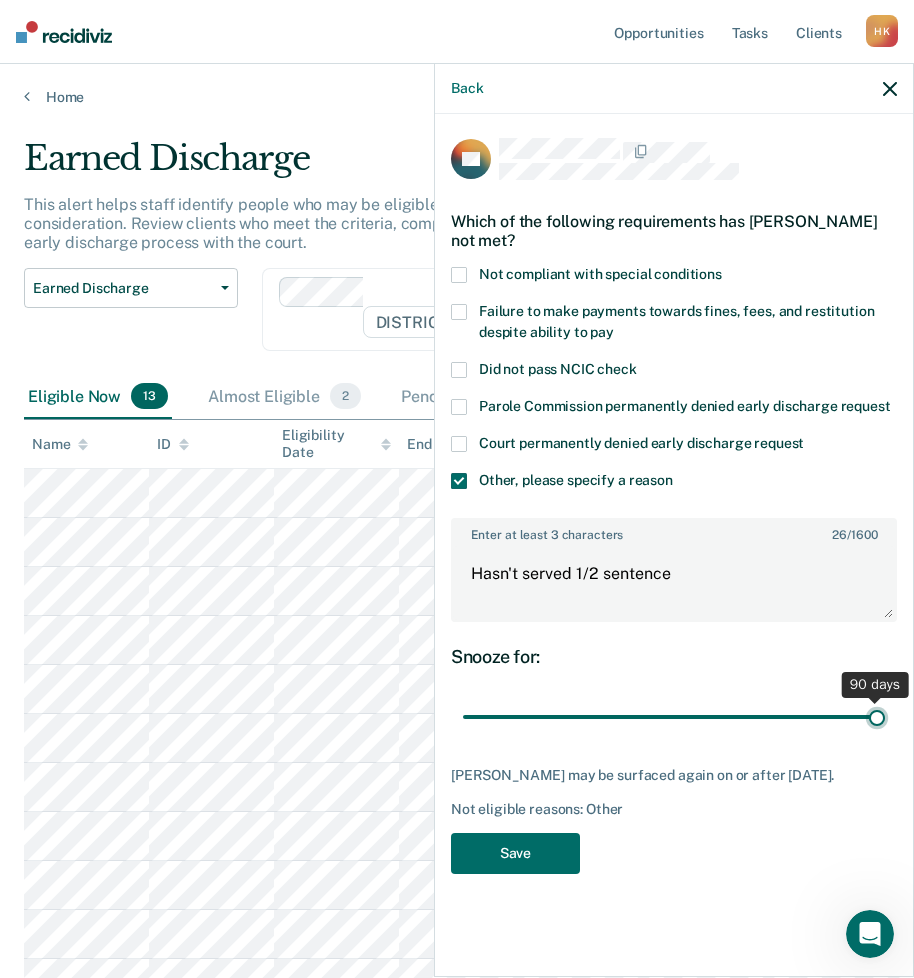 click at bounding box center (674, 717) 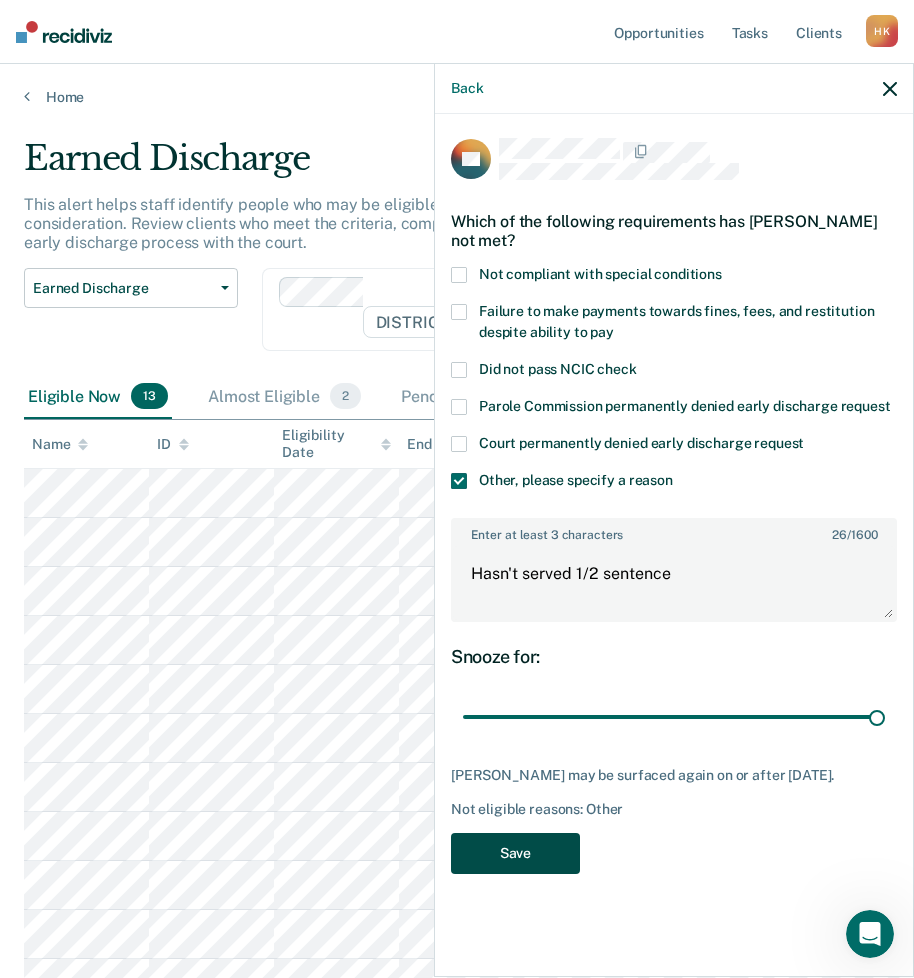 click on "Save" at bounding box center (515, 853) 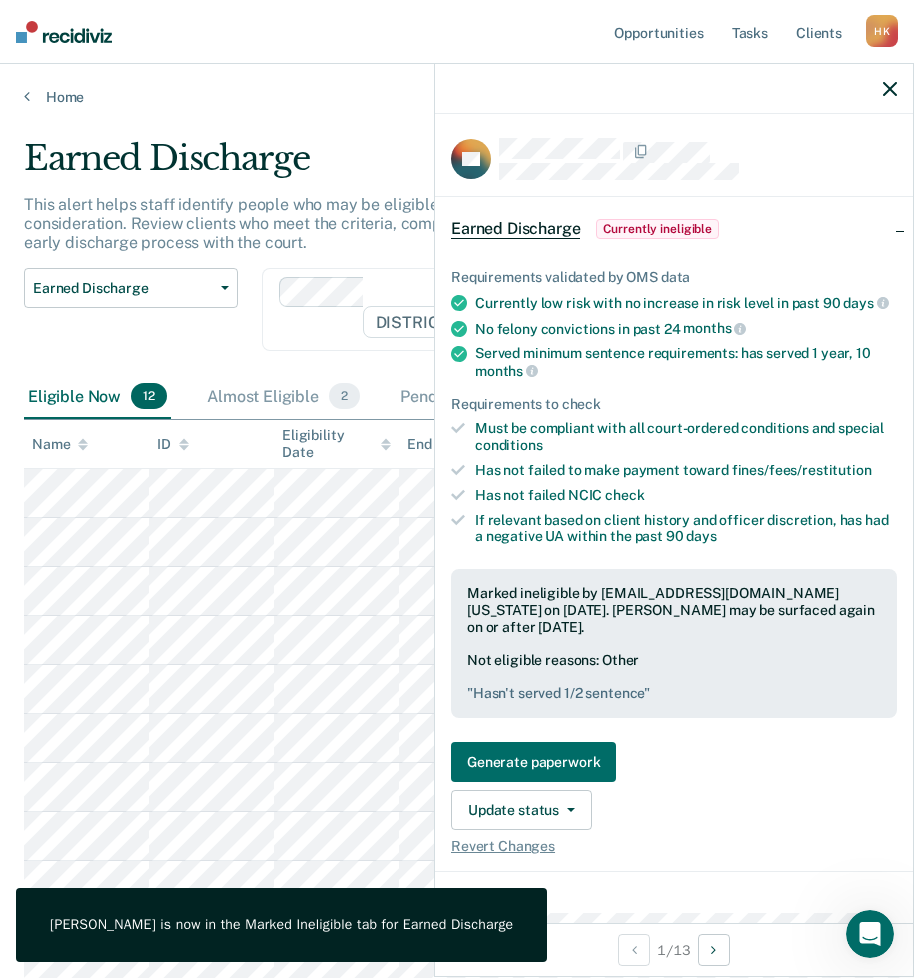 click 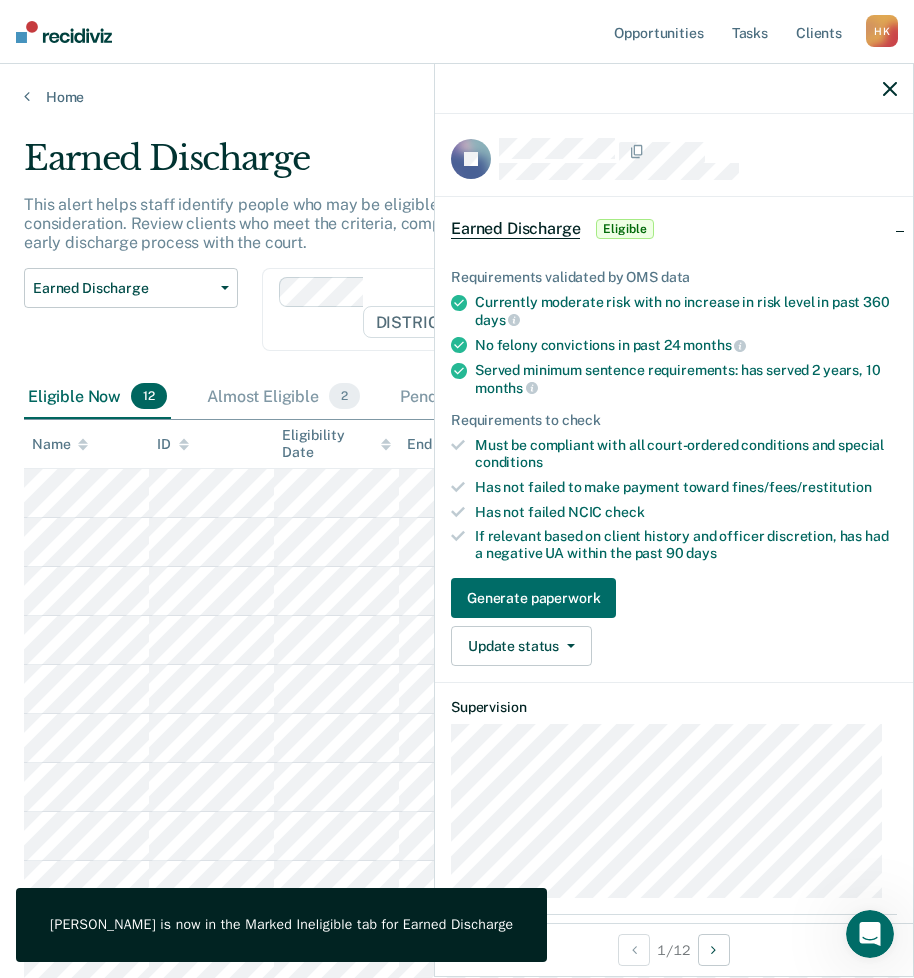 click on "Eligible" at bounding box center (624, 229) 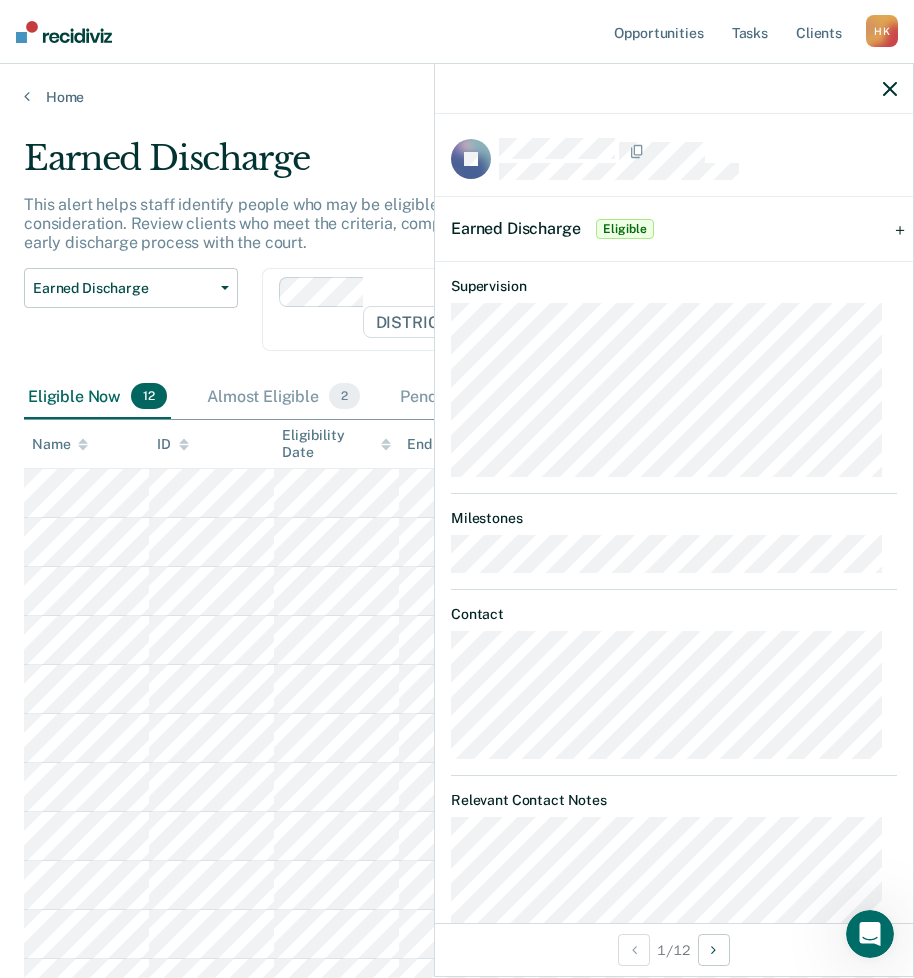 click on "Eligible" at bounding box center [624, 229] 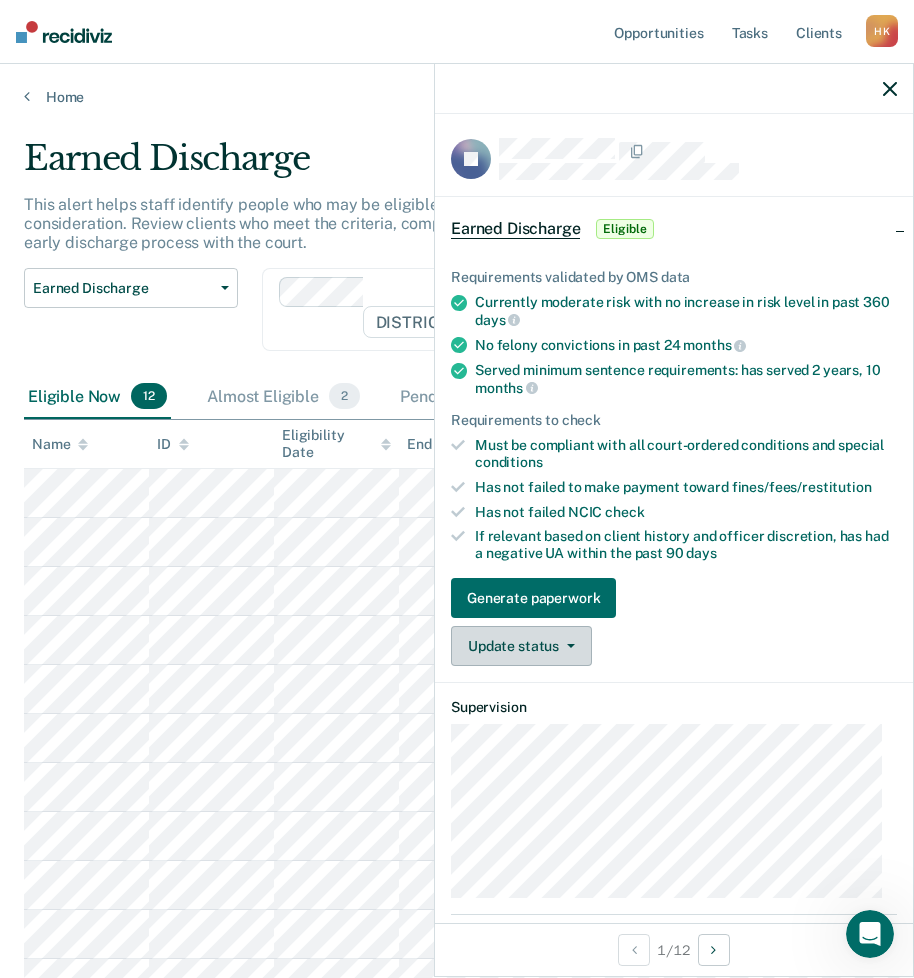 click on "Update status" at bounding box center [521, 646] 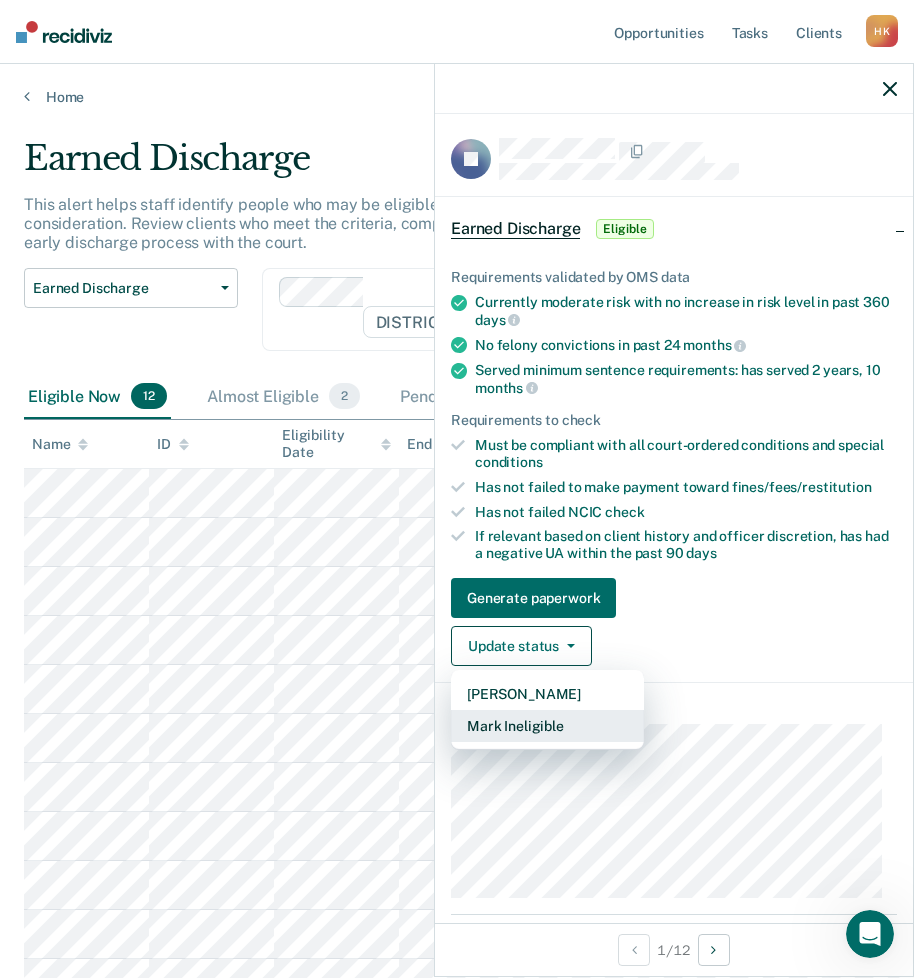 click on "Mark Ineligible" at bounding box center [547, 726] 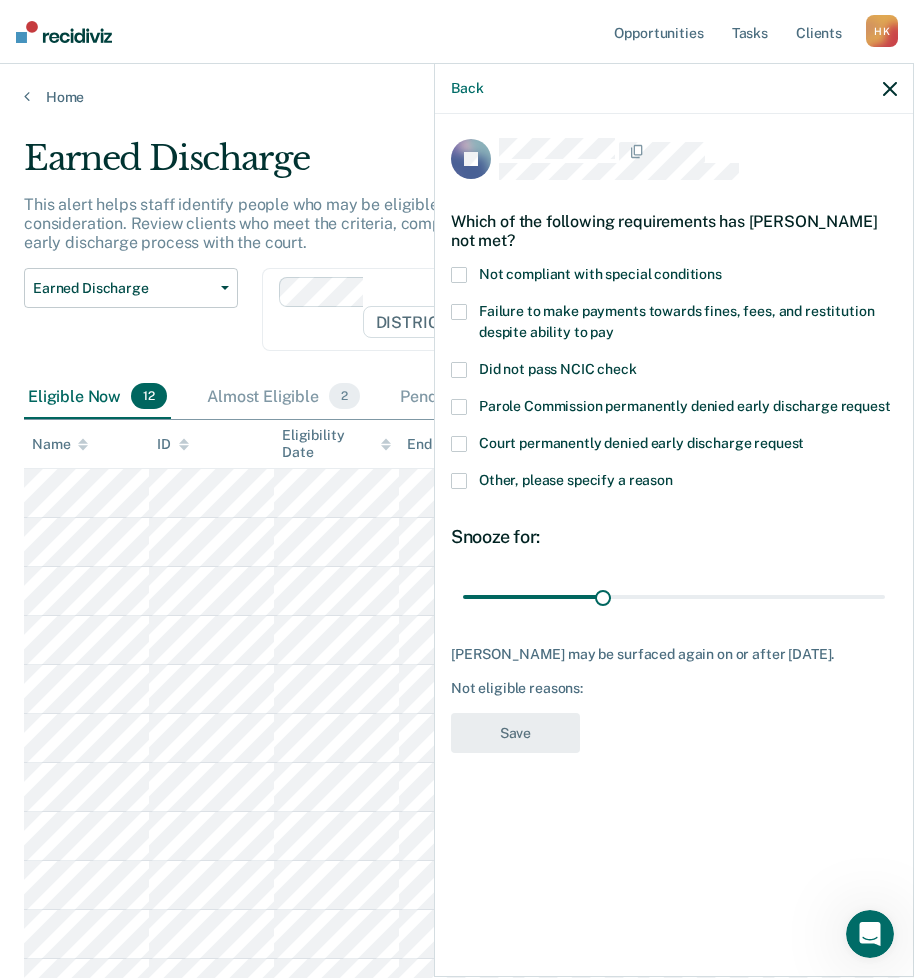 drag, startPoint x: 458, startPoint y: 269, endPoint x: 555, endPoint y: 418, distance: 177.792 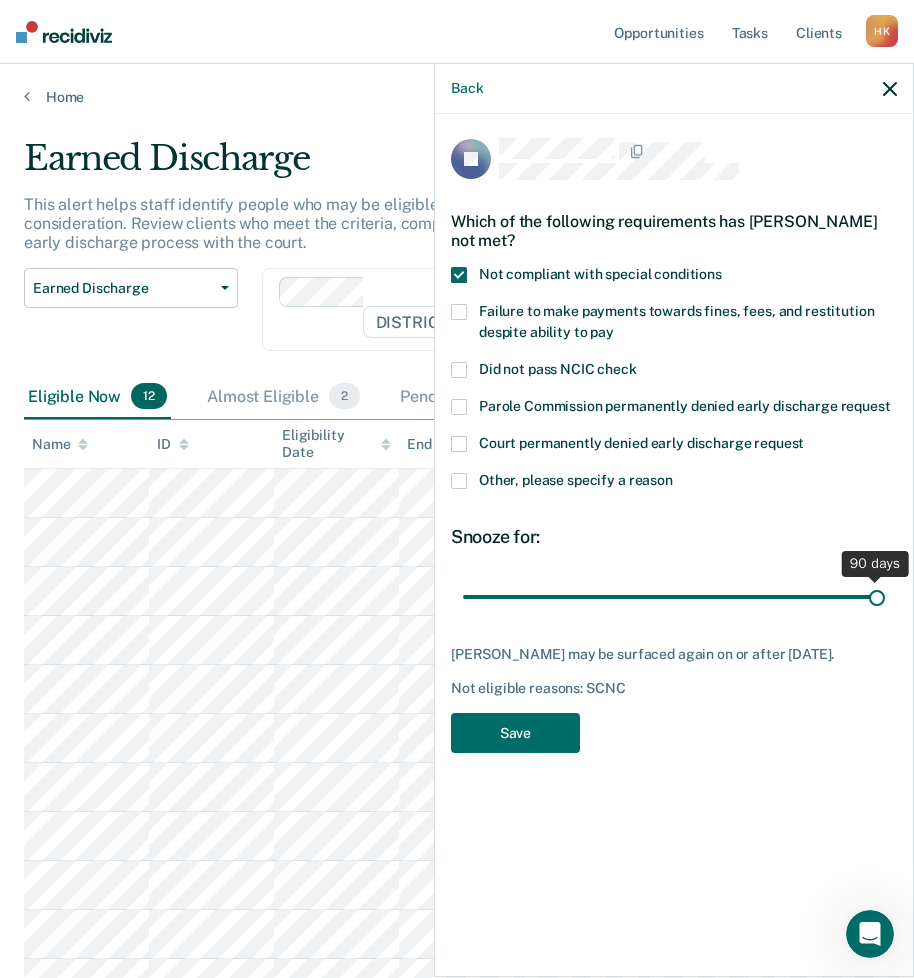 drag, startPoint x: 607, startPoint y: 591, endPoint x: 880, endPoint y: 605, distance: 273.35873 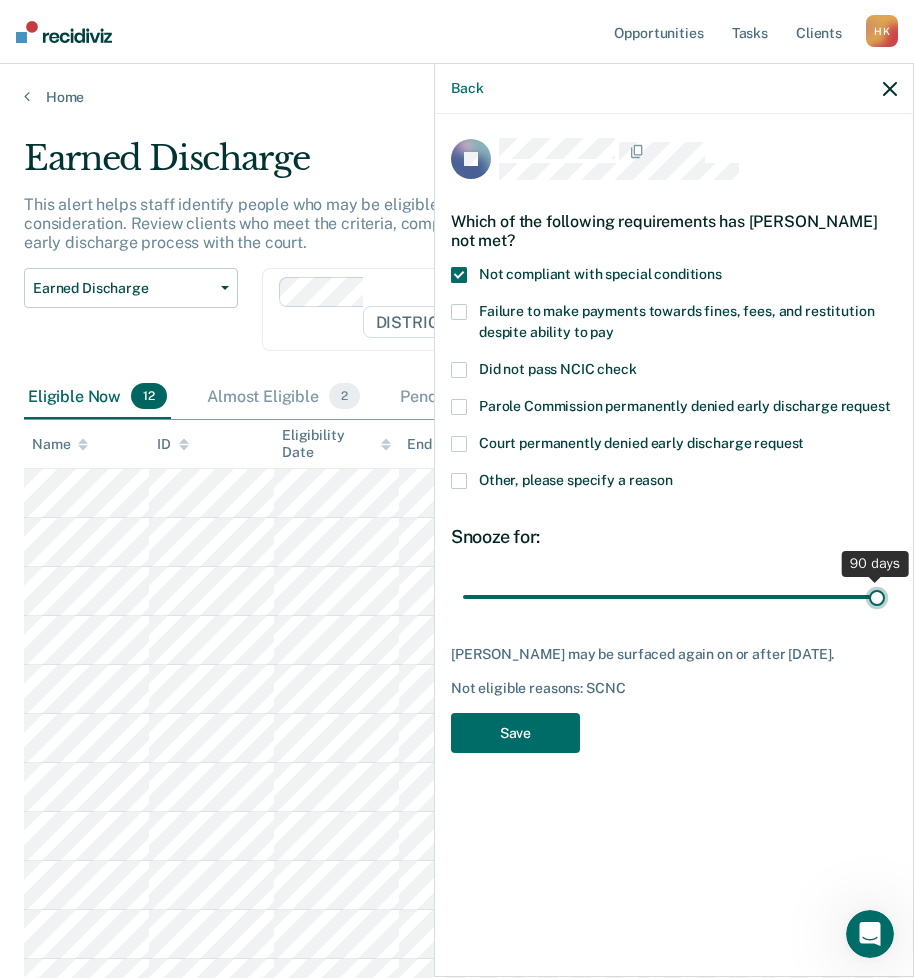 type on "90" 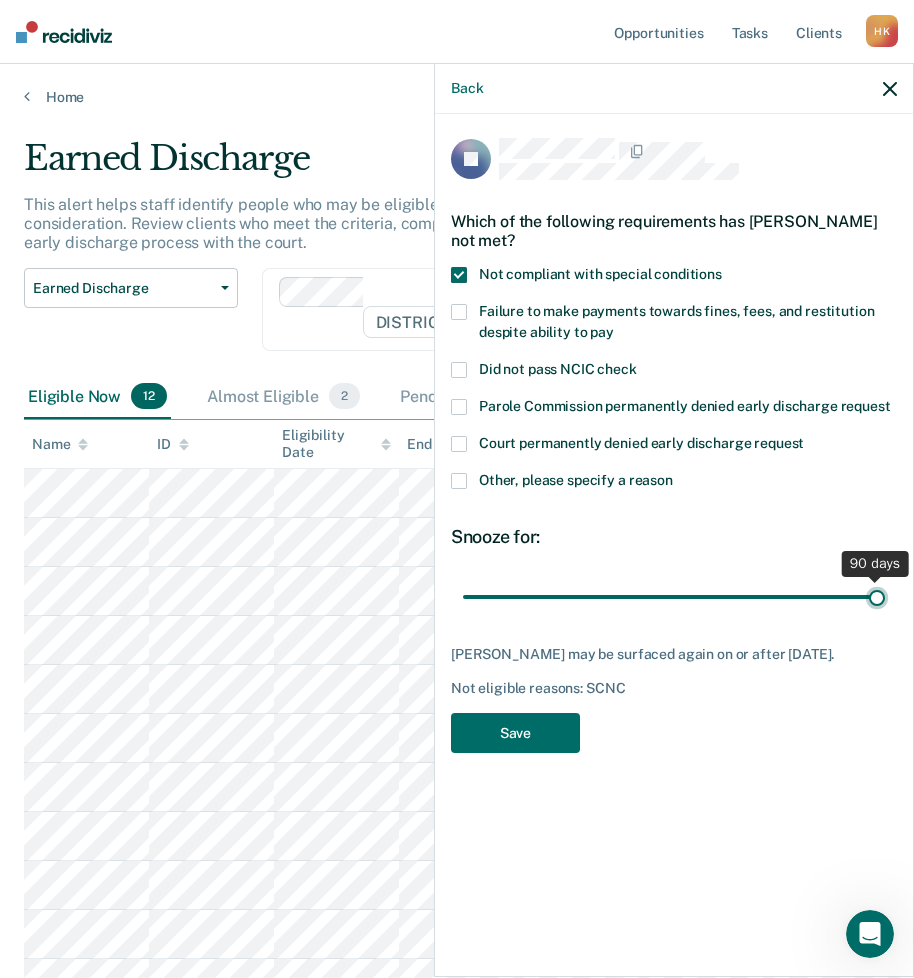 click at bounding box center (674, 596) 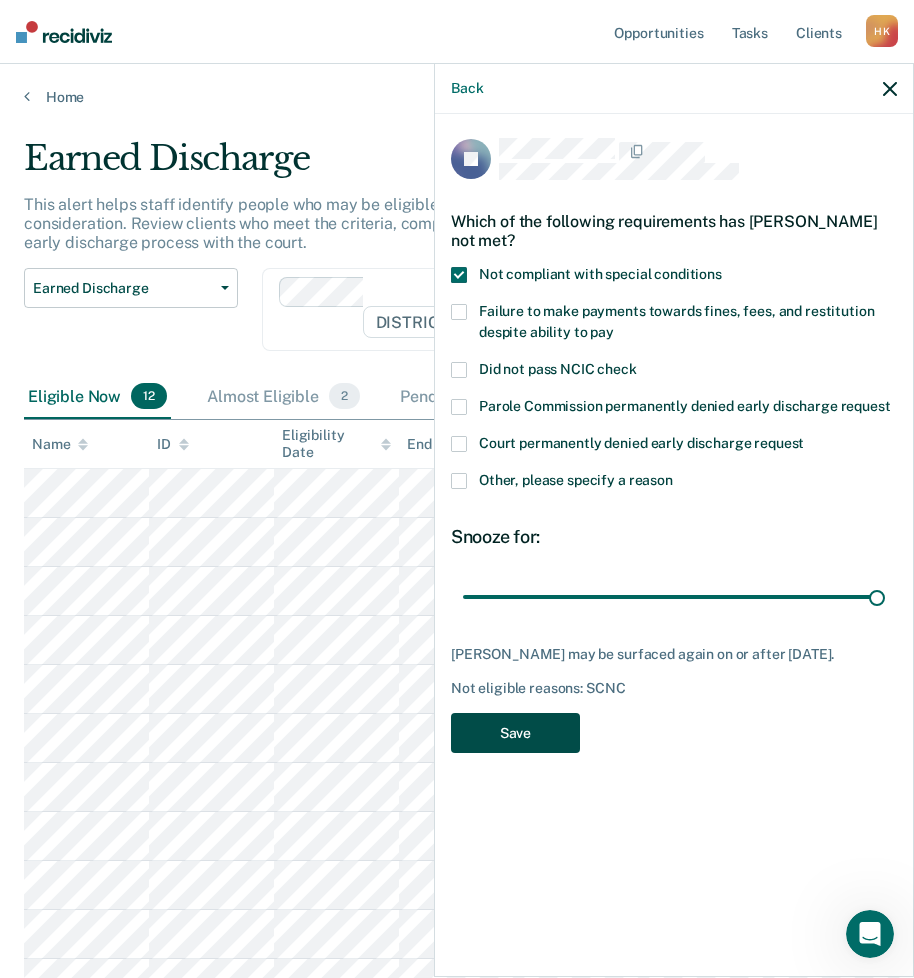click on "Save" at bounding box center (515, 733) 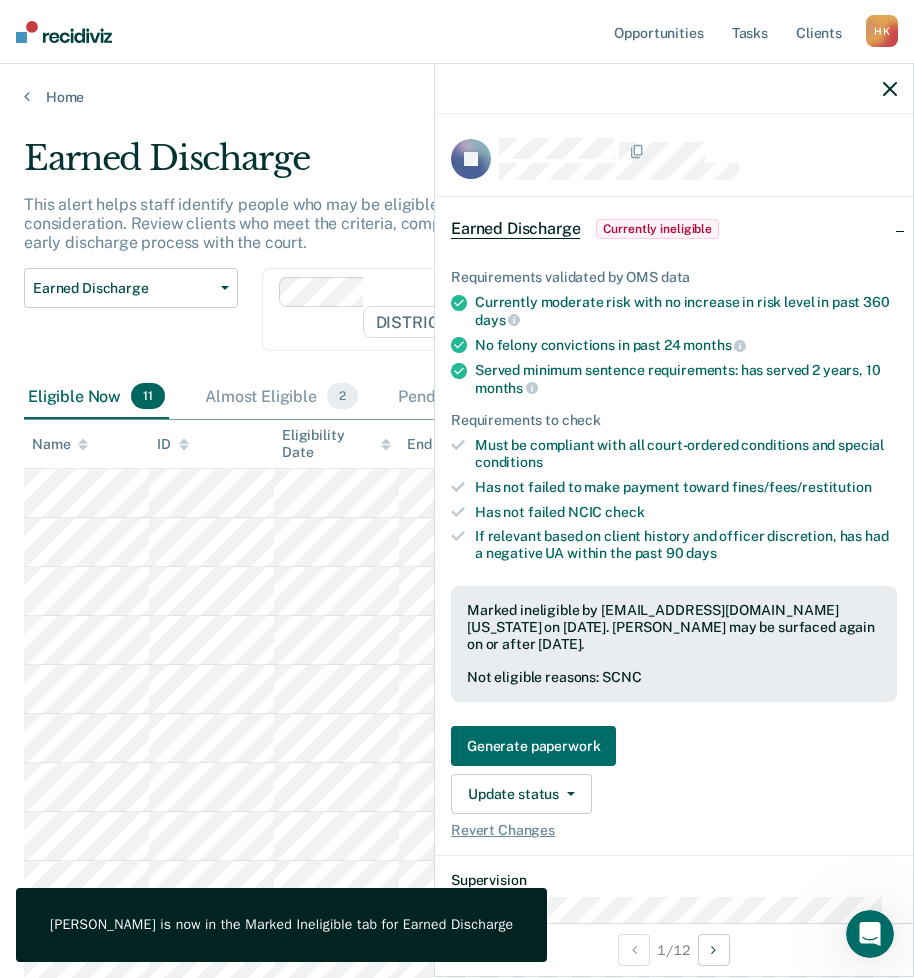 click 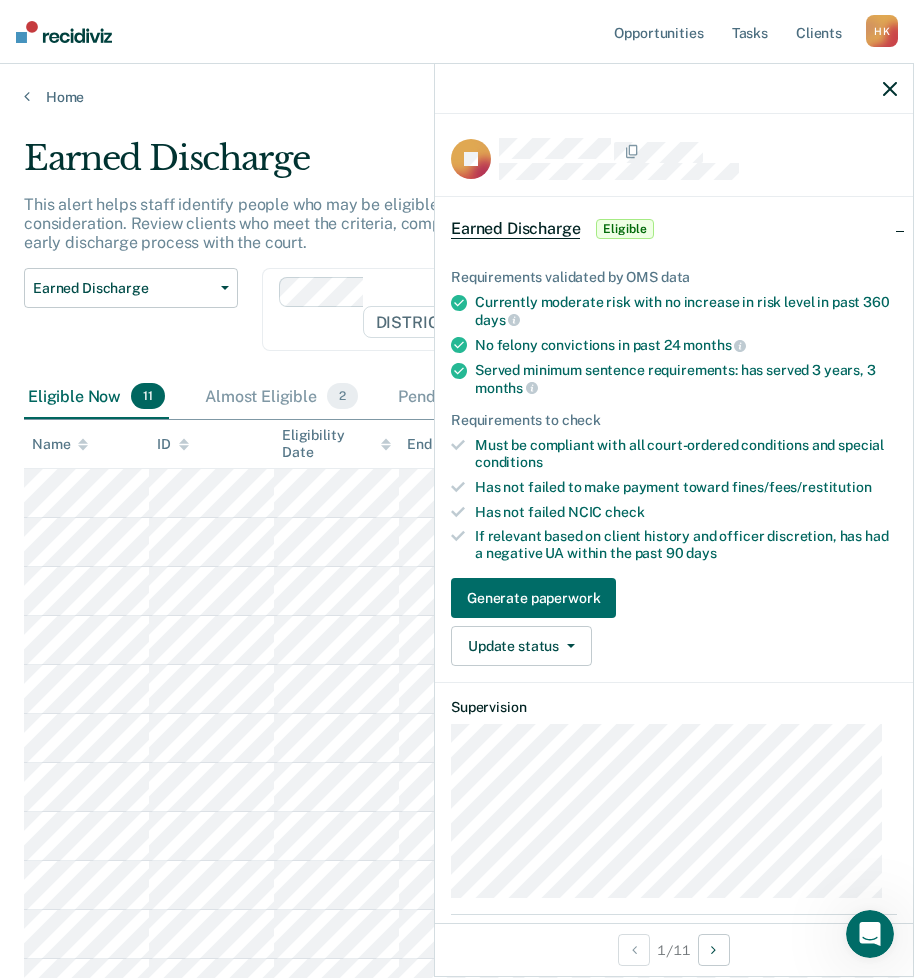 click 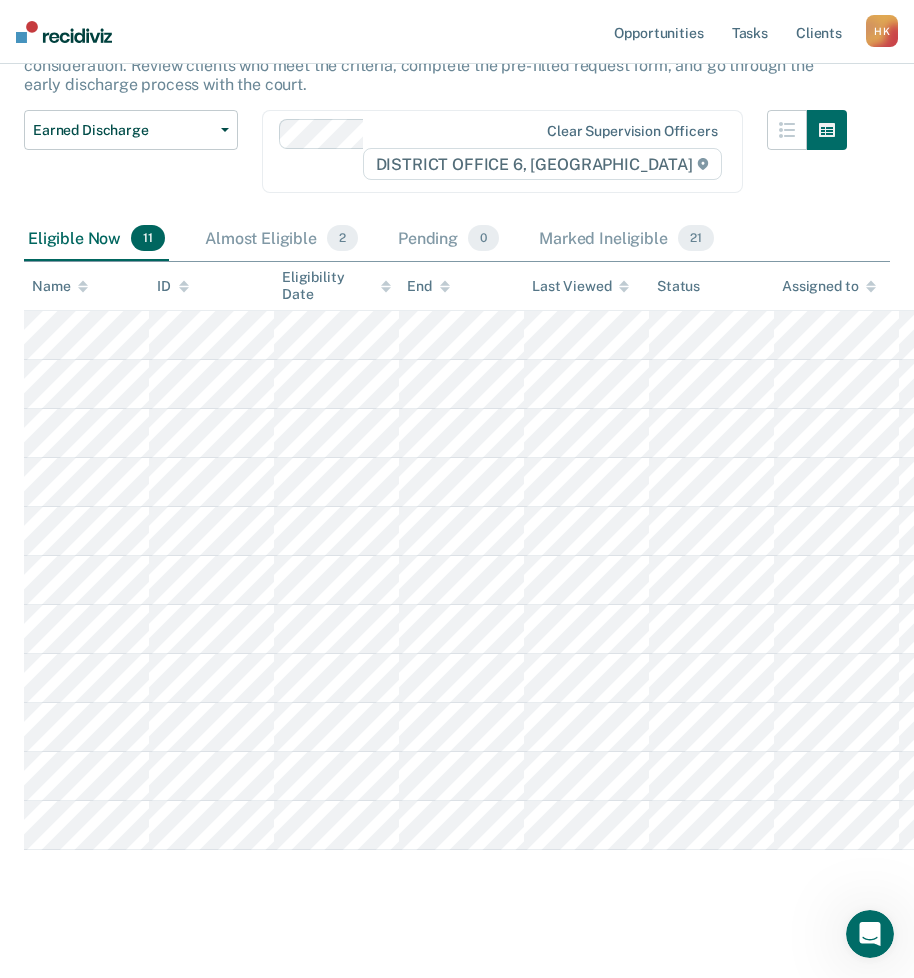 scroll, scrollTop: 166, scrollLeft: 0, axis: vertical 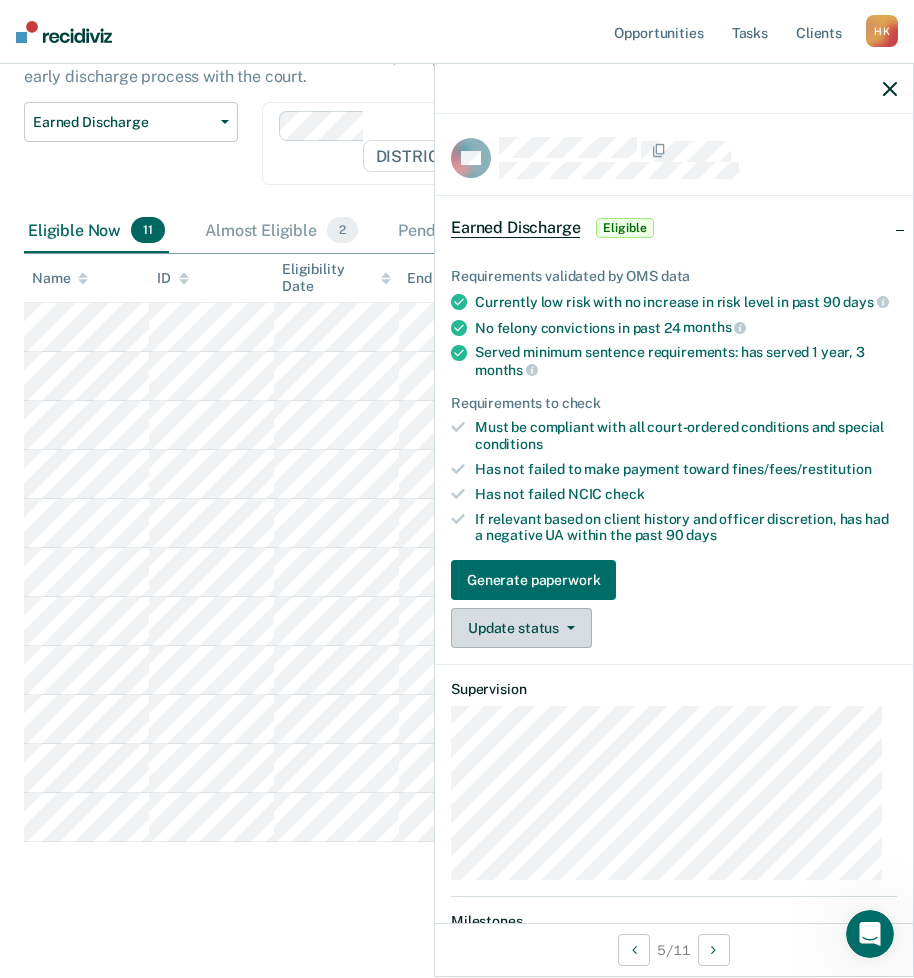 click on "Update status" at bounding box center [521, 628] 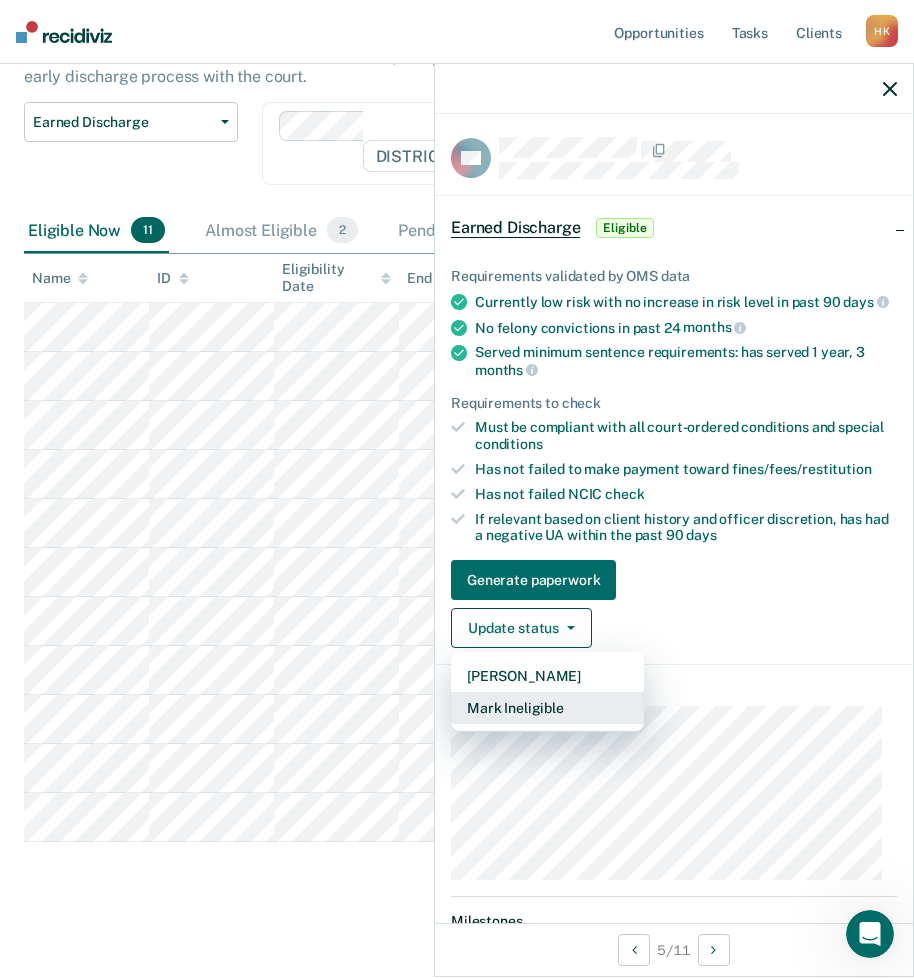 click on "Mark Ineligible" at bounding box center [547, 708] 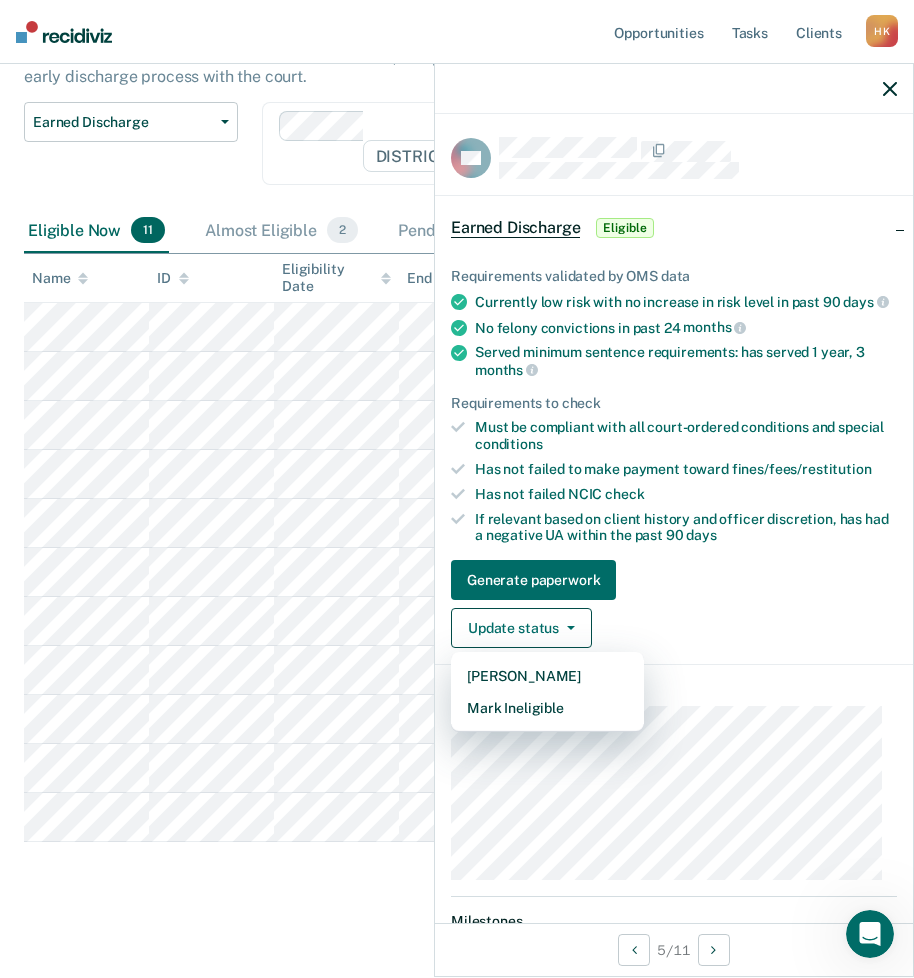 scroll, scrollTop: 0, scrollLeft: 0, axis: both 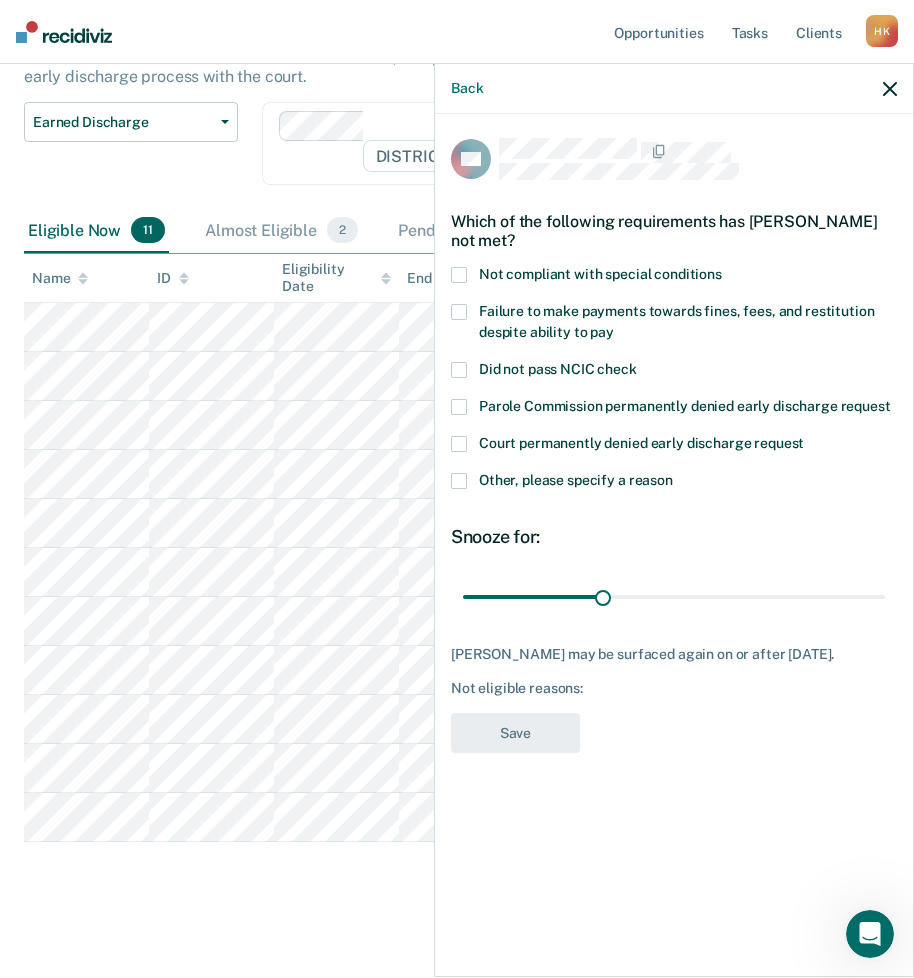 click at bounding box center [459, 481] 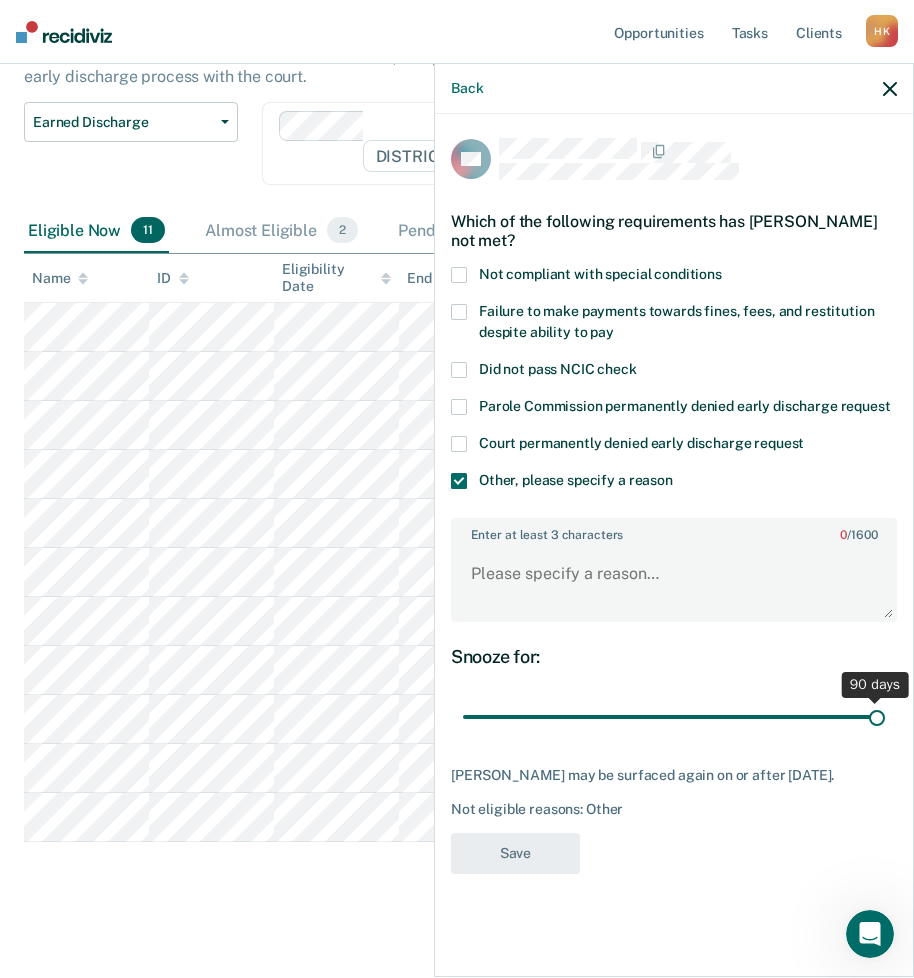 drag, startPoint x: 603, startPoint y: 721, endPoint x: 959, endPoint y: 686, distance: 357.71637 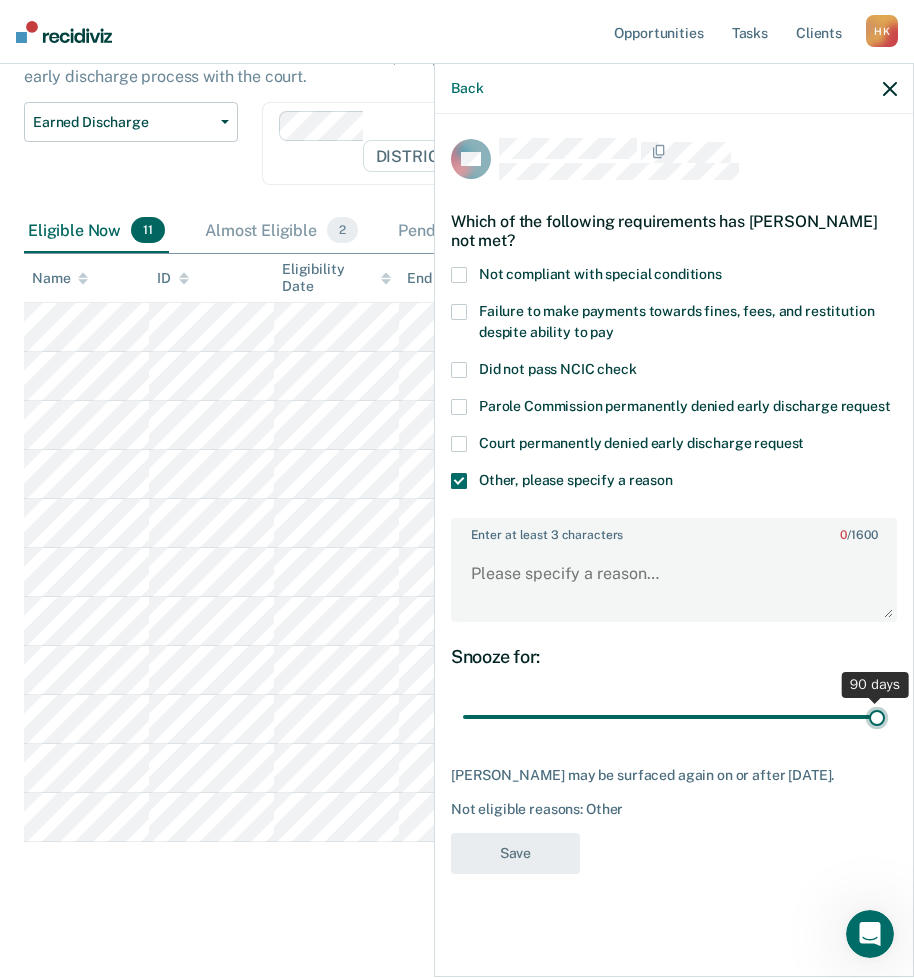 type on "90" 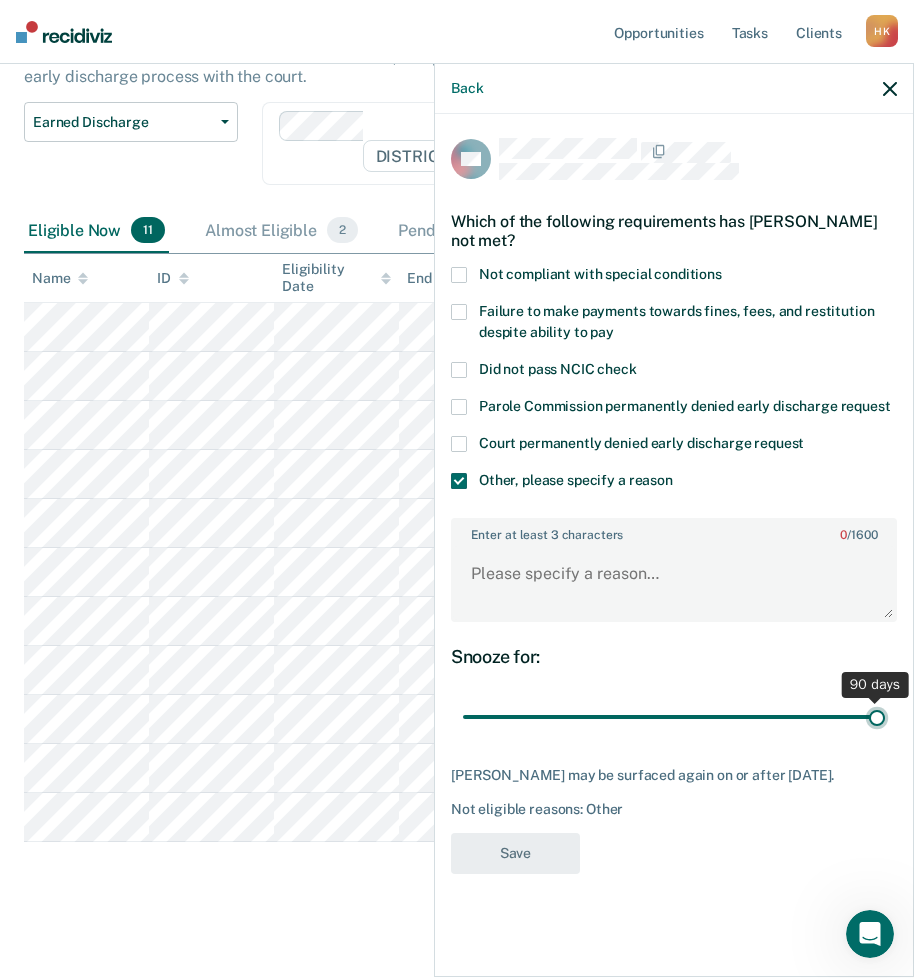 click at bounding box center [674, 717] 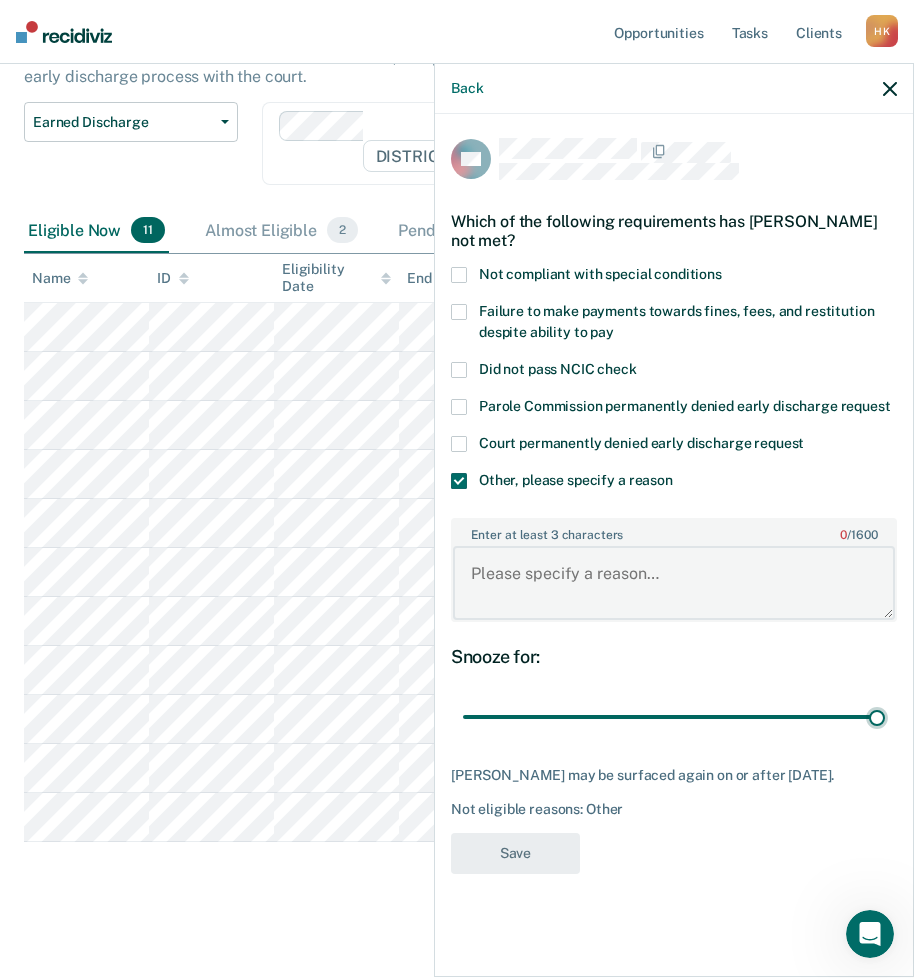 click on "Enter at least 3 characters 0  /  1600" at bounding box center [674, 583] 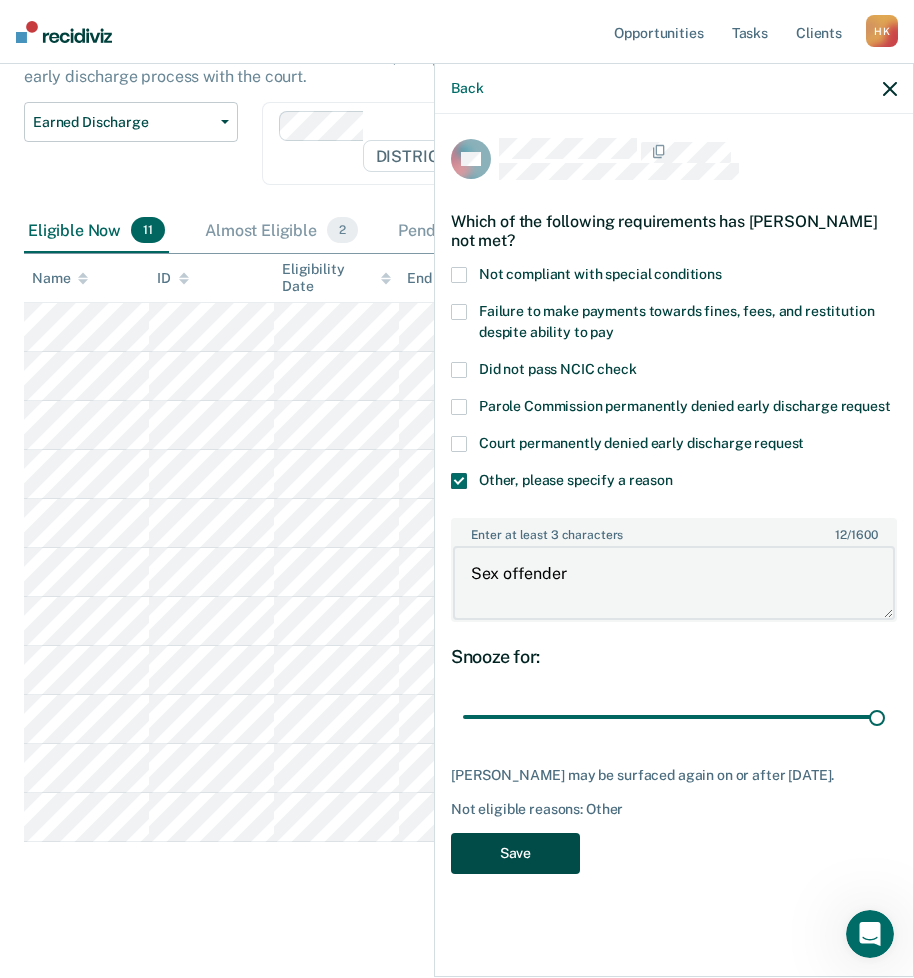 type on "Sex offender" 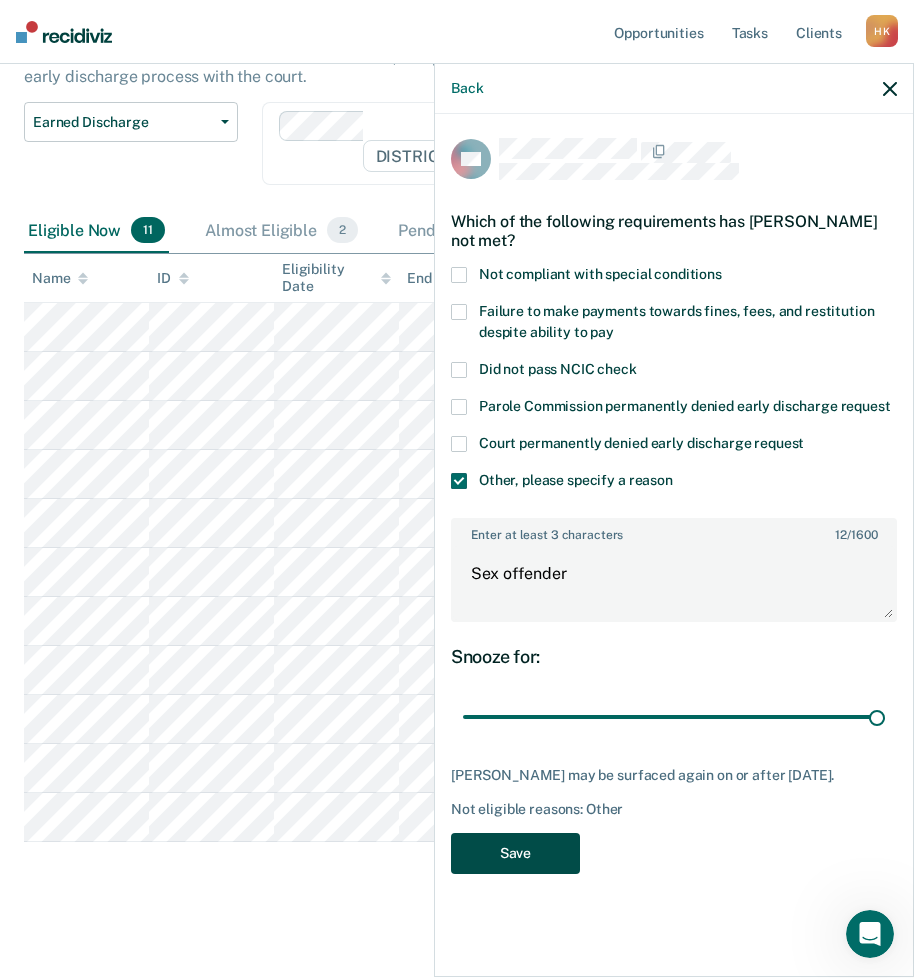 drag, startPoint x: 490, startPoint y: 847, endPoint x: 790, endPoint y: 235, distance: 681.57465 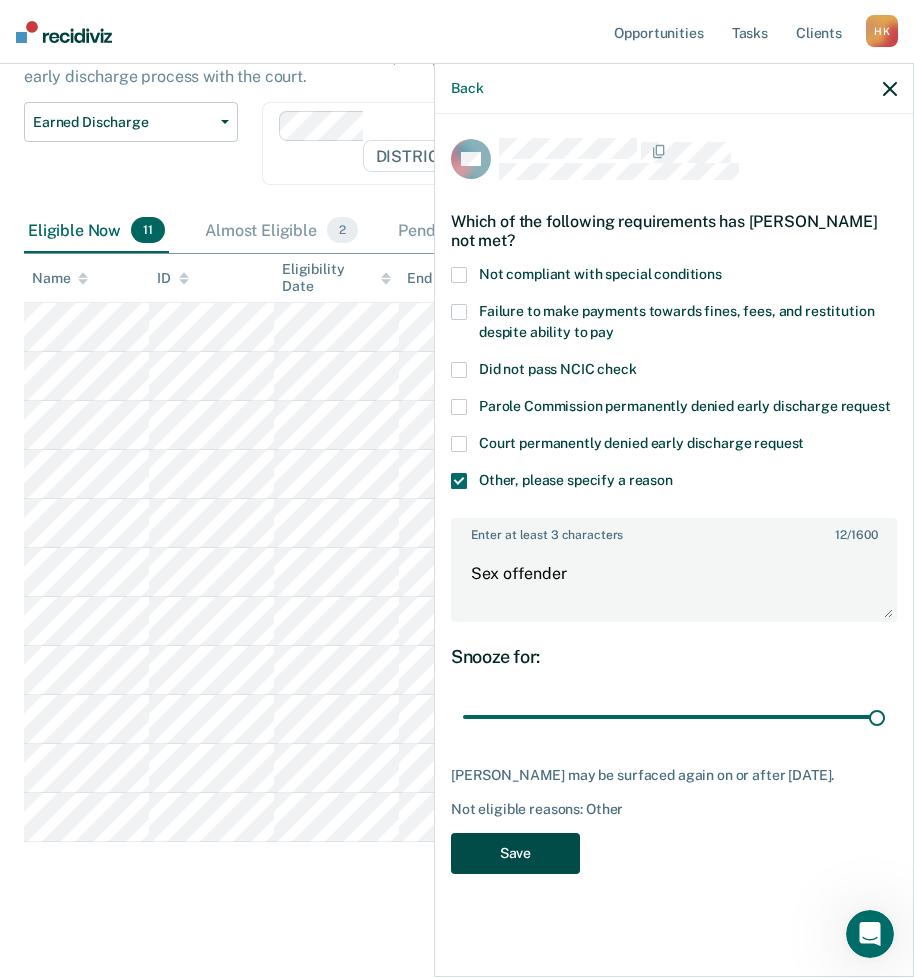 click on "Save" at bounding box center (515, 853) 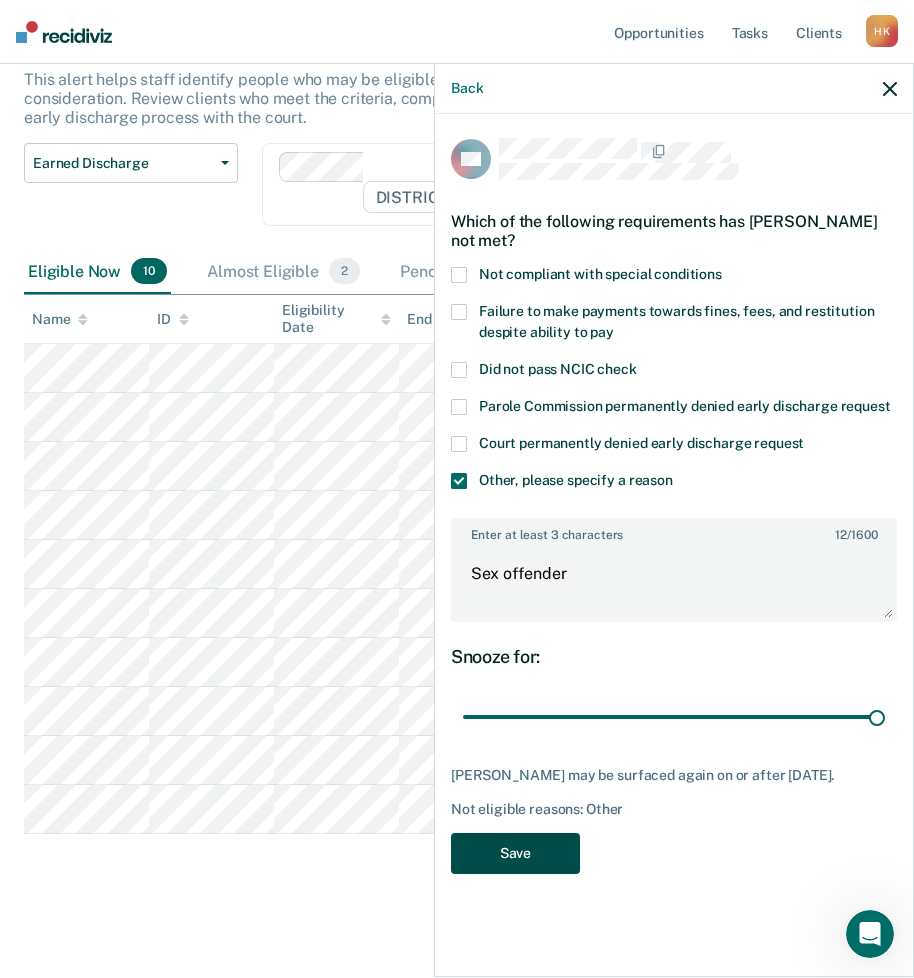 scroll, scrollTop: 117, scrollLeft: 0, axis: vertical 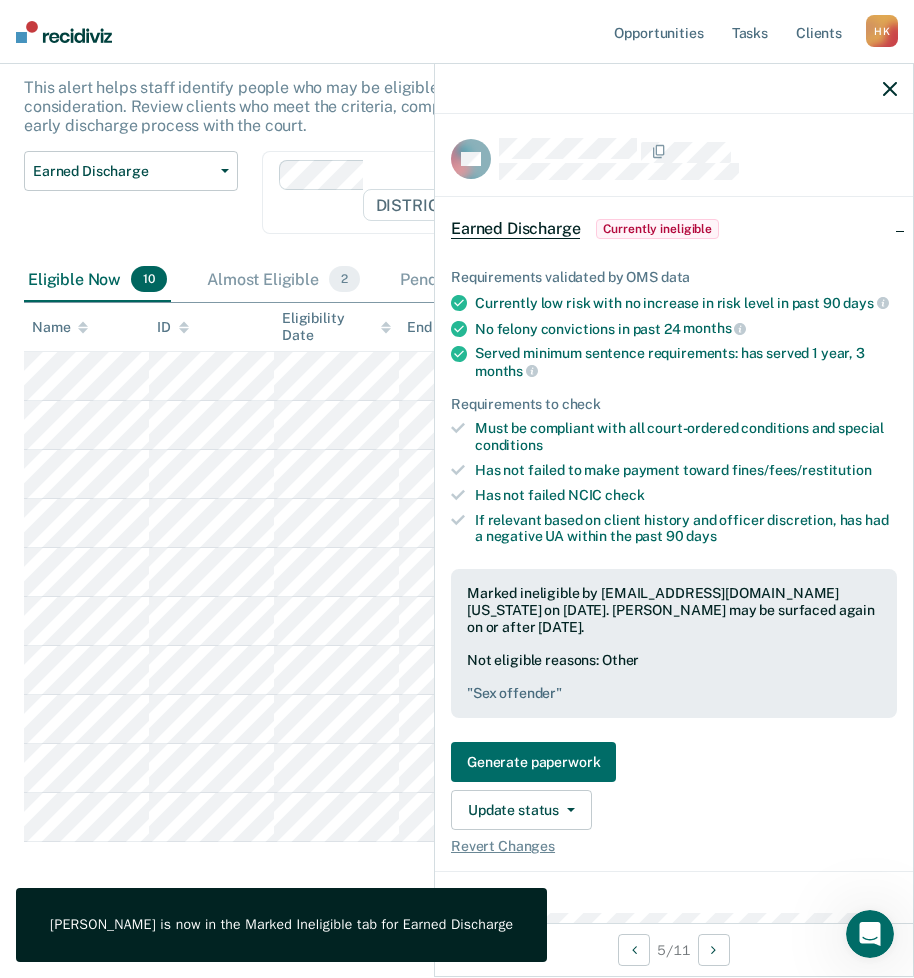 click at bounding box center [674, 89] 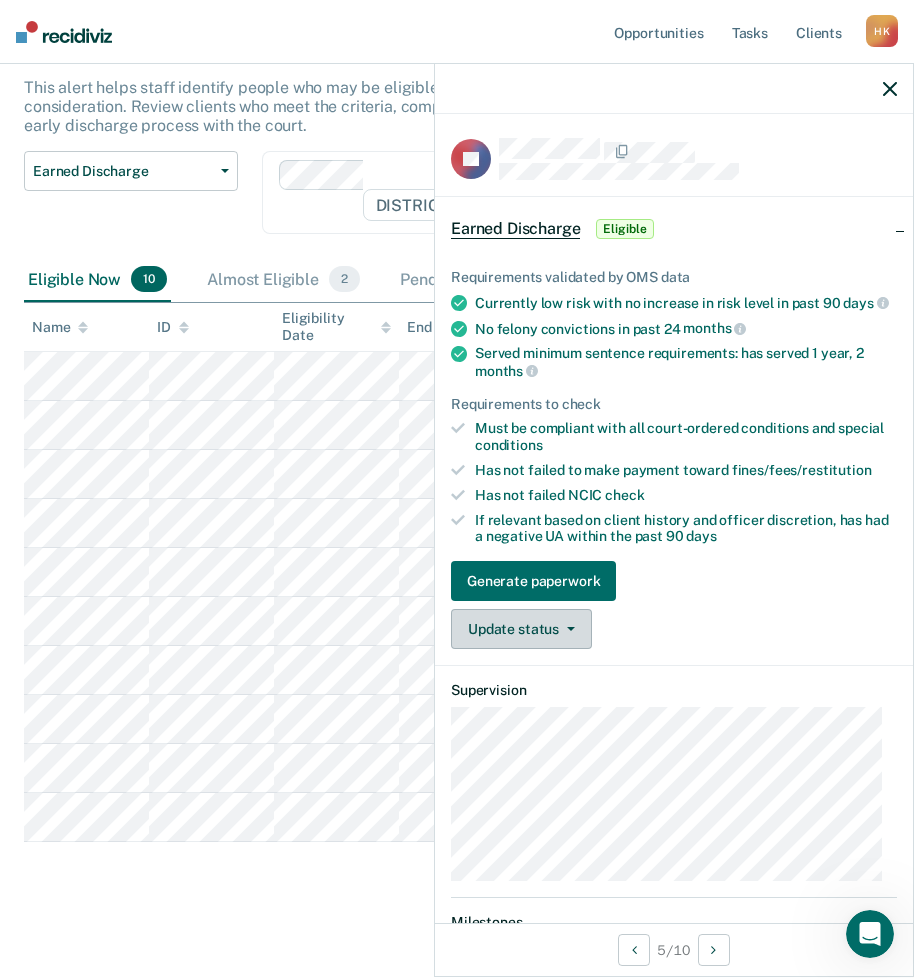 click on "Update status" at bounding box center [521, 629] 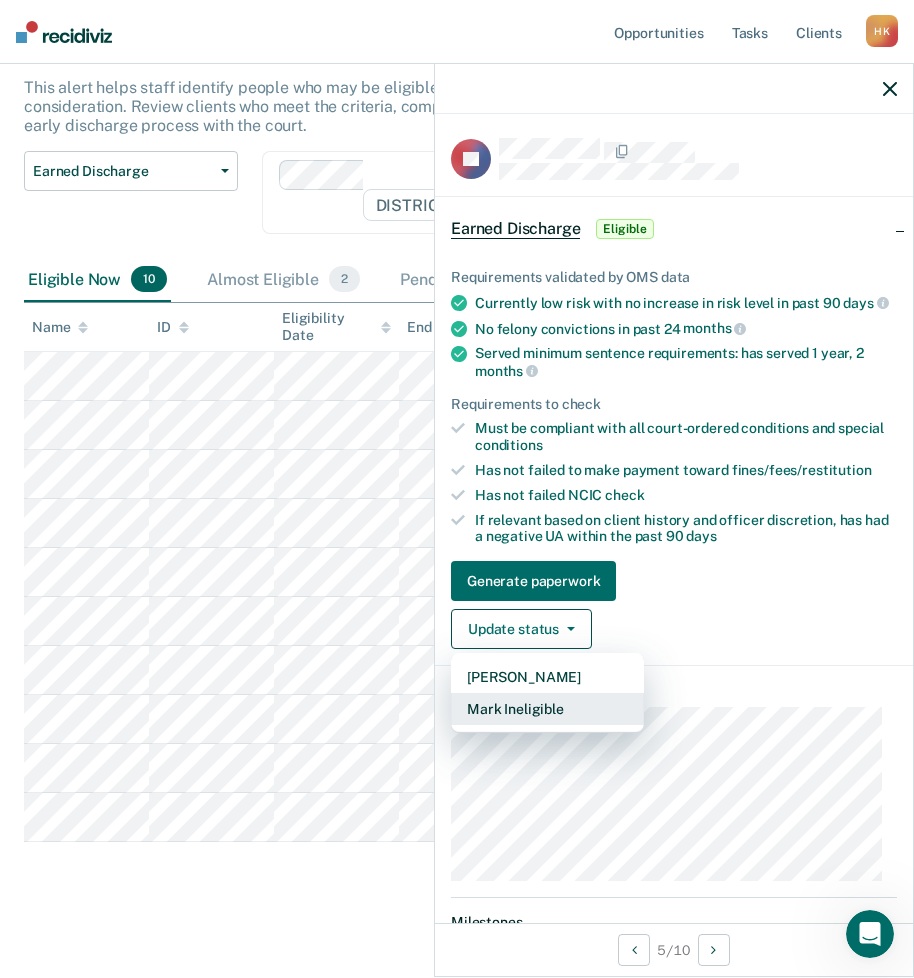 click on "Mark Ineligible" at bounding box center (547, 709) 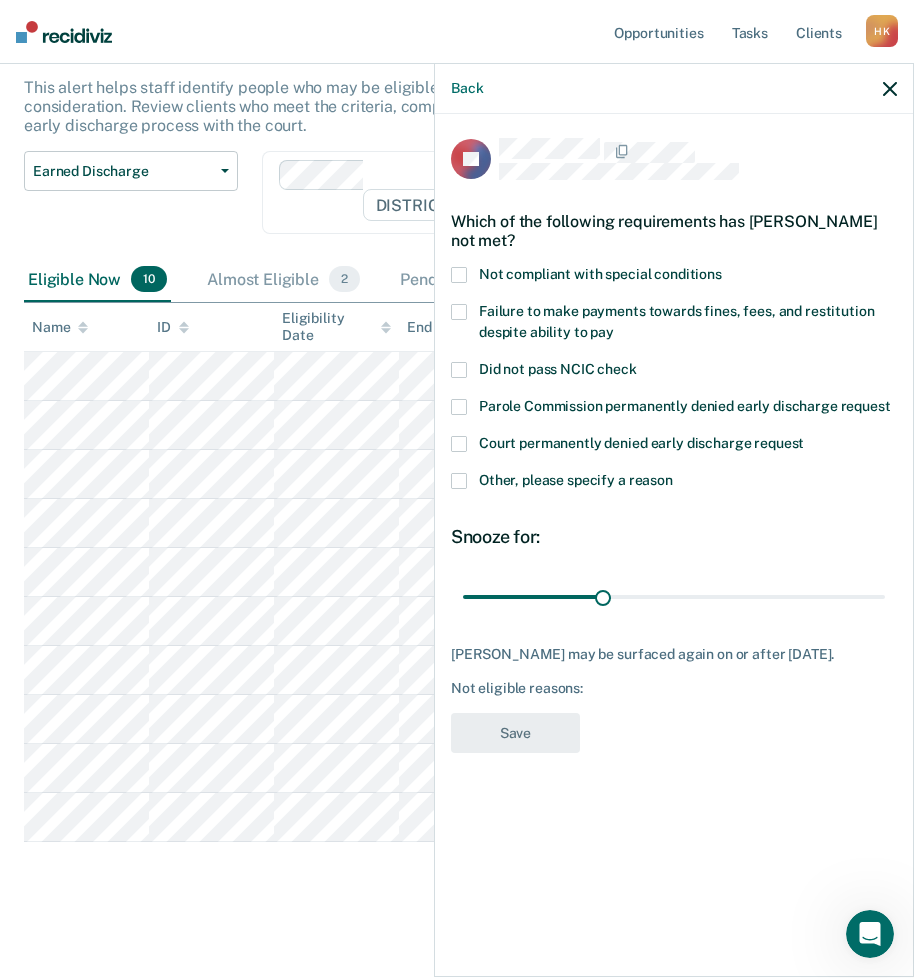 drag, startPoint x: 462, startPoint y: 470, endPoint x: 476, endPoint y: 493, distance: 26.925823 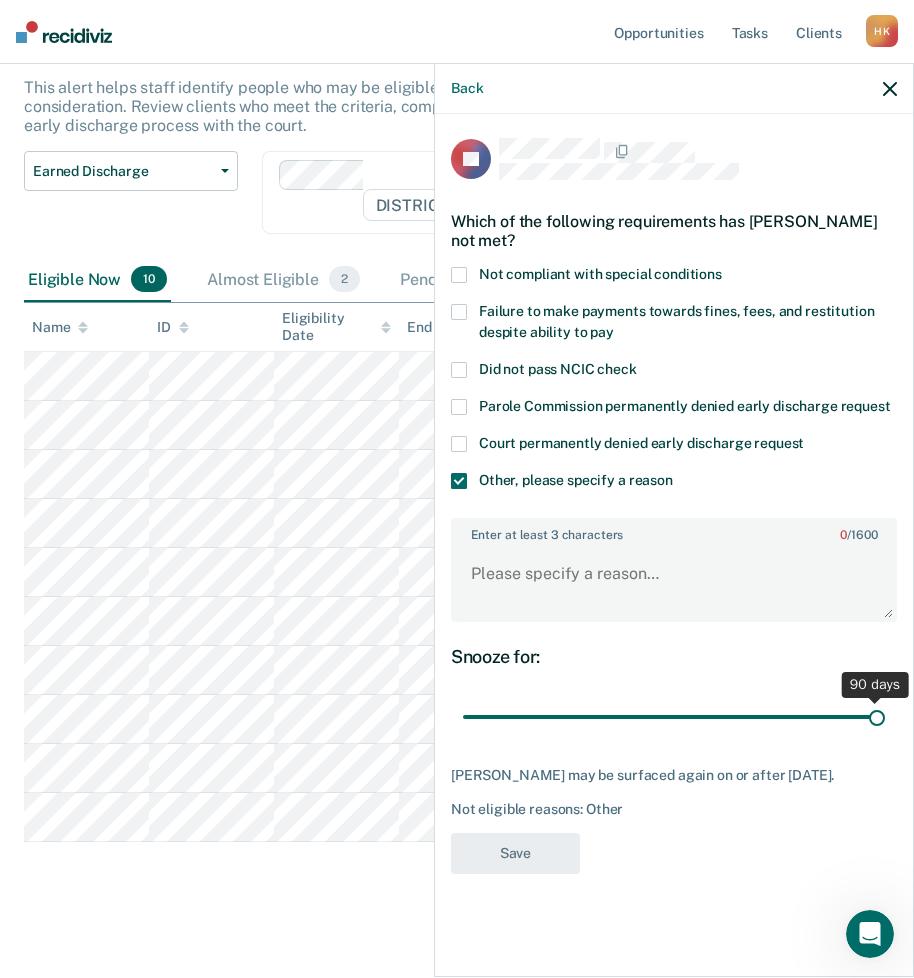 drag, startPoint x: 601, startPoint y: 717, endPoint x: 874, endPoint y: 720, distance: 273.01648 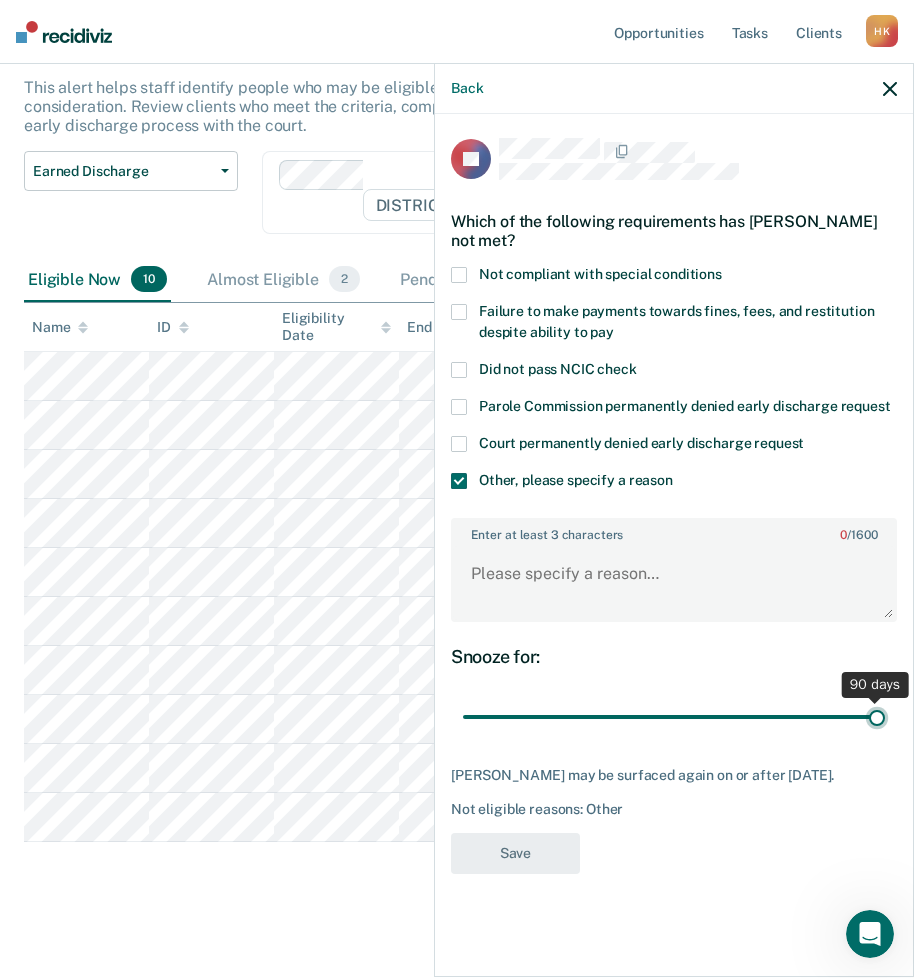 type on "90" 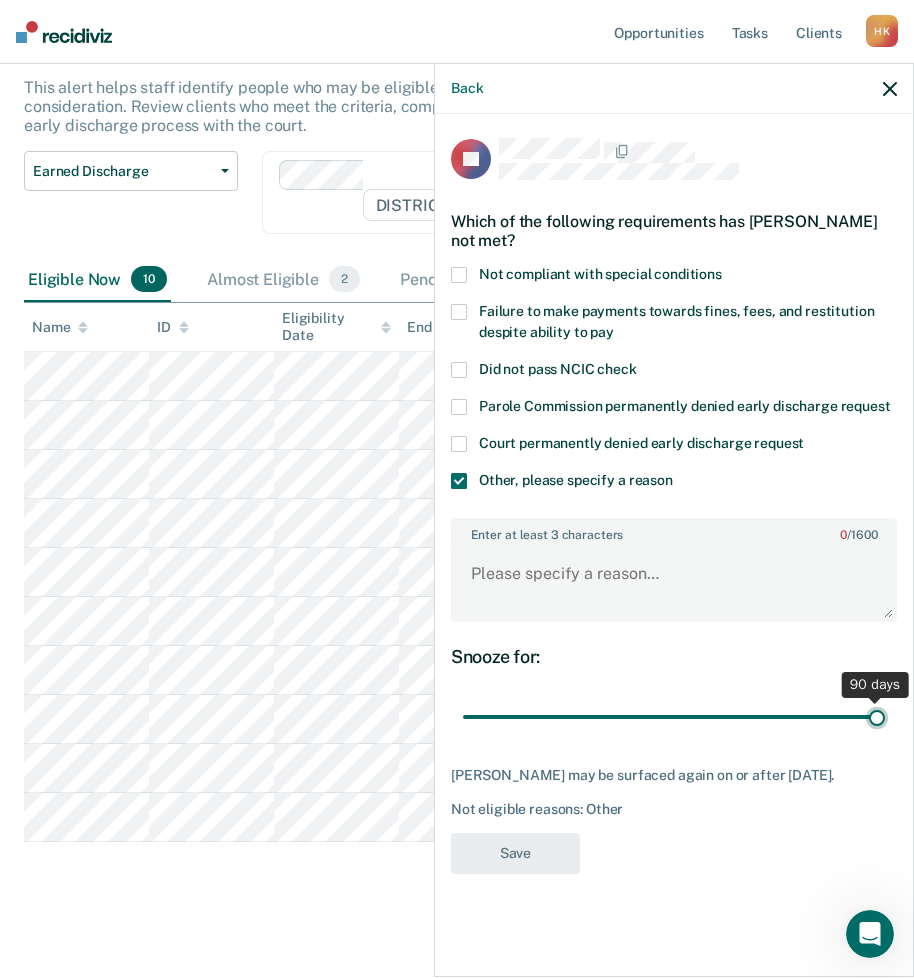 click at bounding box center (674, 717) 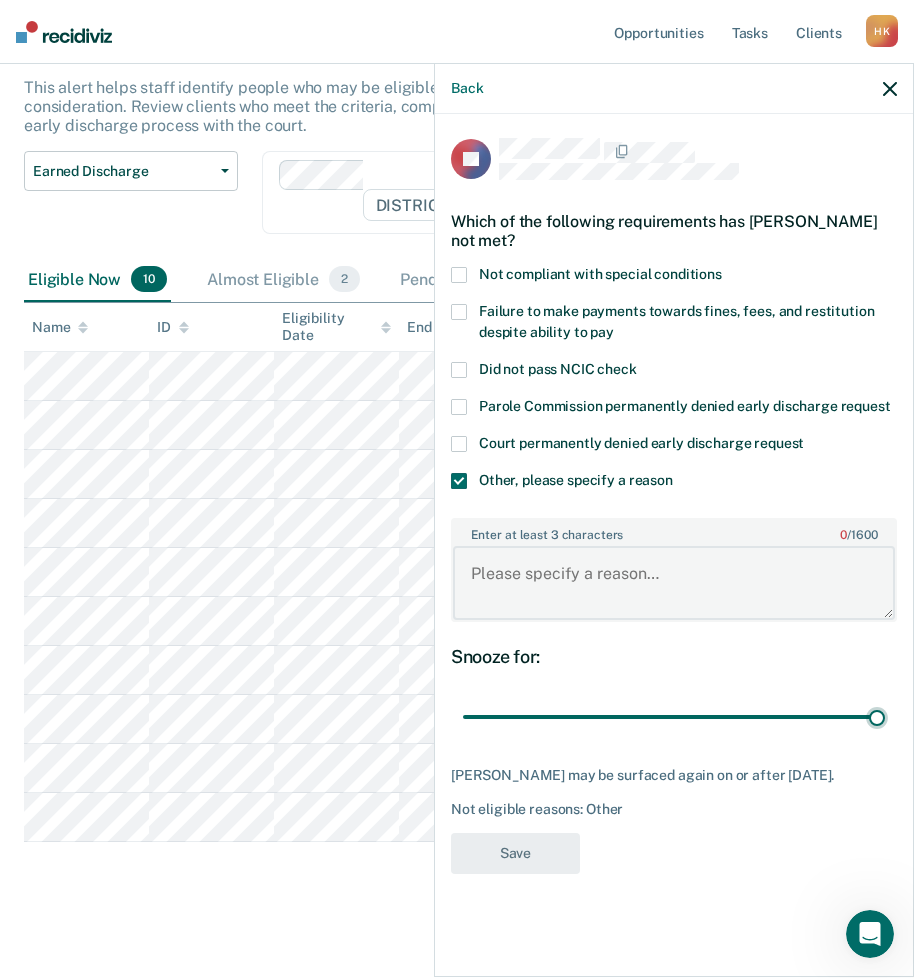 click on "Enter at least 3 characters 0  /  1600" at bounding box center [674, 583] 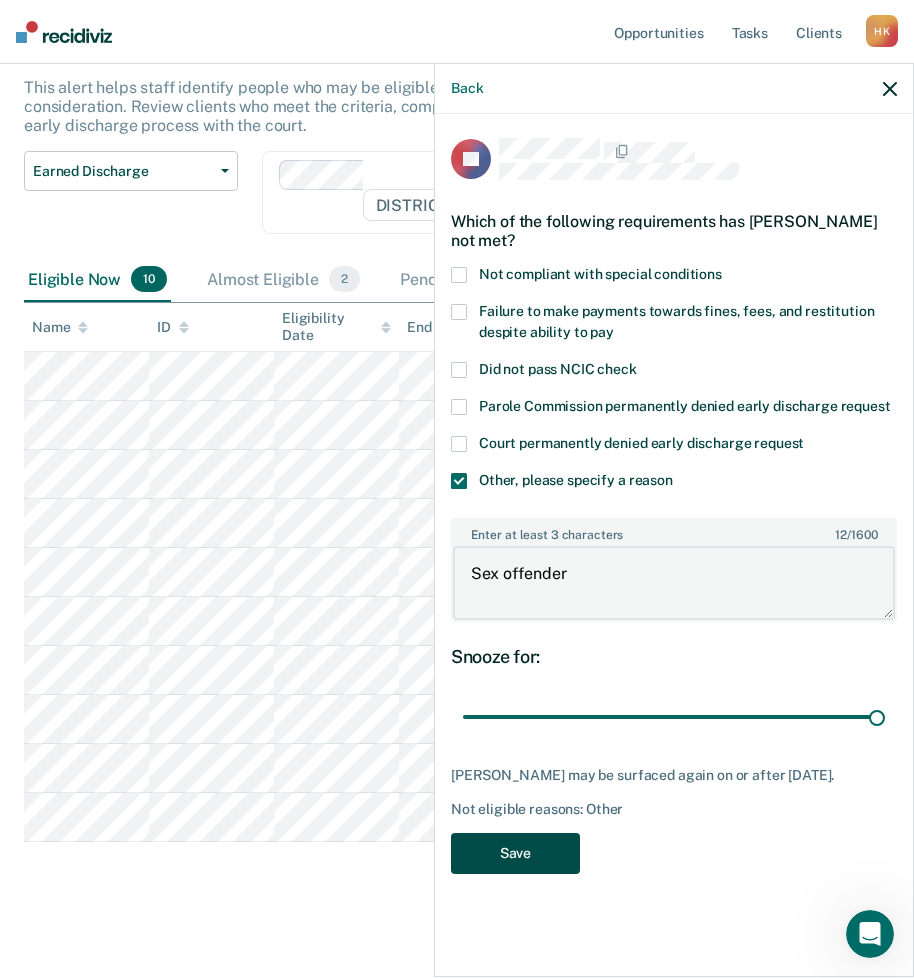 type on "Sex offender" 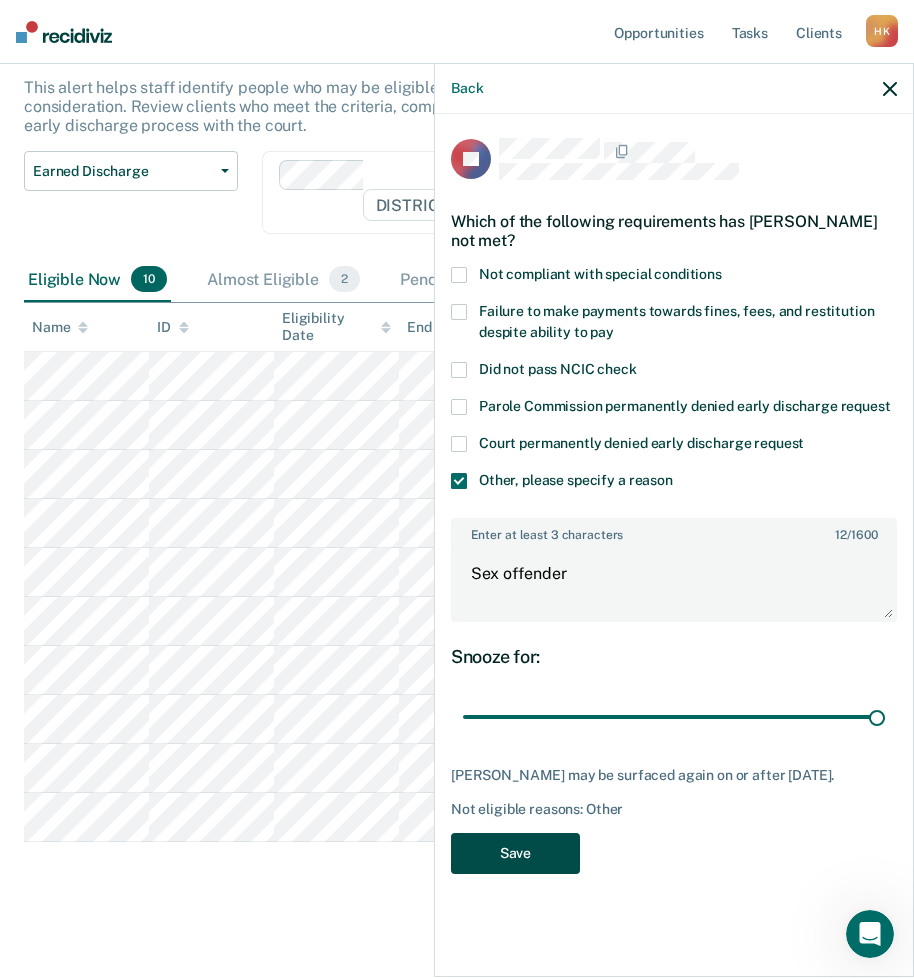 click on "Save" at bounding box center [515, 853] 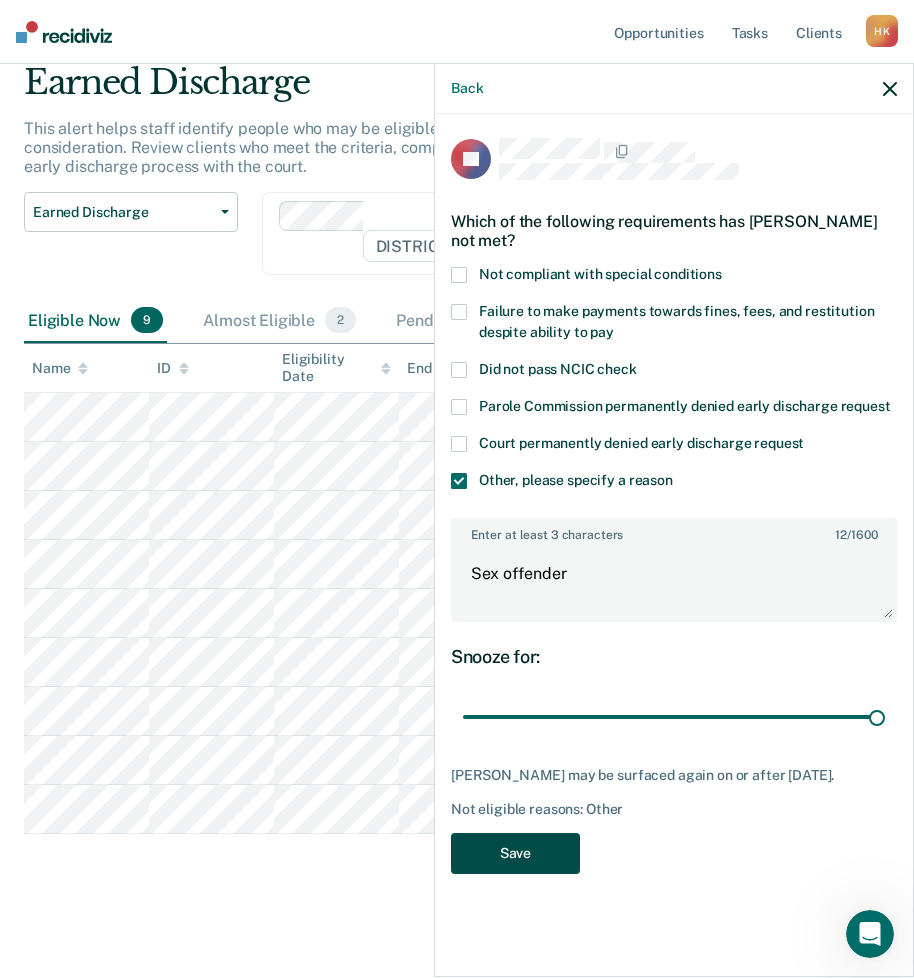 scroll, scrollTop: 68, scrollLeft: 0, axis: vertical 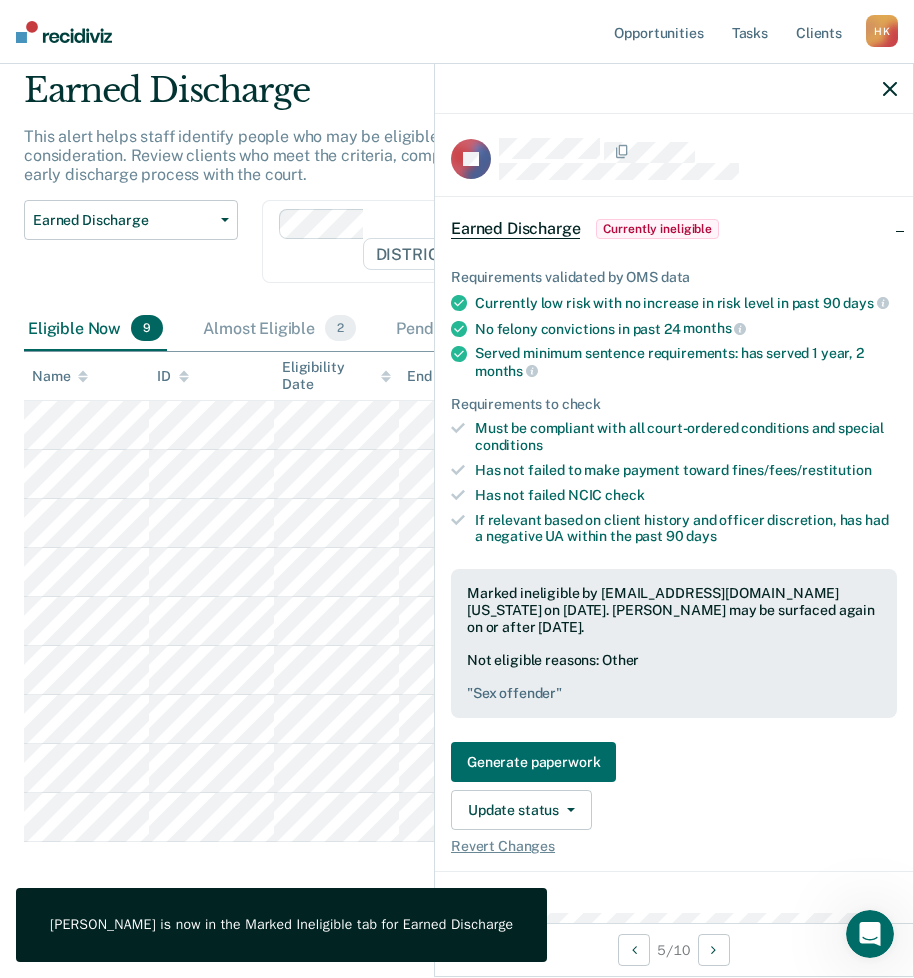 click 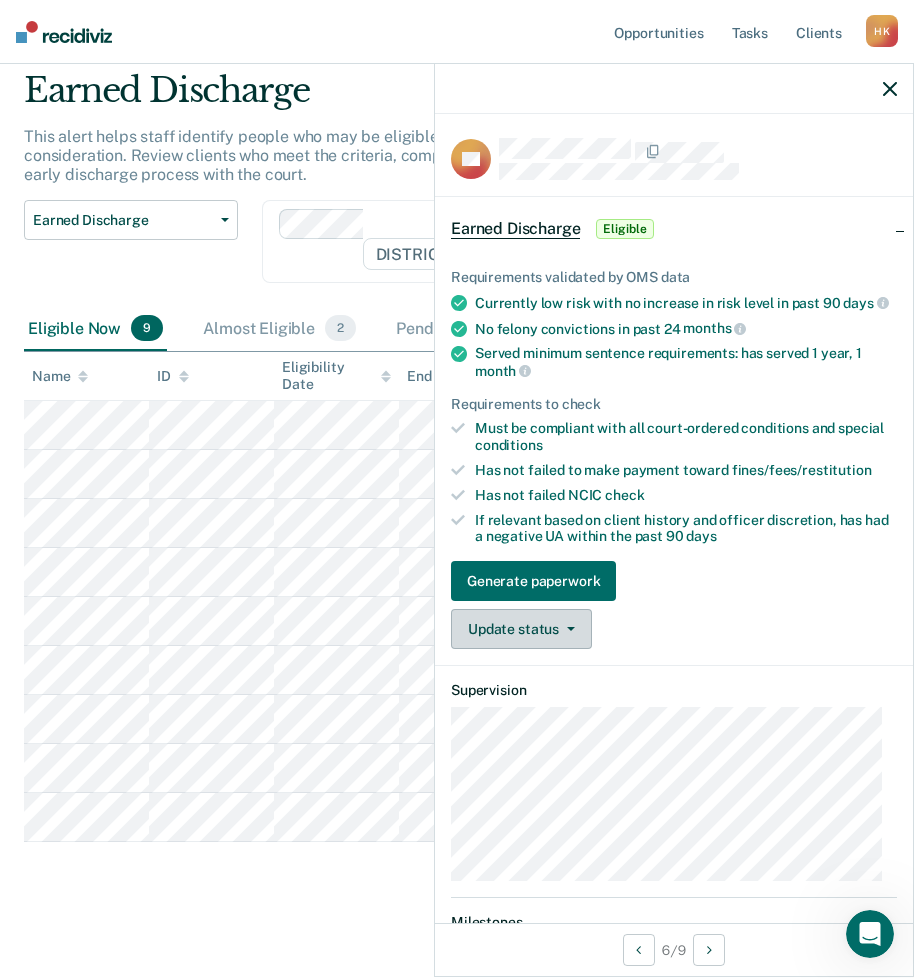 click on "Update status" at bounding box center [521, 629] 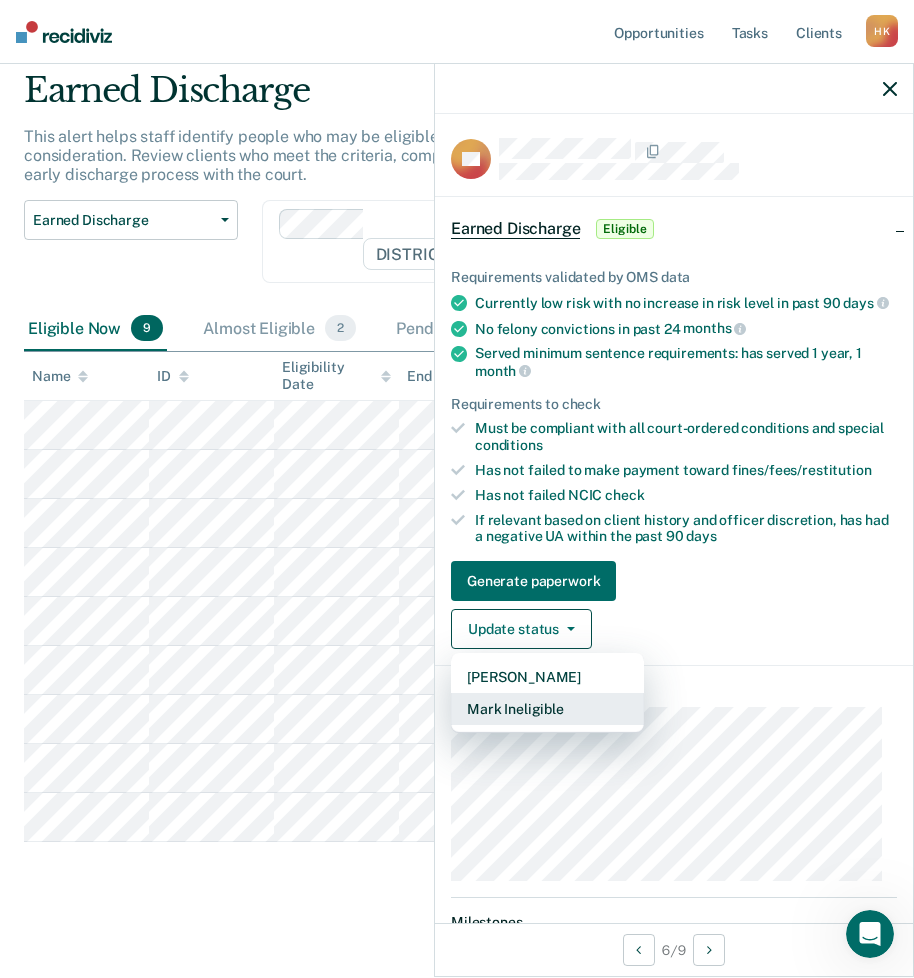 click on "Mark Ineligible" at bounding box center [547, 709] 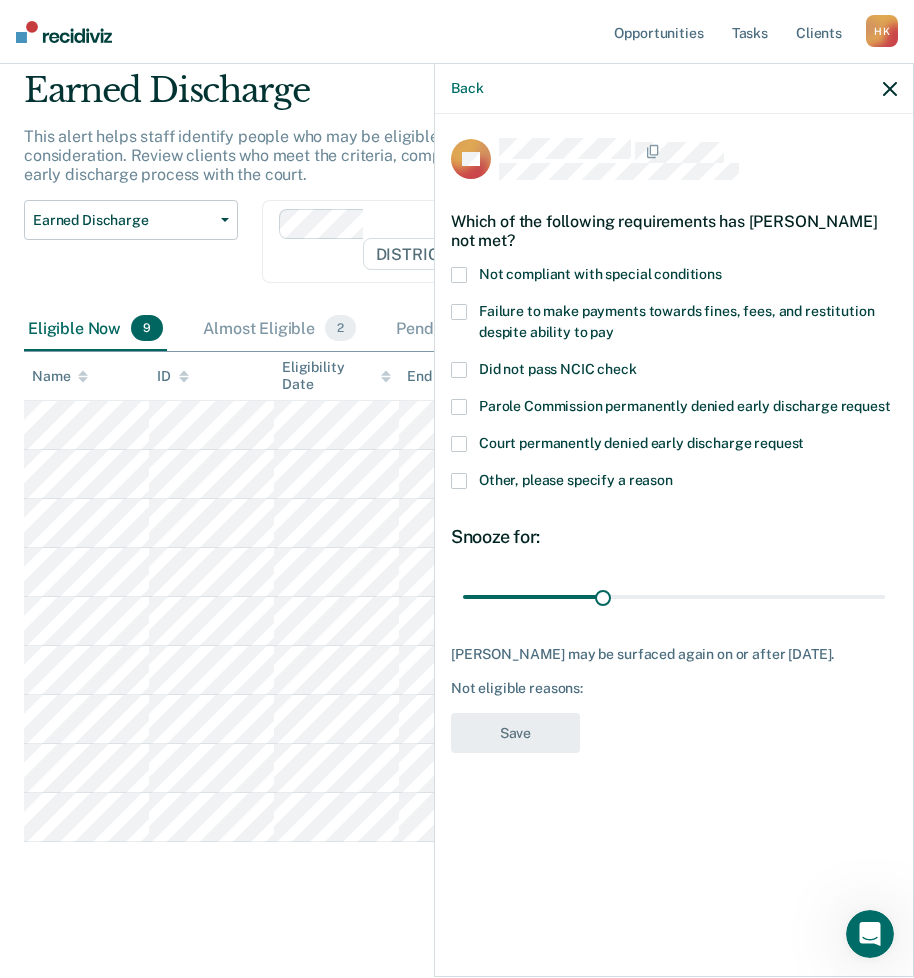 drag, startPoint x: 458, startPoint y: 470, endPoint x: 487, endPoint y: 504, distance: 44.687805 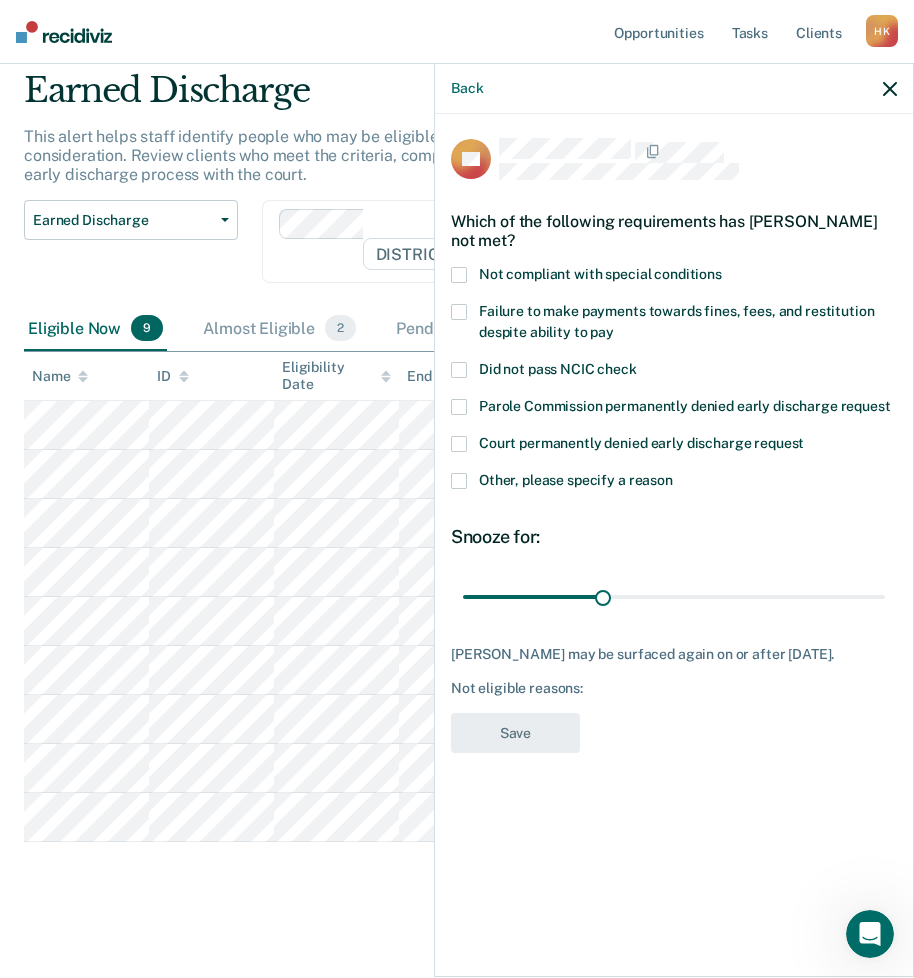 click at bounding box center (459, 481) 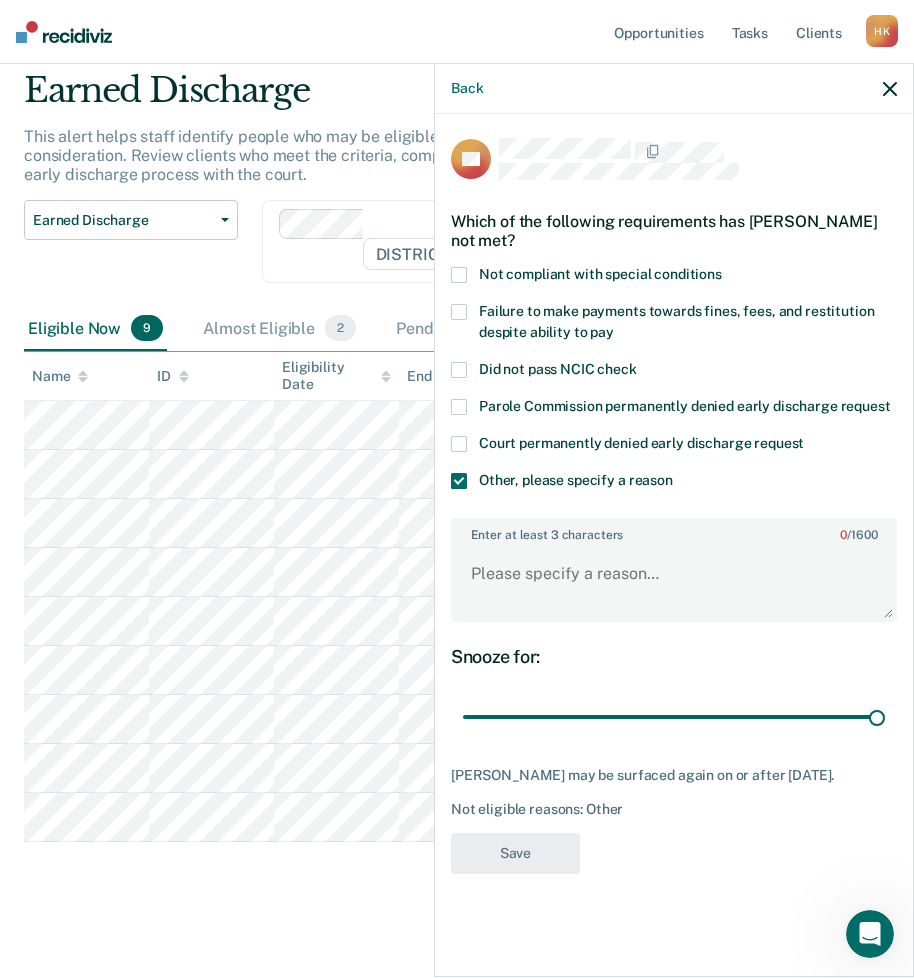 drag, startPoint x: 598, startPoint y: 715, endPoint x: 921, endPoint y: 712, distance: 323.01395 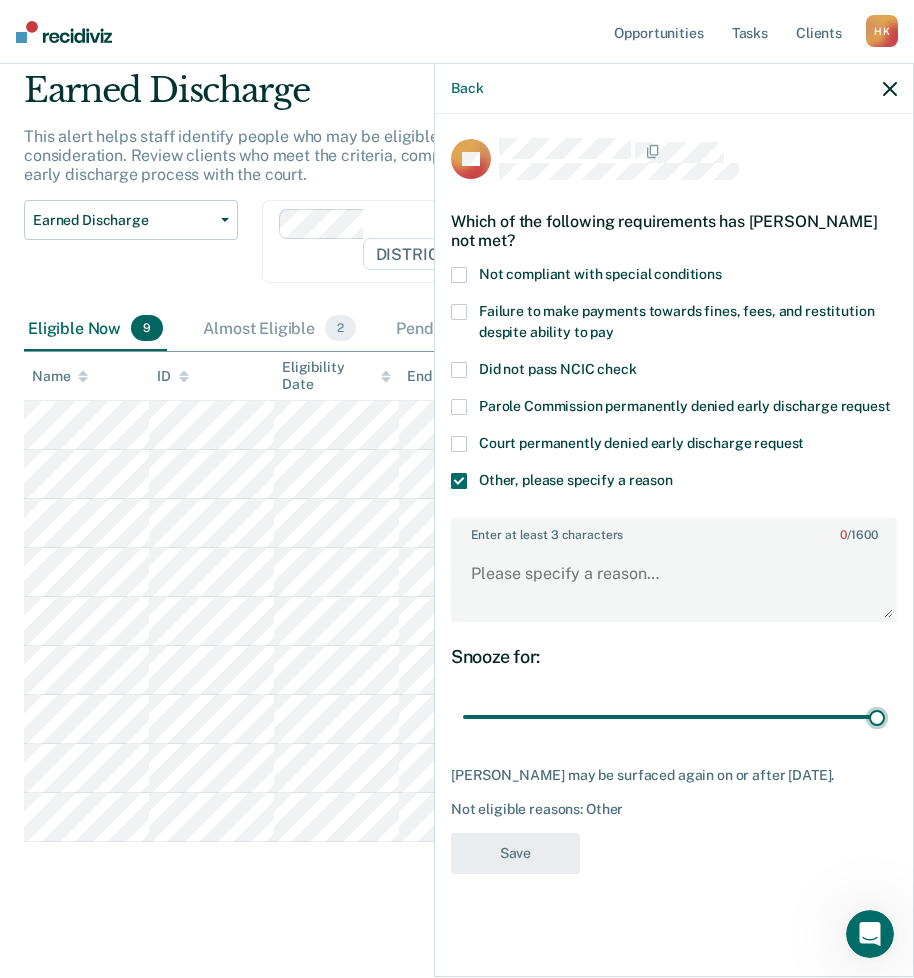 type on "90" 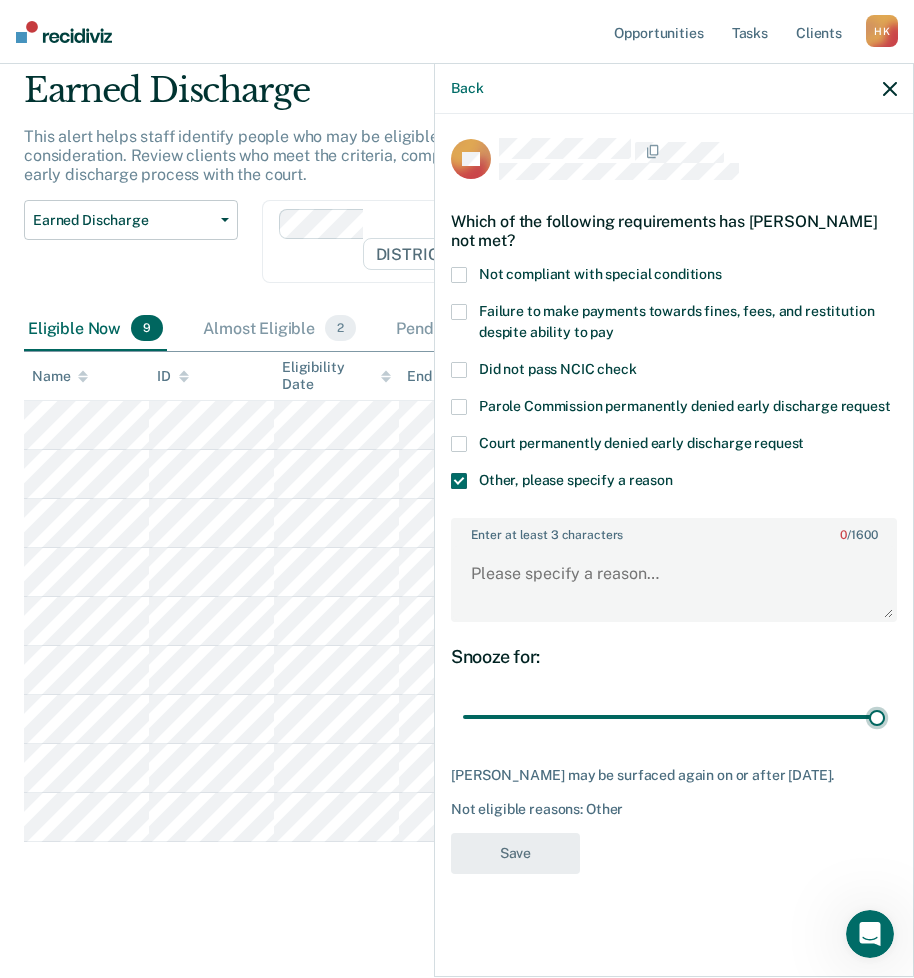 click at bounding box center (674, 717) 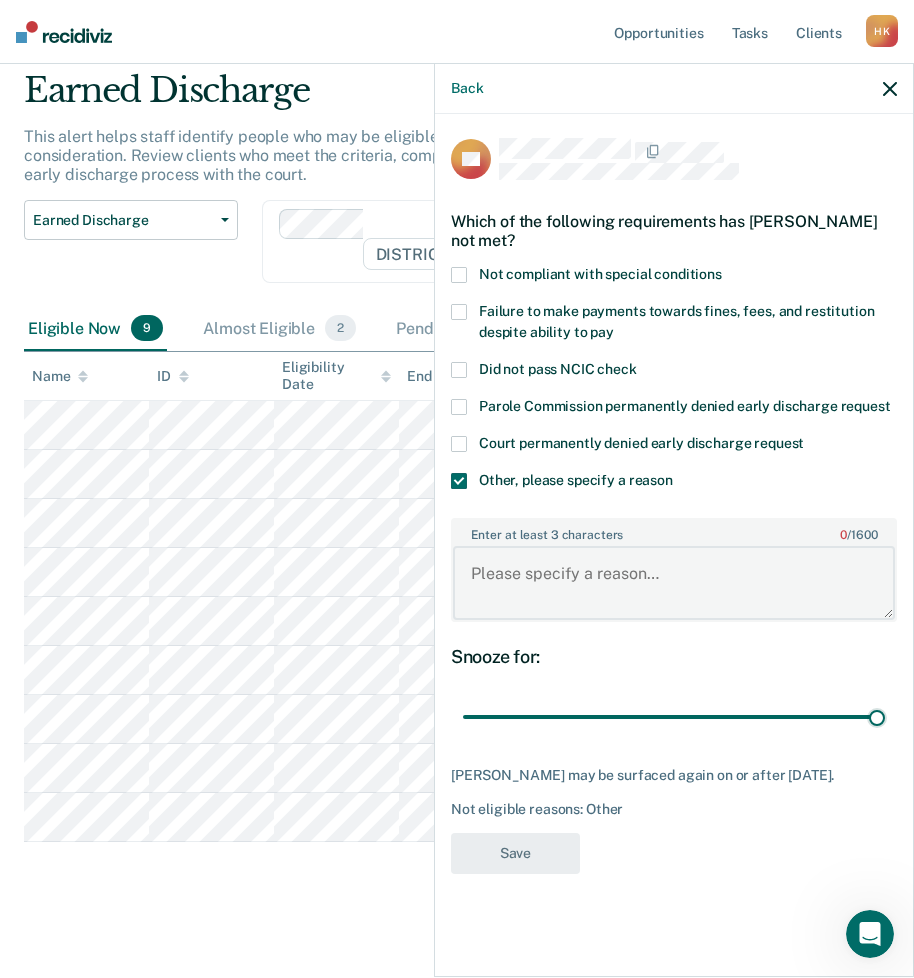 click on "Enter at least 3 characters 0  /  1600" at bounding box center (674, 583) 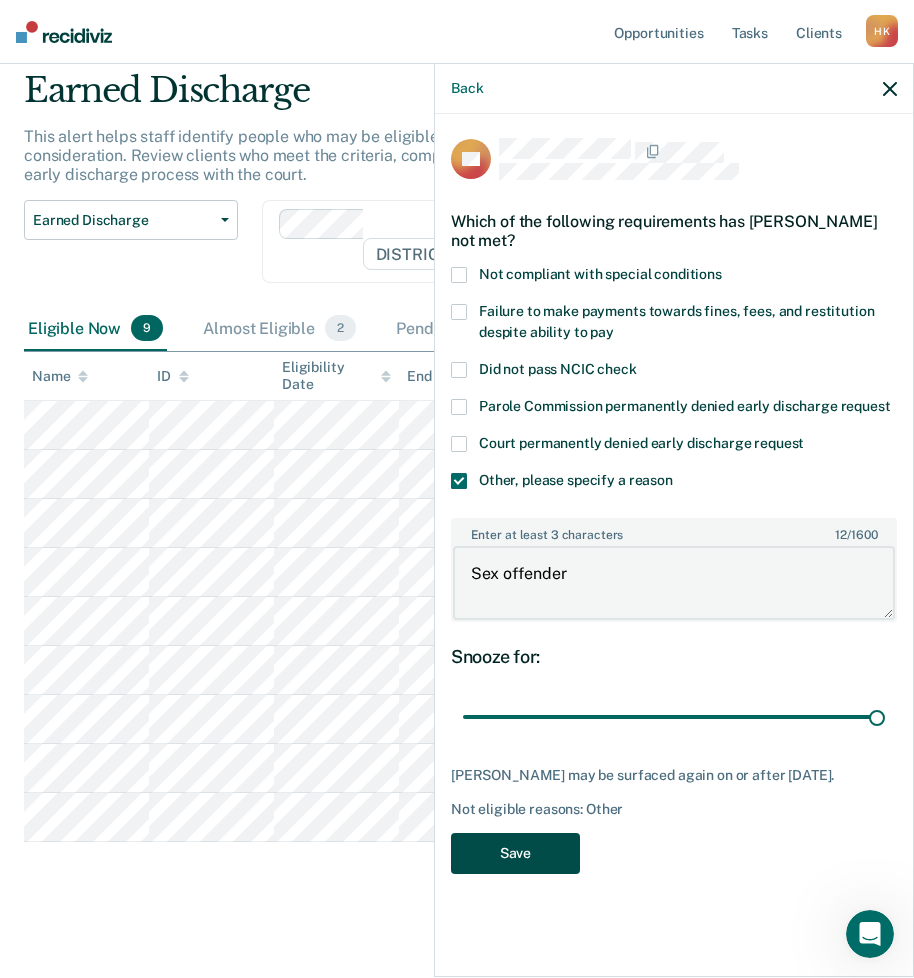 type on "Sex offender" 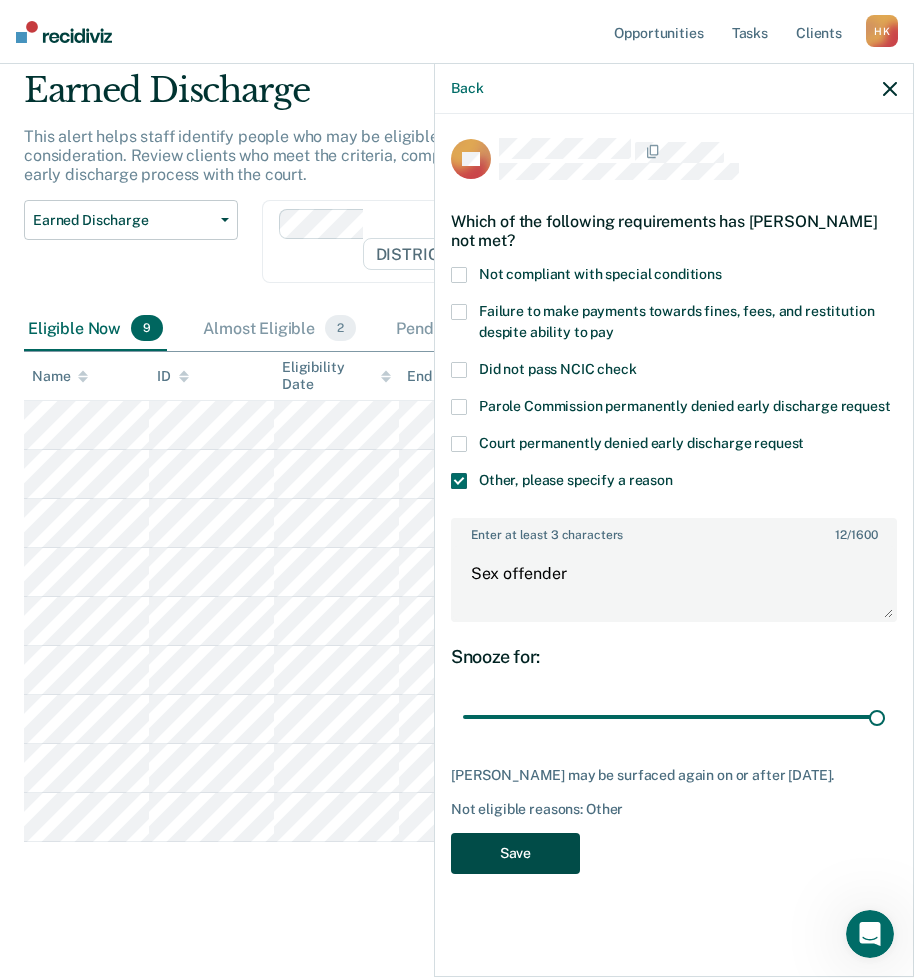 click on "Save" at bounding box center [515, 853] 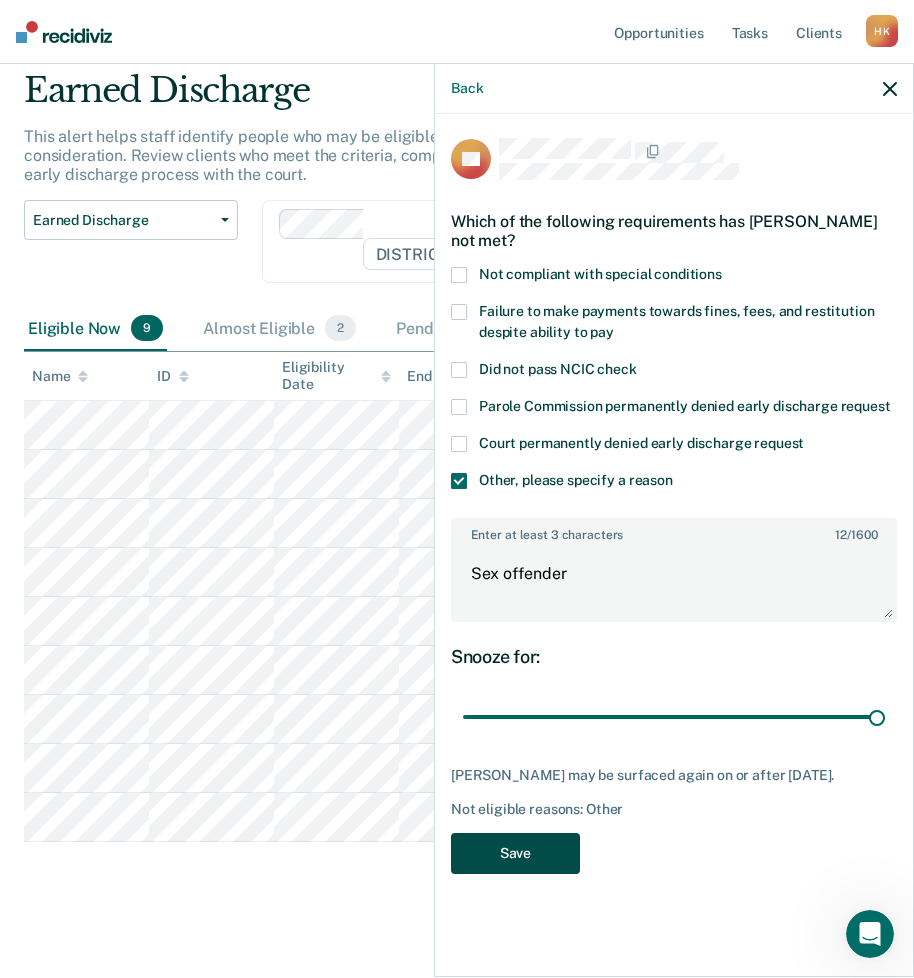 scroll, scrollTop: 19, scrollLeft: 0, axis: vertical 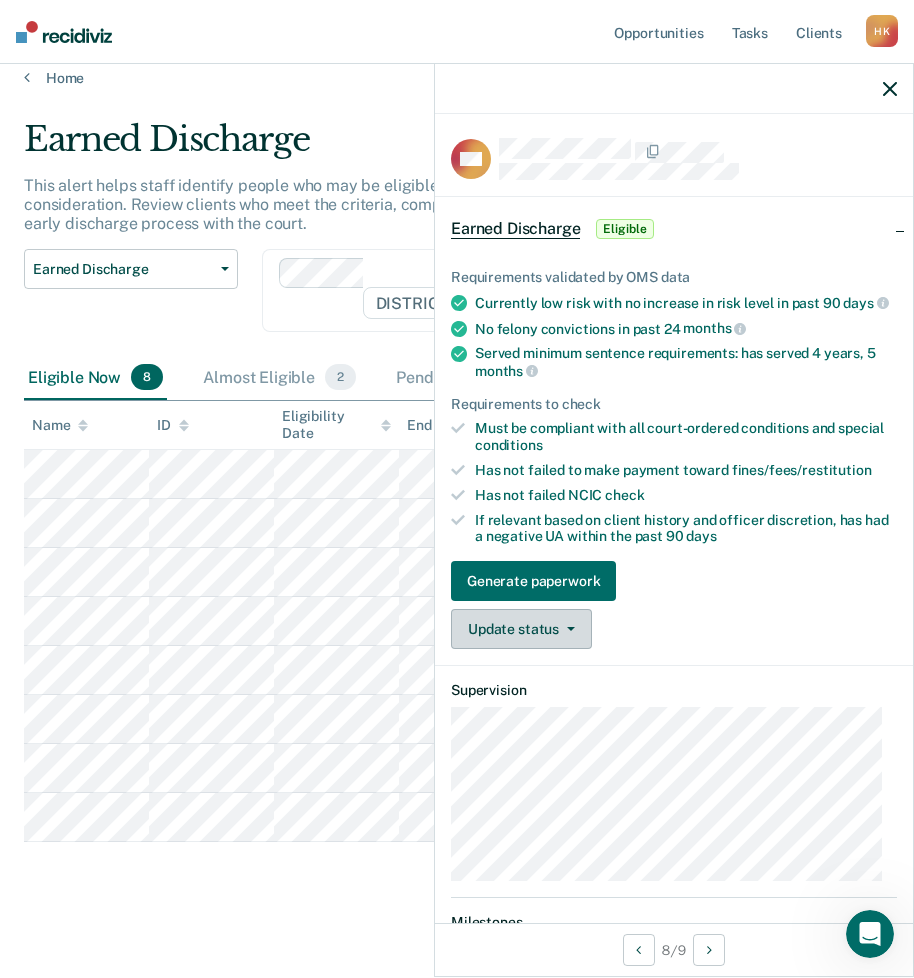 click on "Update status" at bounding box center [521, 629] 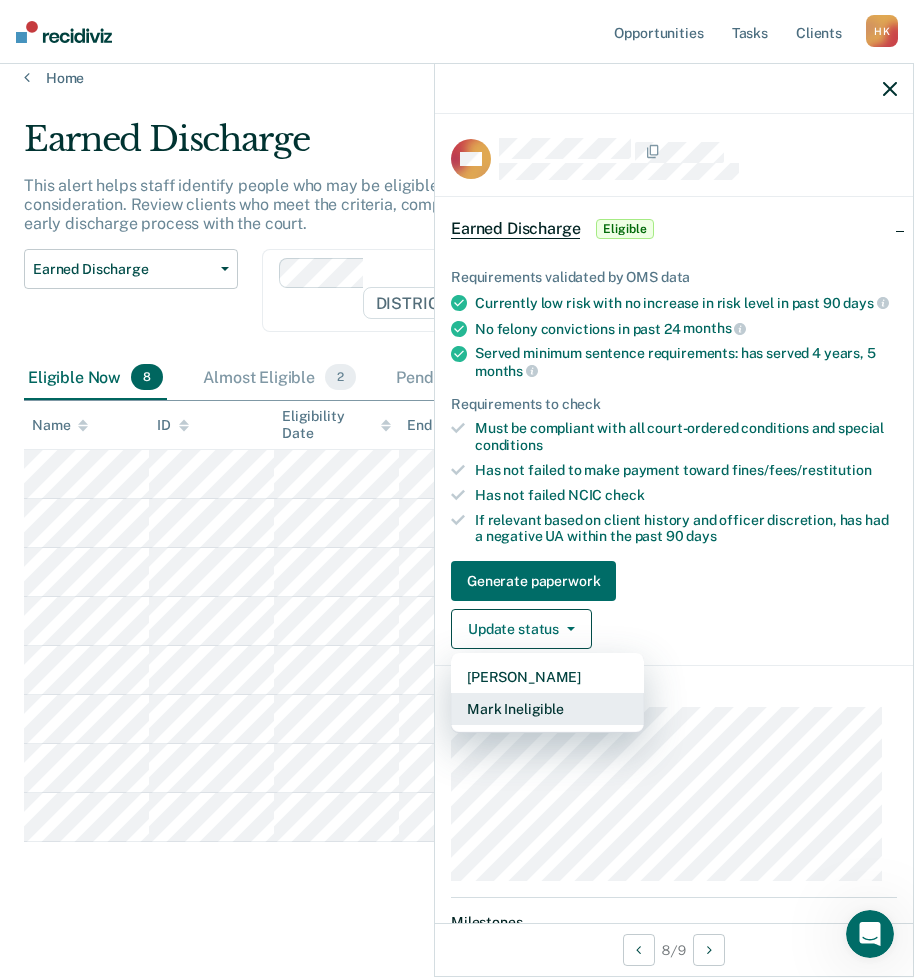 click on "Mark Ineligible" at bounding box center [547, 709] 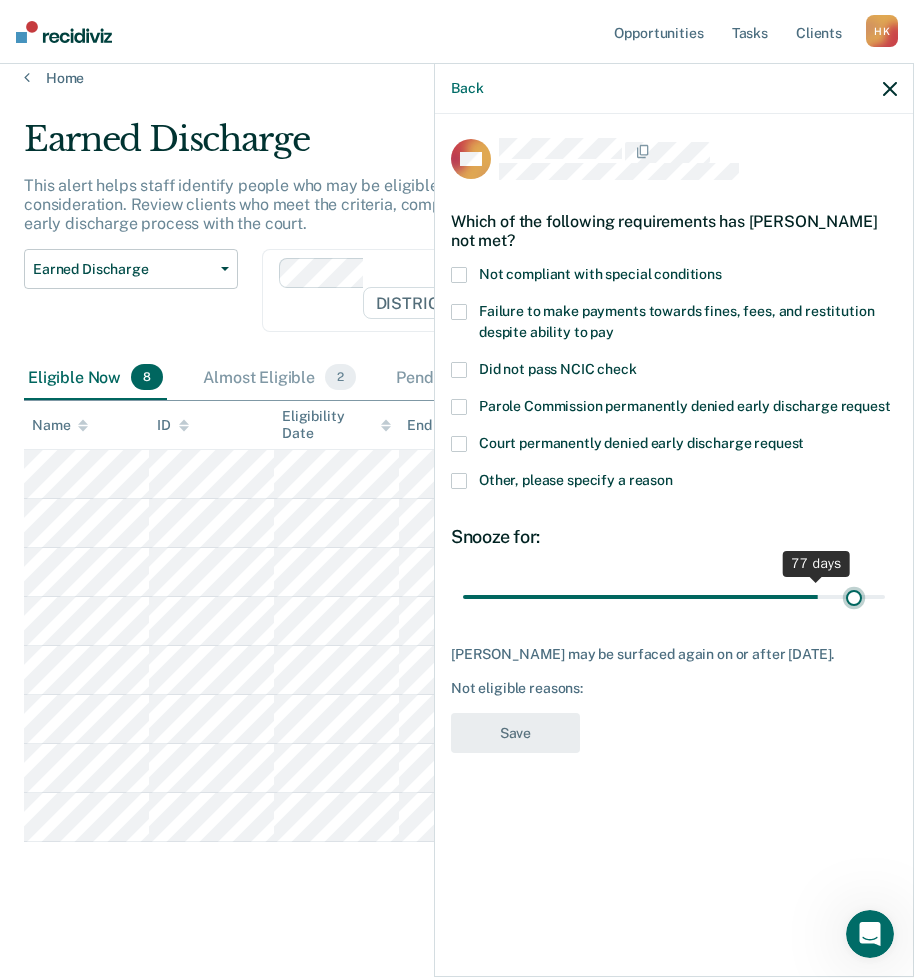 drag, startPoint x: 606, startPoint y: 596, endPoint x: 854, endPoint y: 598, distance: 248.00807 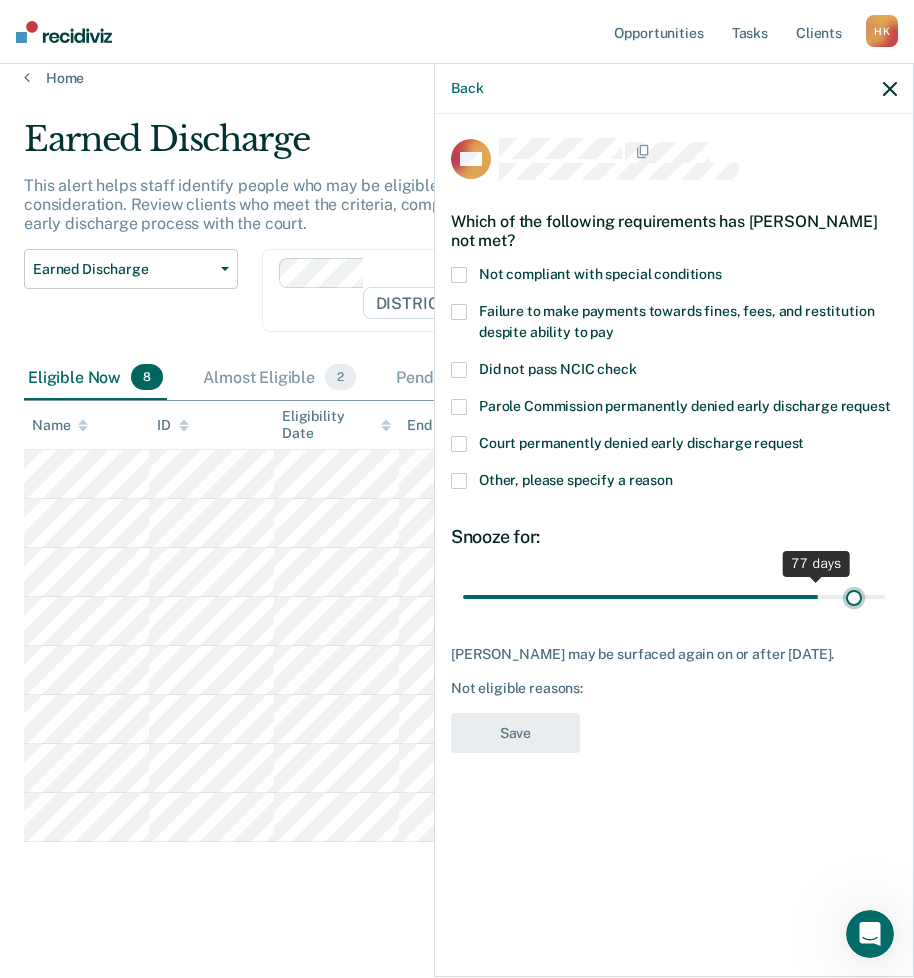type on "85" 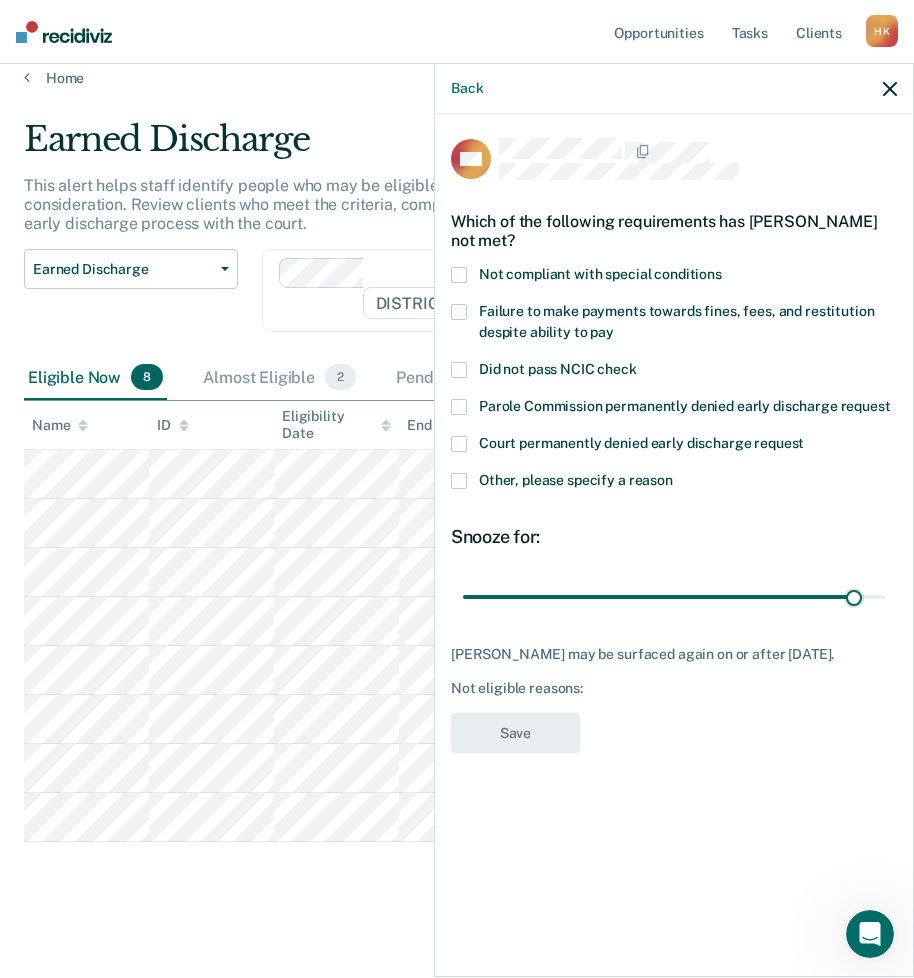 click at bounding box center [459, 481] 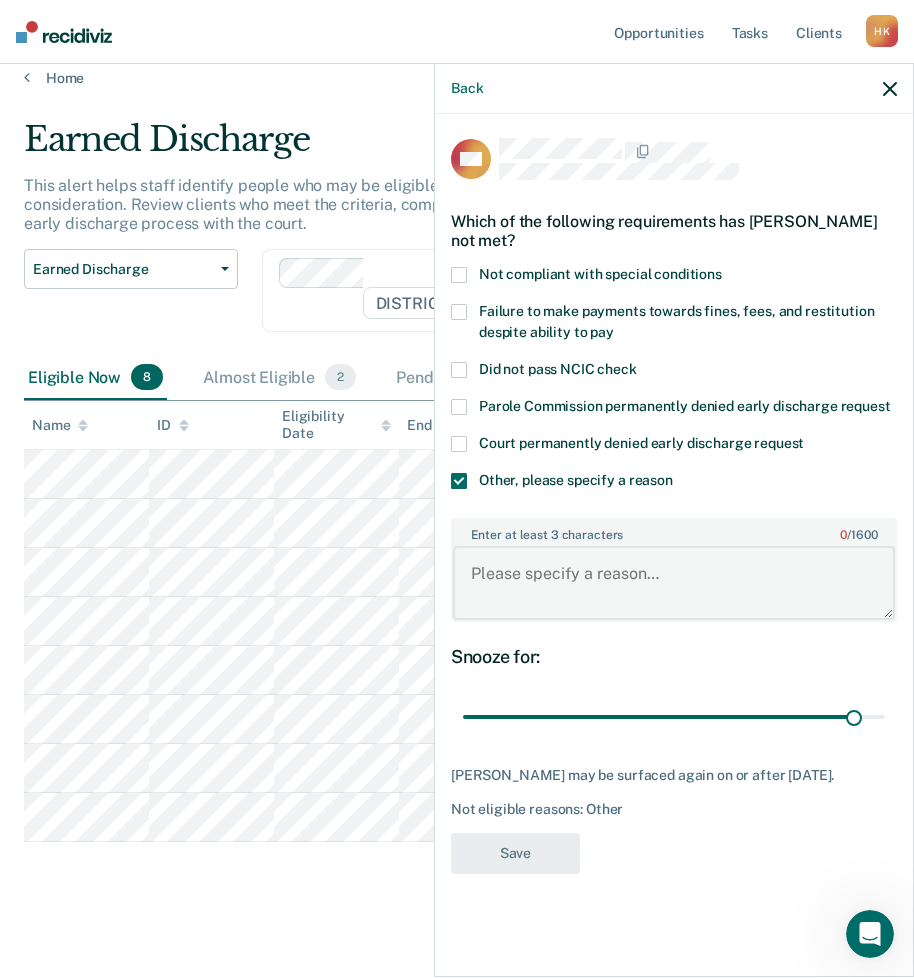 click on "Enter at least 3 characters 0  /  1600" at bounding box center (674, 583) 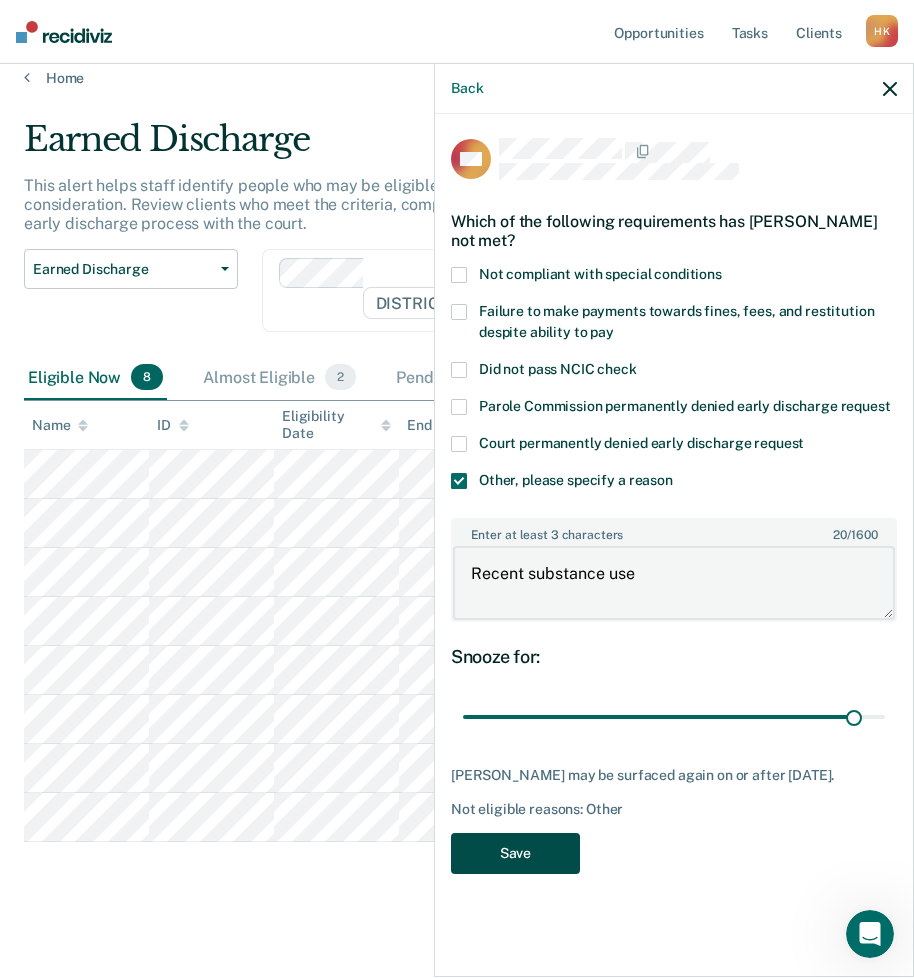type on "Recent substance use" 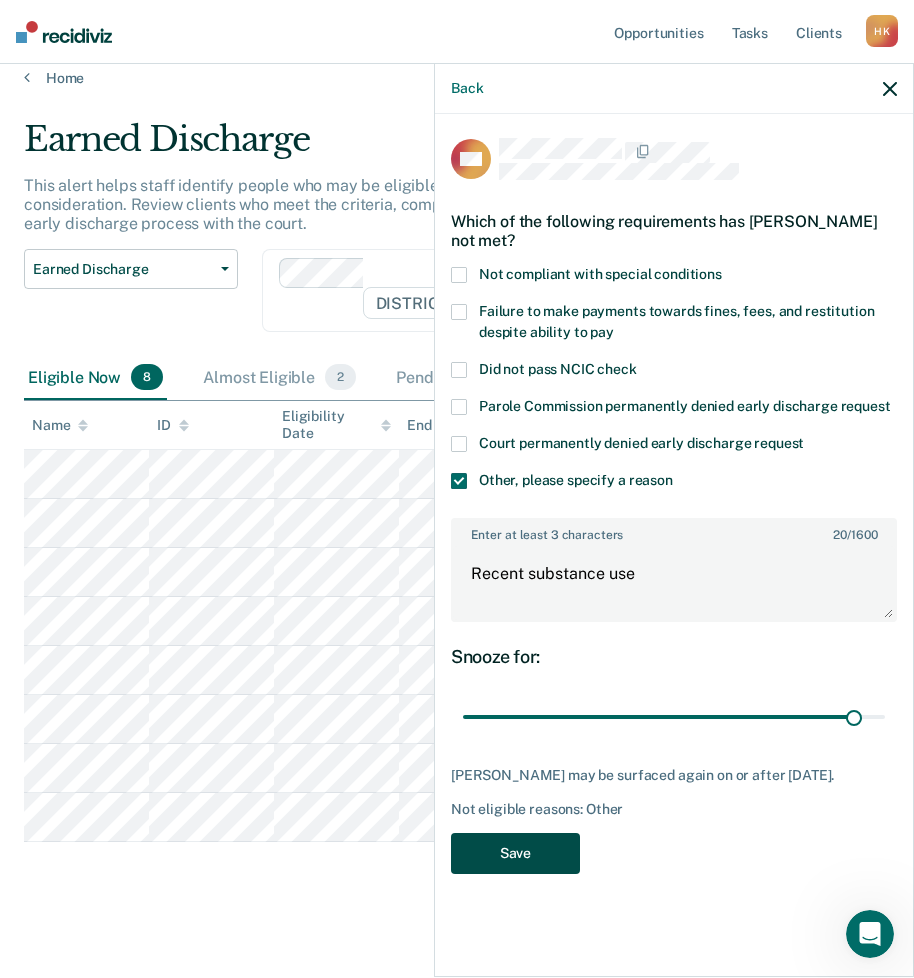 click on "Save" at bounding box center [515, 853] 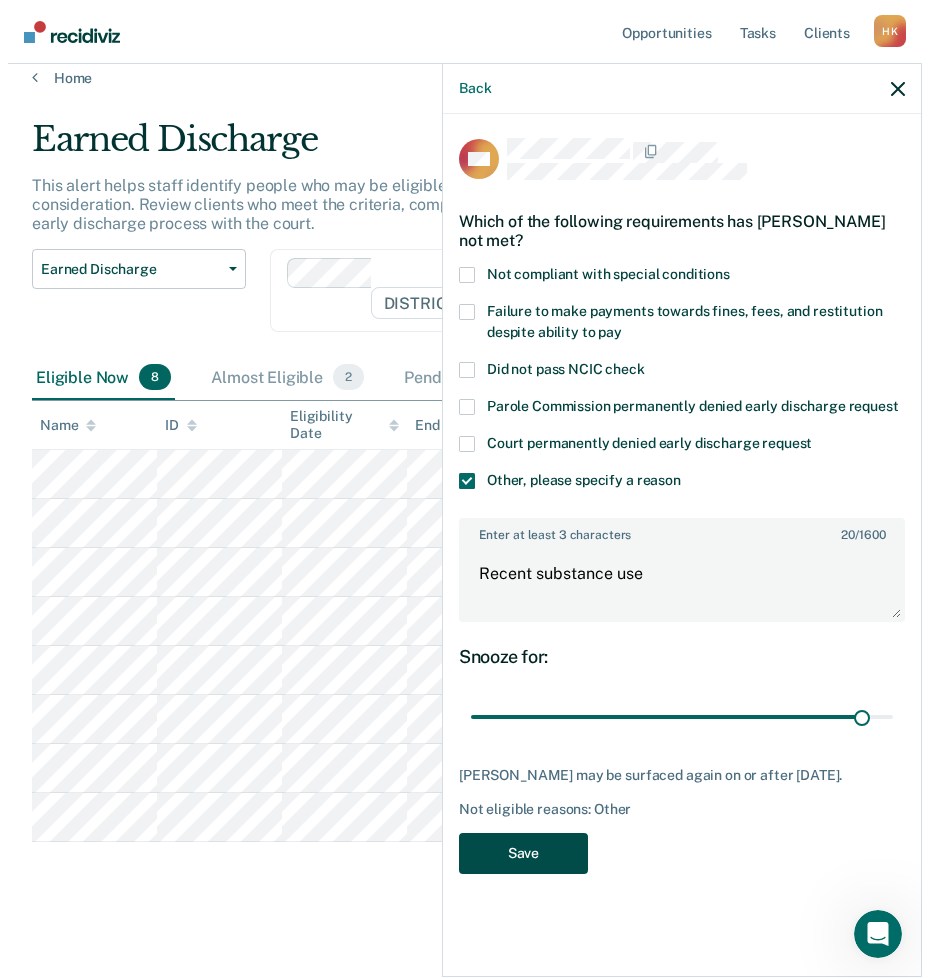scroll, scrollTop: 0, scrollLeft: 0, axis: both 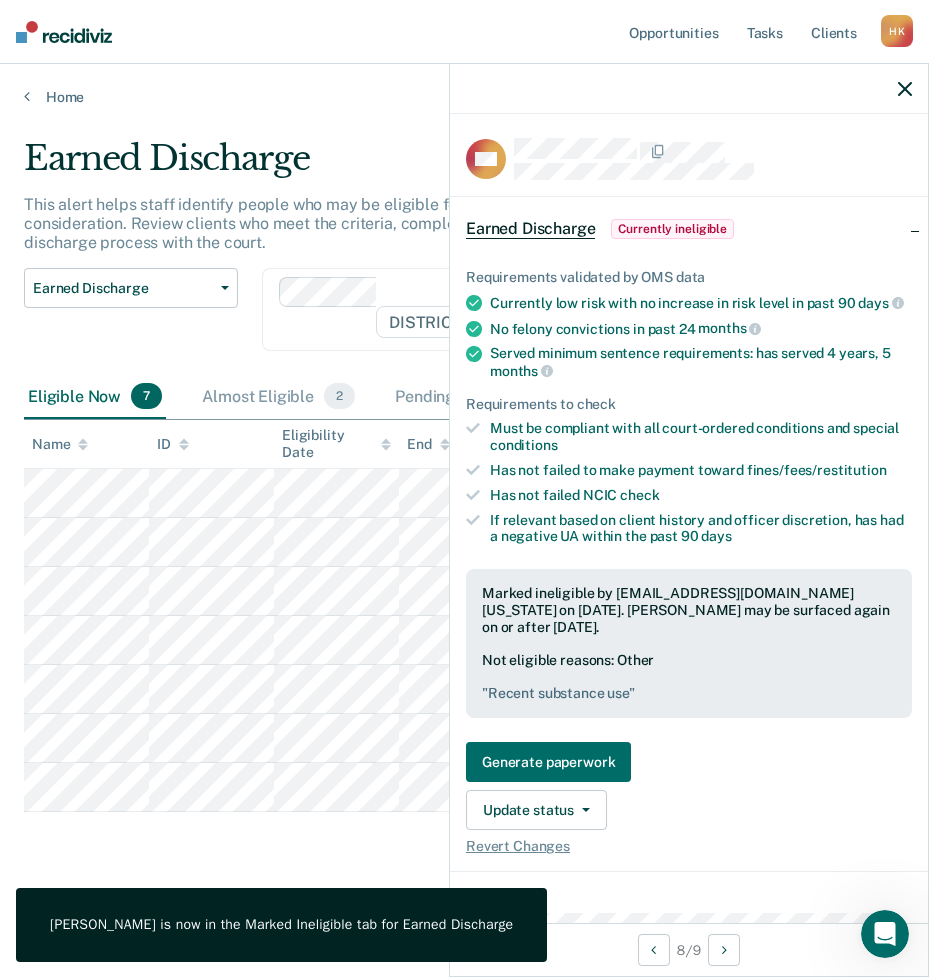 click 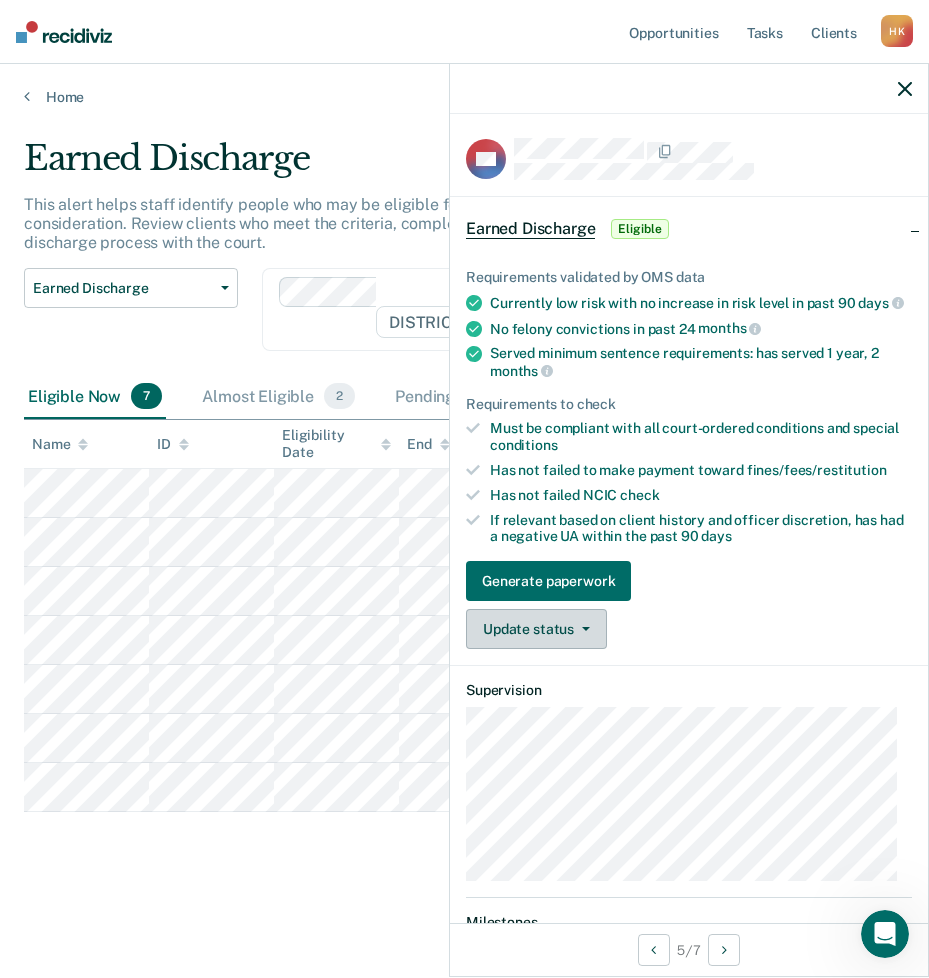 click on "Update status" at bounding box center (536, 629) 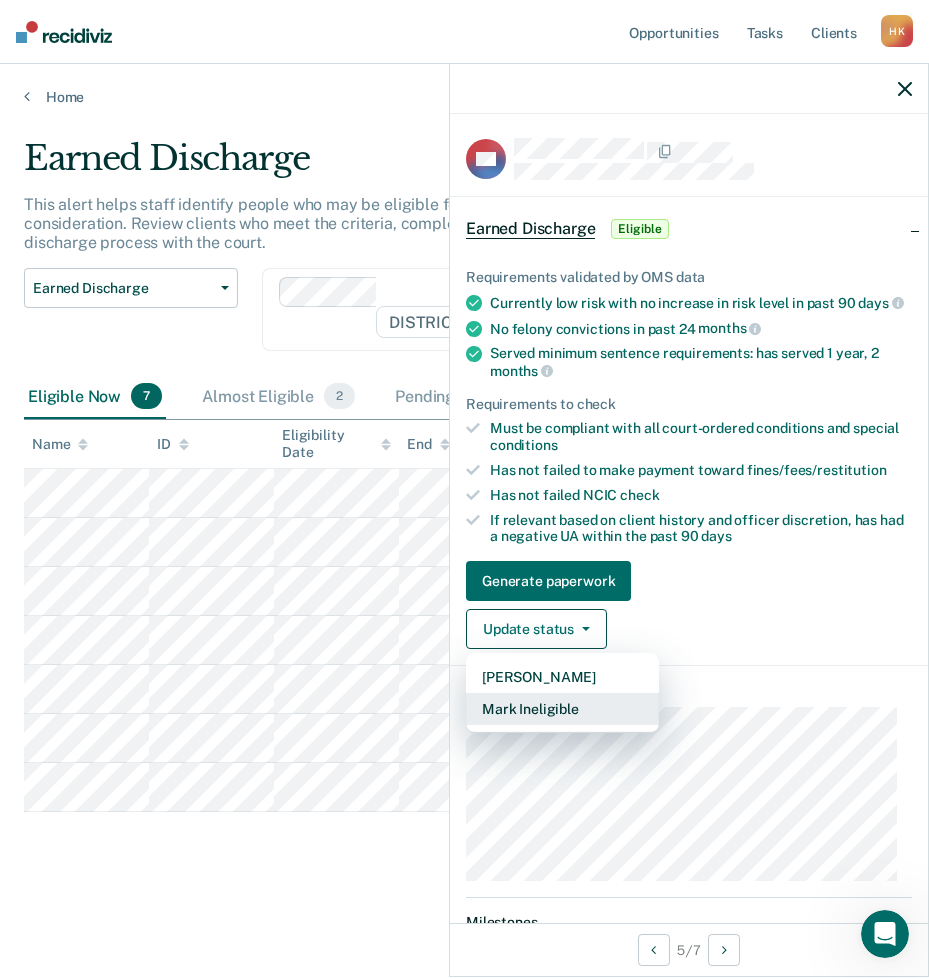 click on "Mark Ineligible" at bounding box center [562, 709] 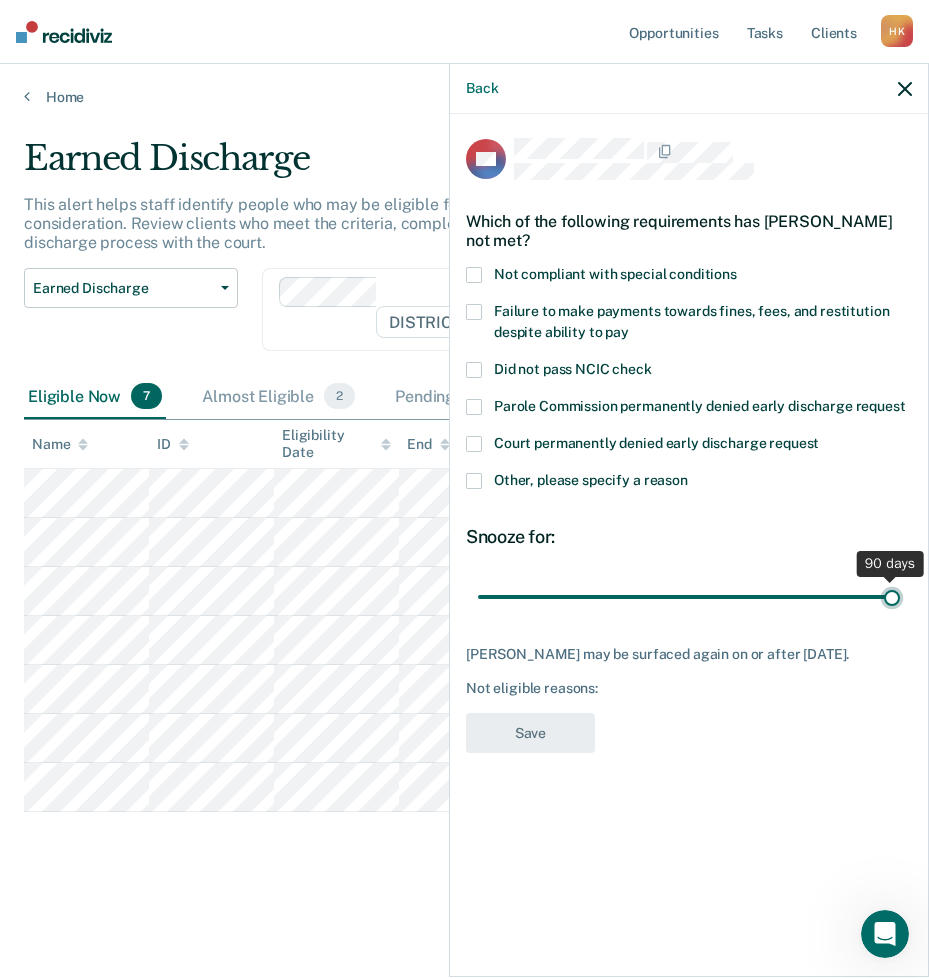 drag, startPoint x: 611, startPoint y: 603, endPoint x: 892, endPoint y: 607, distance: 281.02847 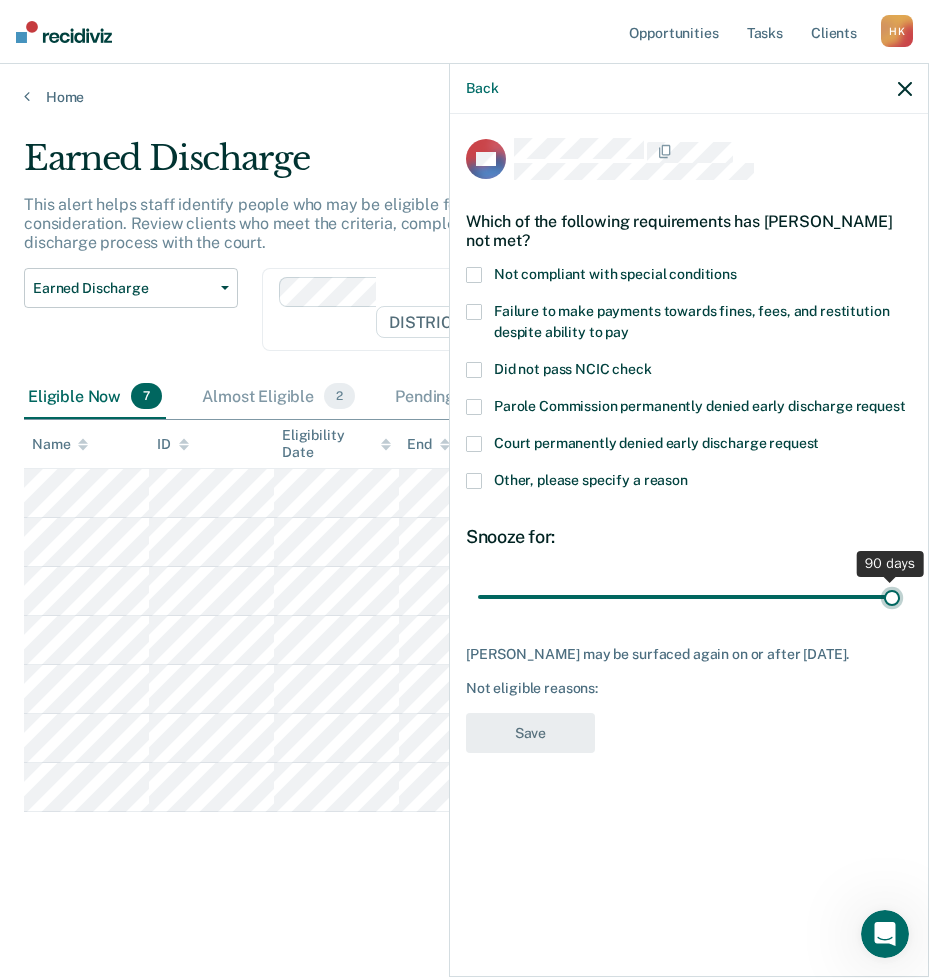 type on "90" 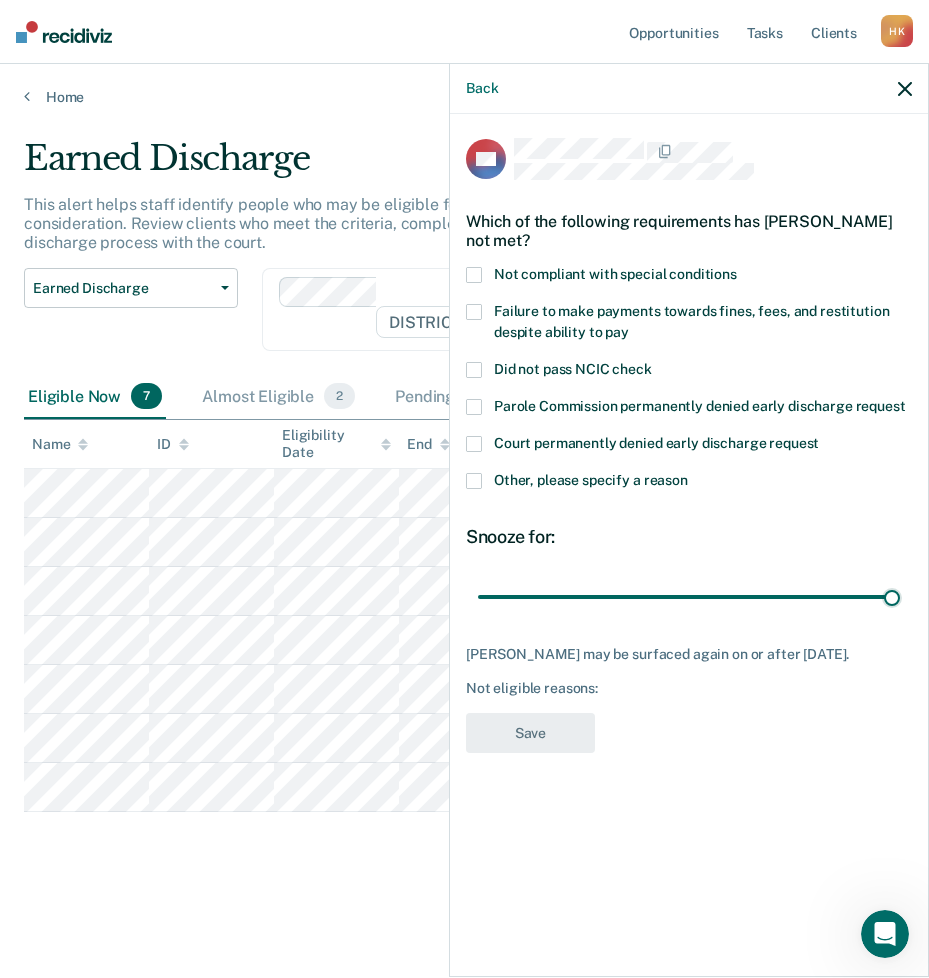 click on "Other, please specify a reason" at bounding box center (689, 483) 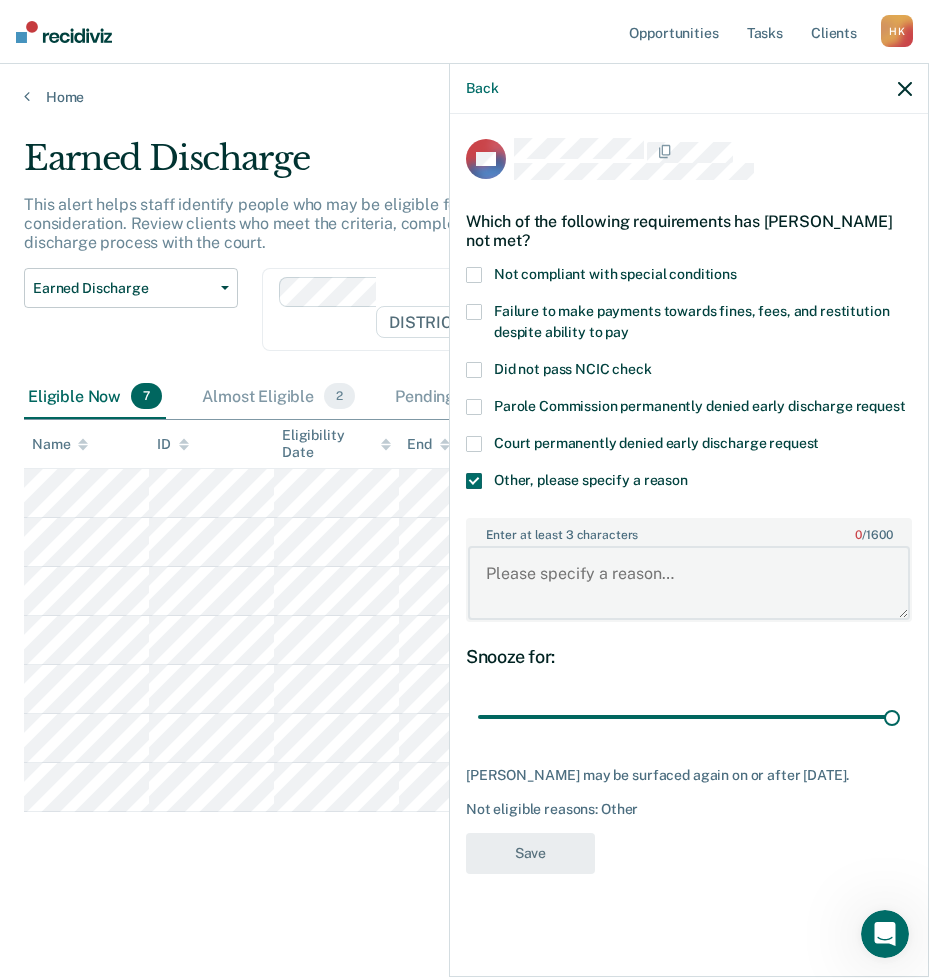 click on "Enter at least 3 characters 0  /  1600" at bounding box center (689, 583) 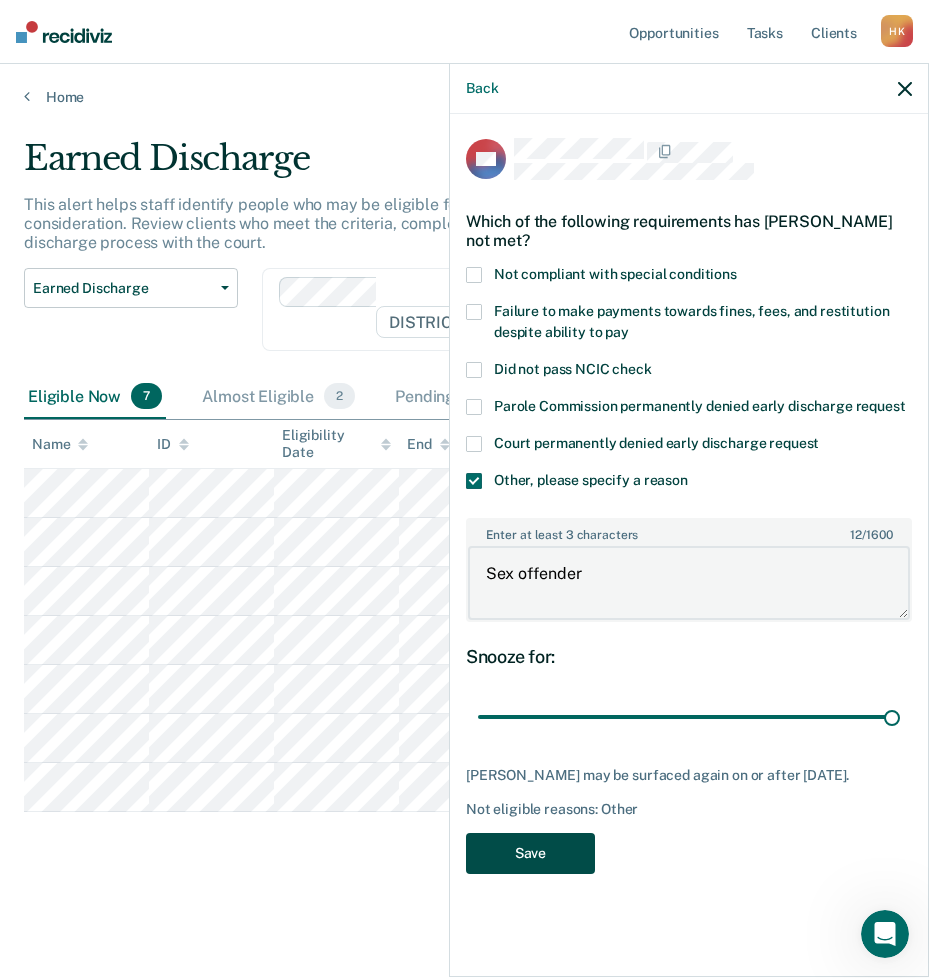 type on "Sex offender" 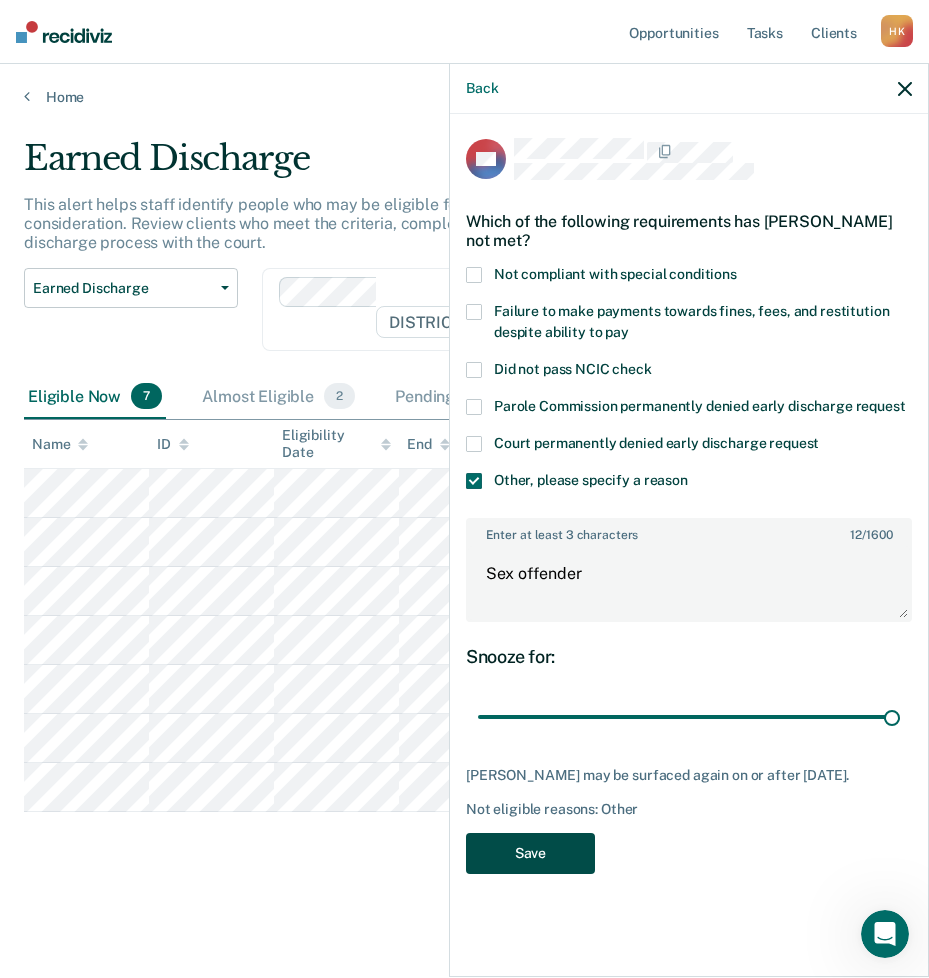 click on "Save" at bounding box center [530, 853] 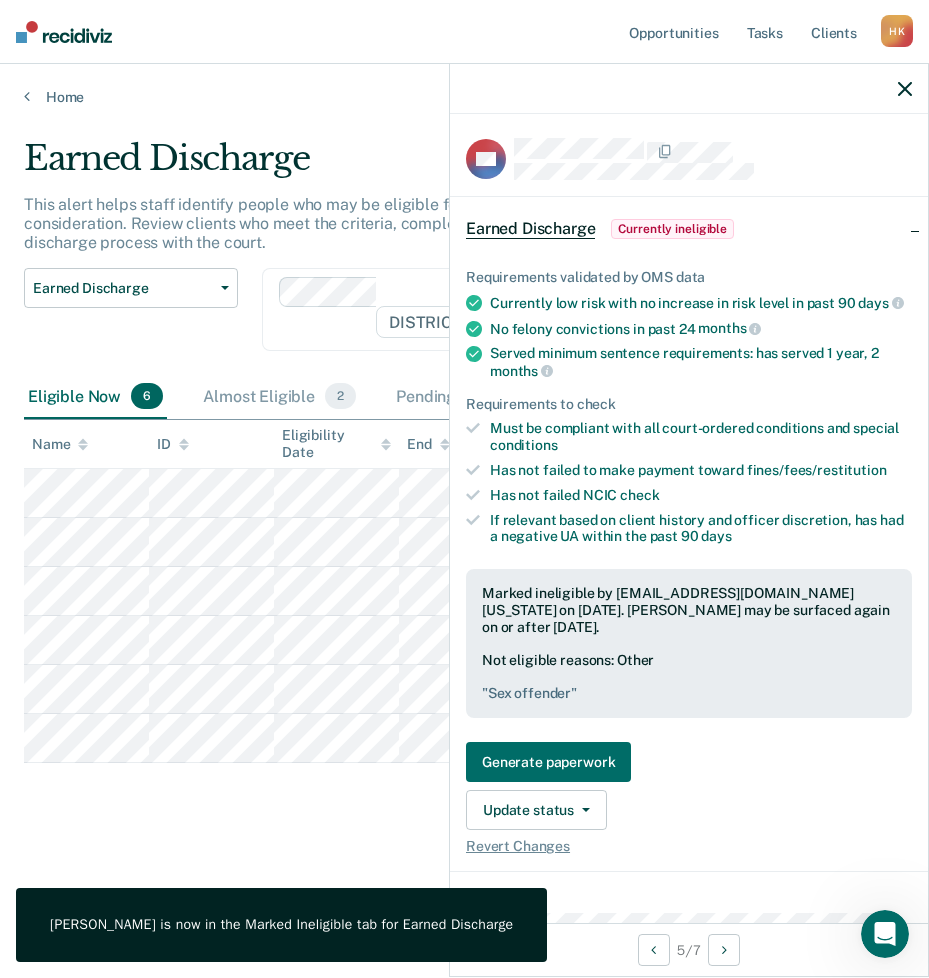 click at bounding box center (689, 89) 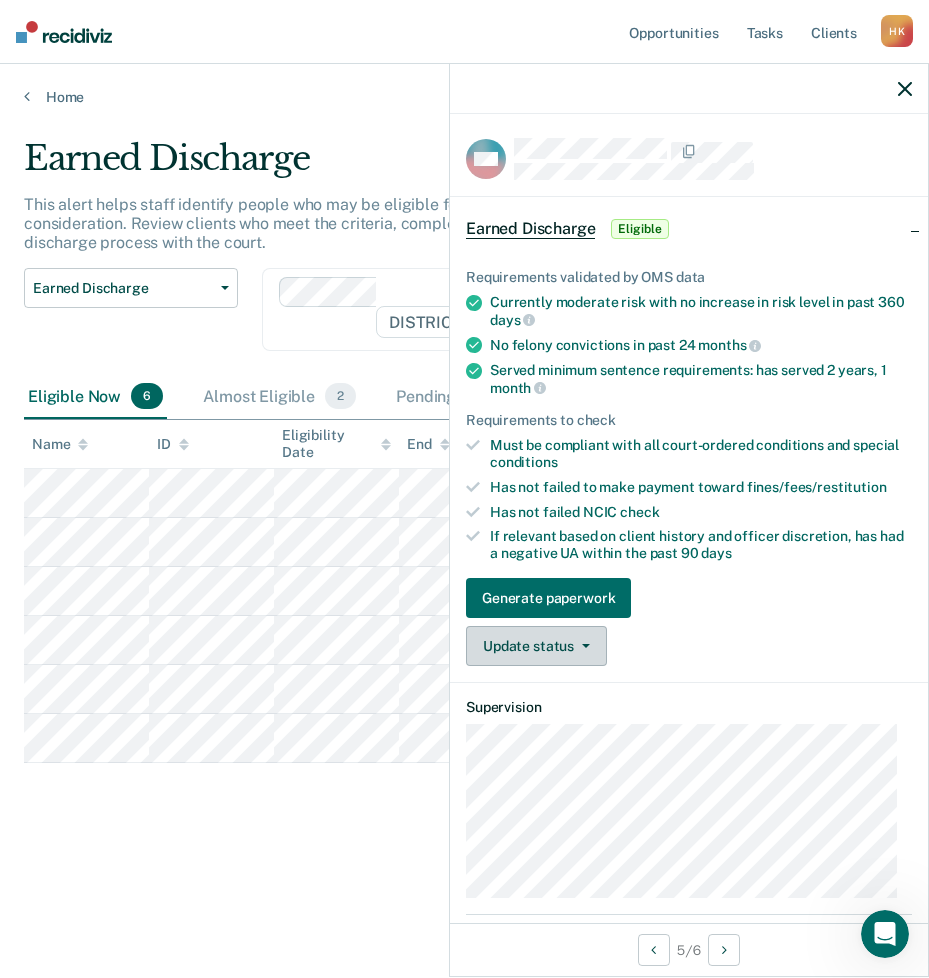 click on "Update status" at bounding box center (536, 646) 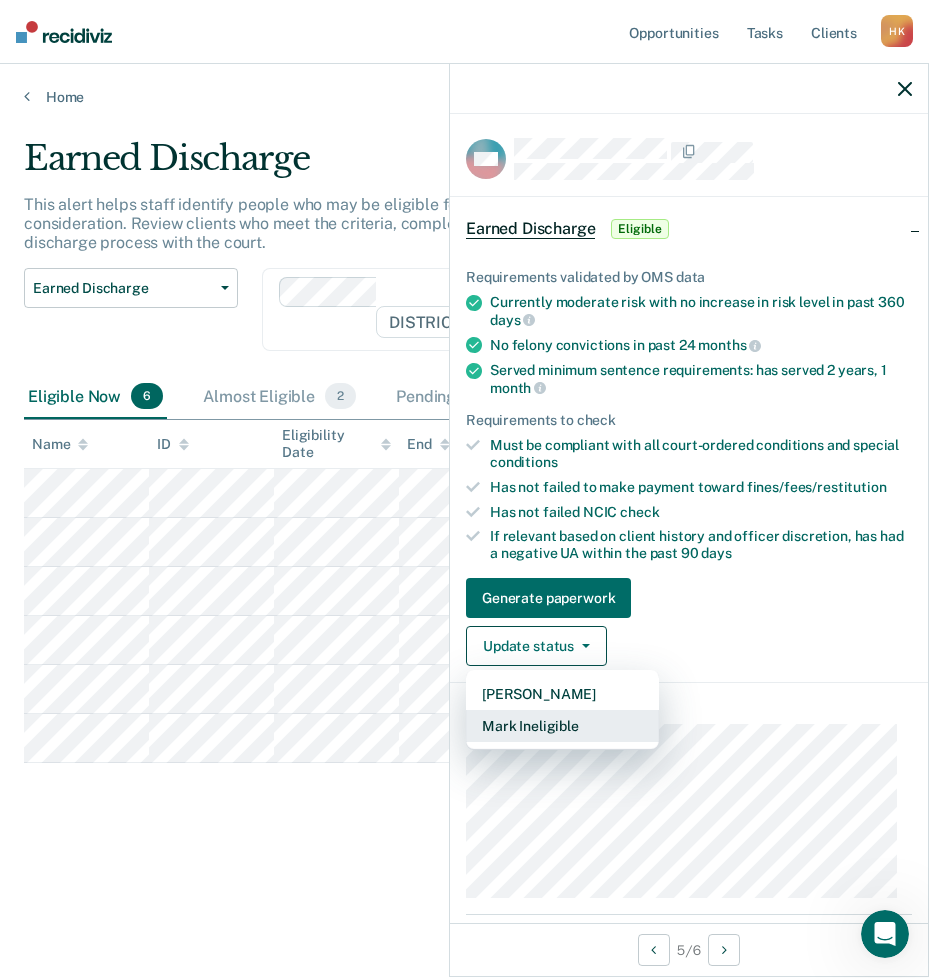 click on "Mark Ineligible" at bounding box center [562, 726] 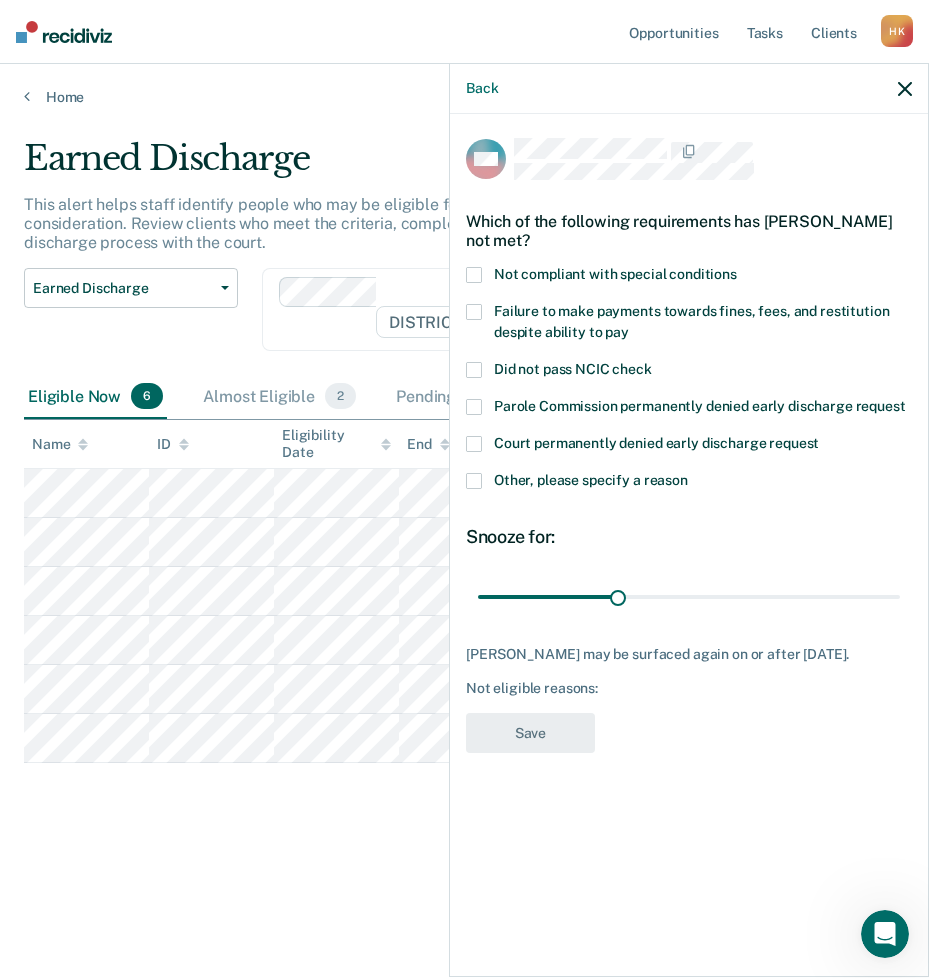 click at bounding box center (474, 481) 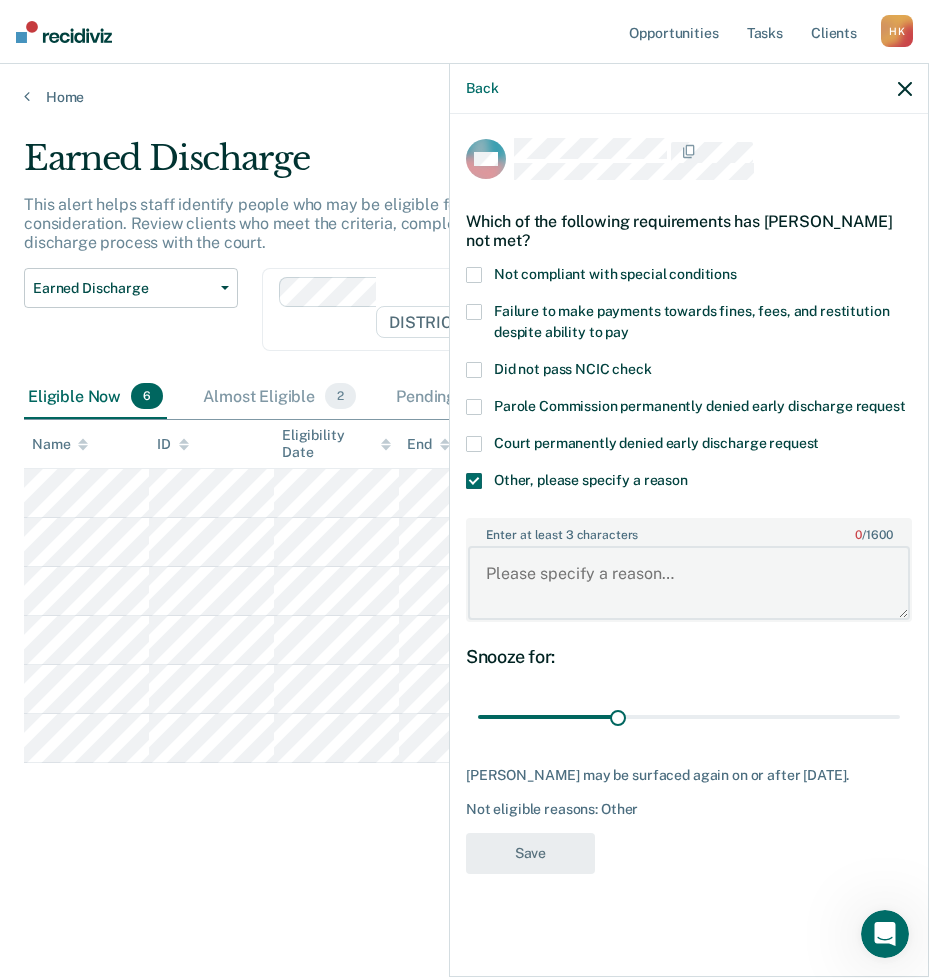click on "Enter at least 3 characters 0  /  1600" at bounding box center (689, 583) 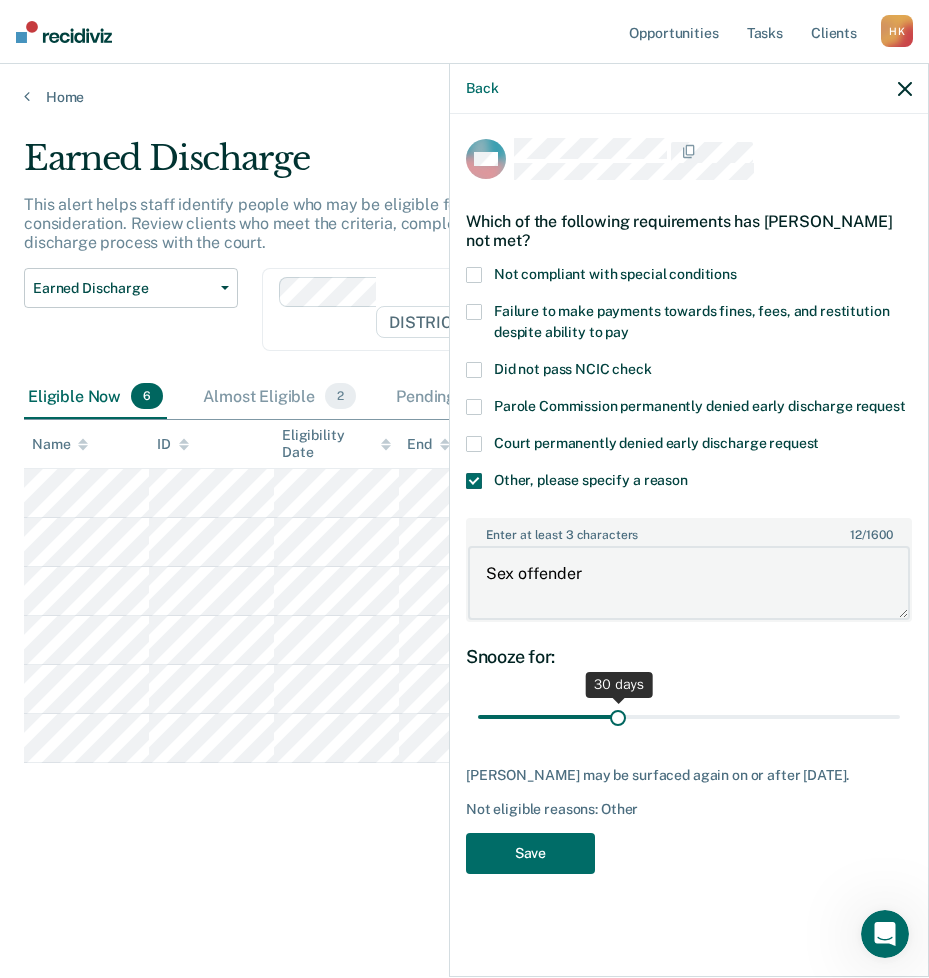 type on "Sex offender" 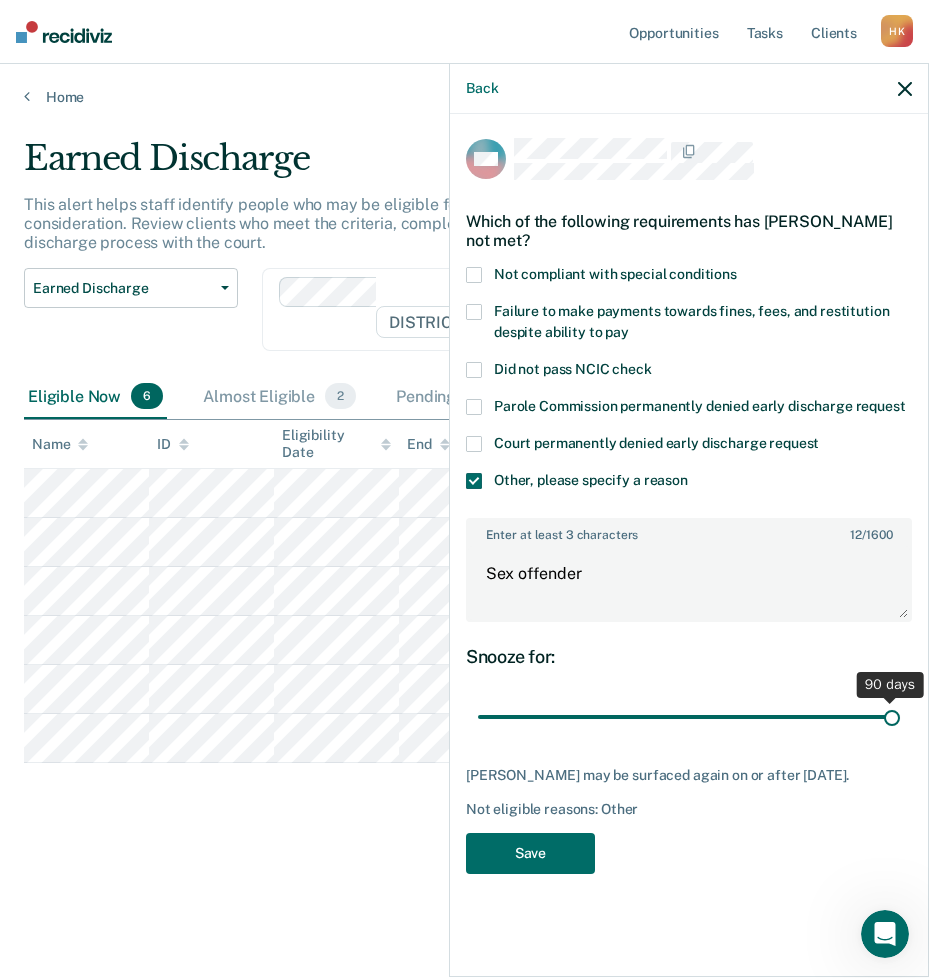 drag, startPoint x: 622, startPoint y: 715, endPoint x: 945, endPoint y: 737, distance: 323.74835 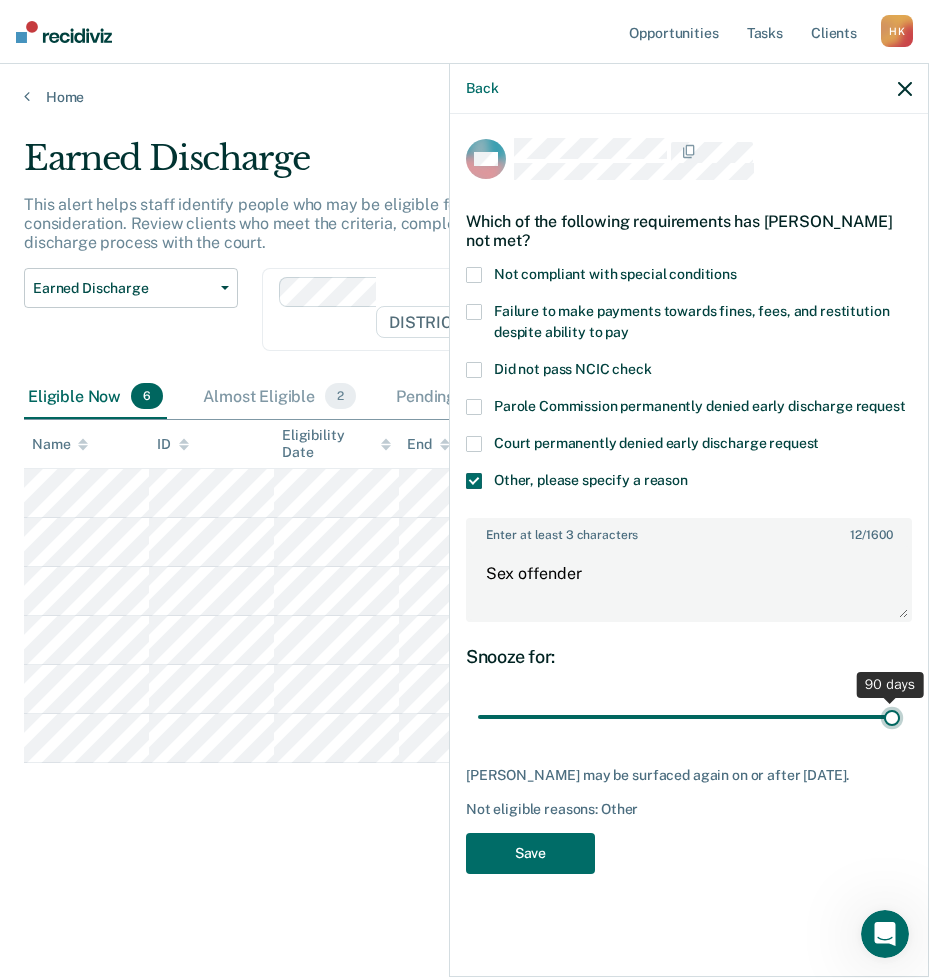 type on "90" 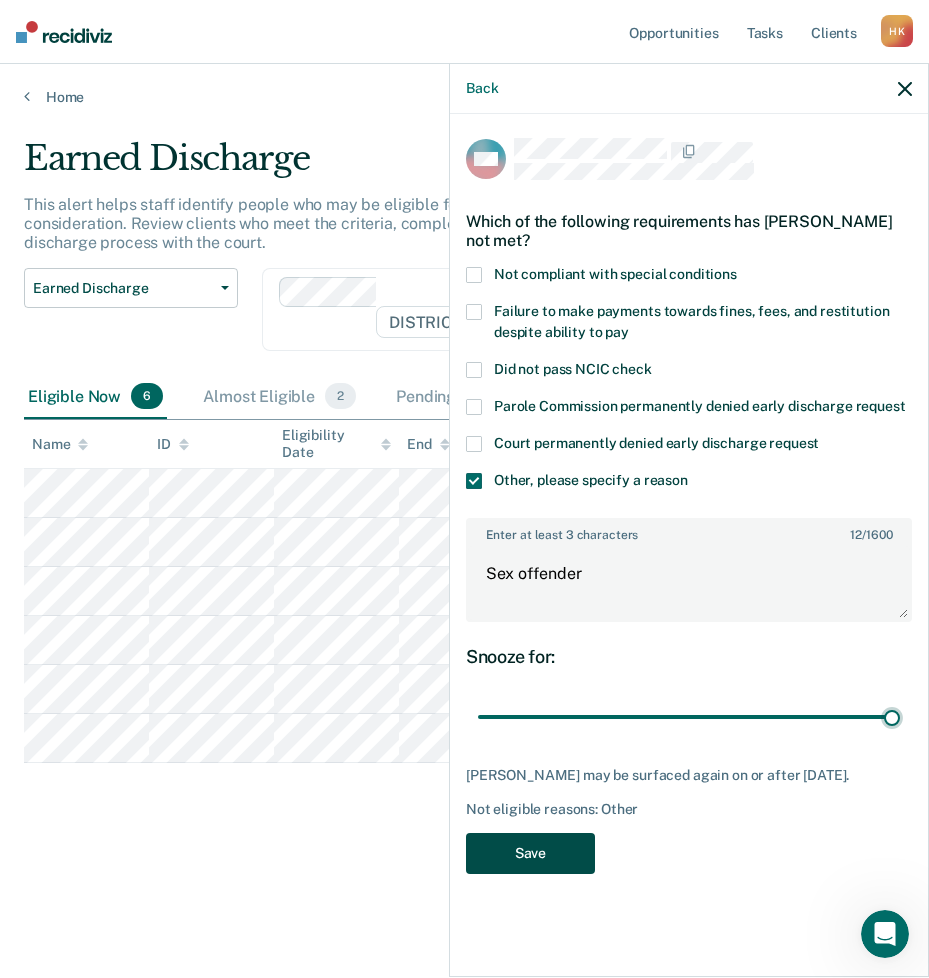 click on "Save" at bounding box center [530, 853] 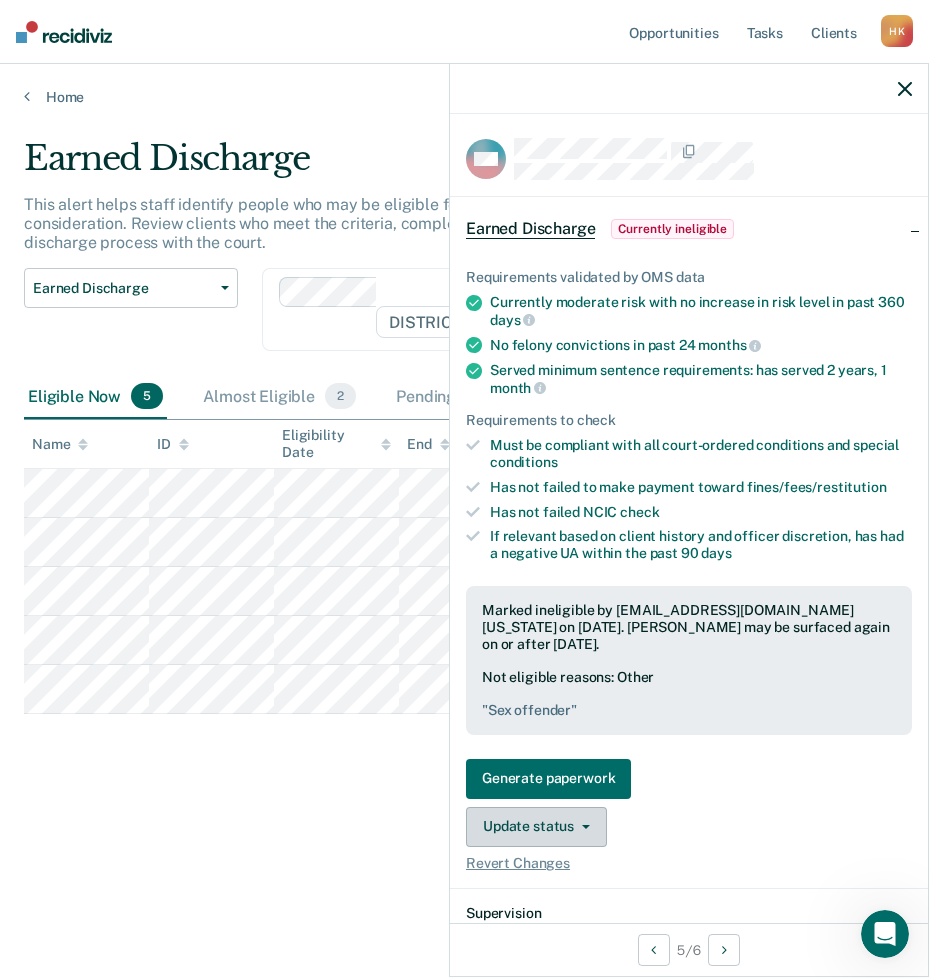 click on "Update status" at bounding box center [536, 827] 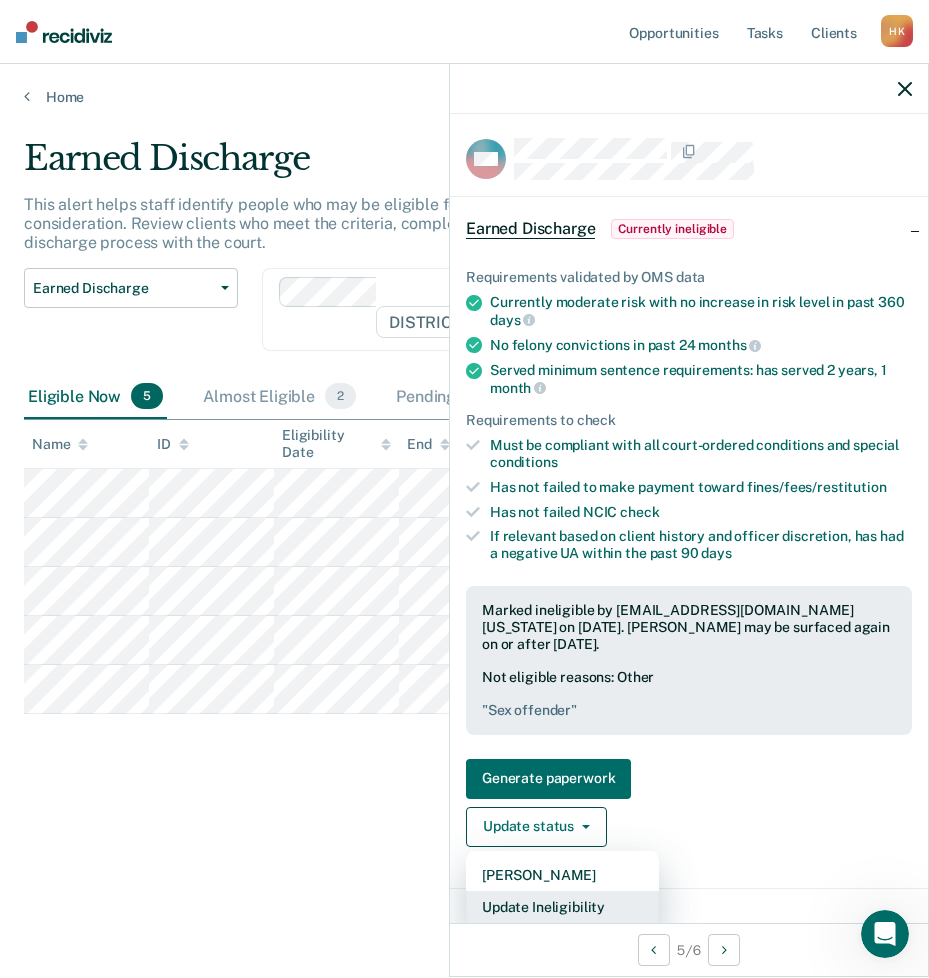 click on "Update Ineligibility" at bounding box center (562, 907) 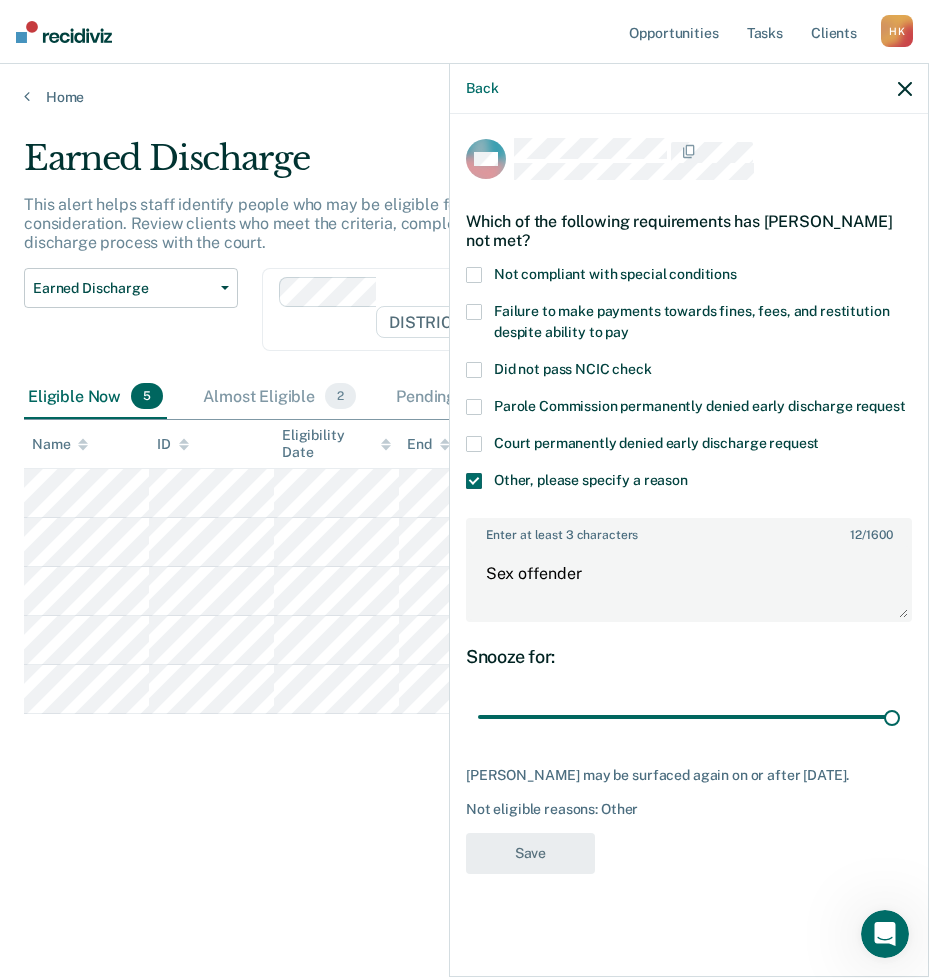 click on "Back" at bounding box center [689, 89] 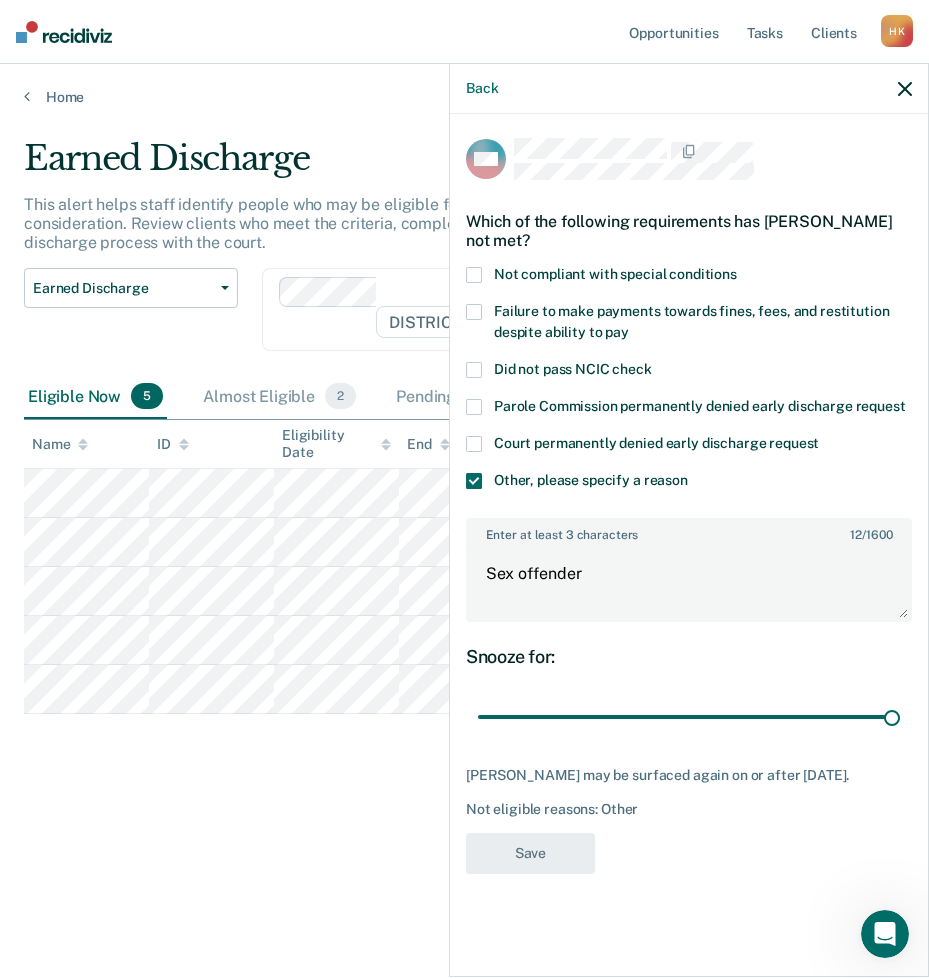 click on "Back" at bounding box center [689, 89] 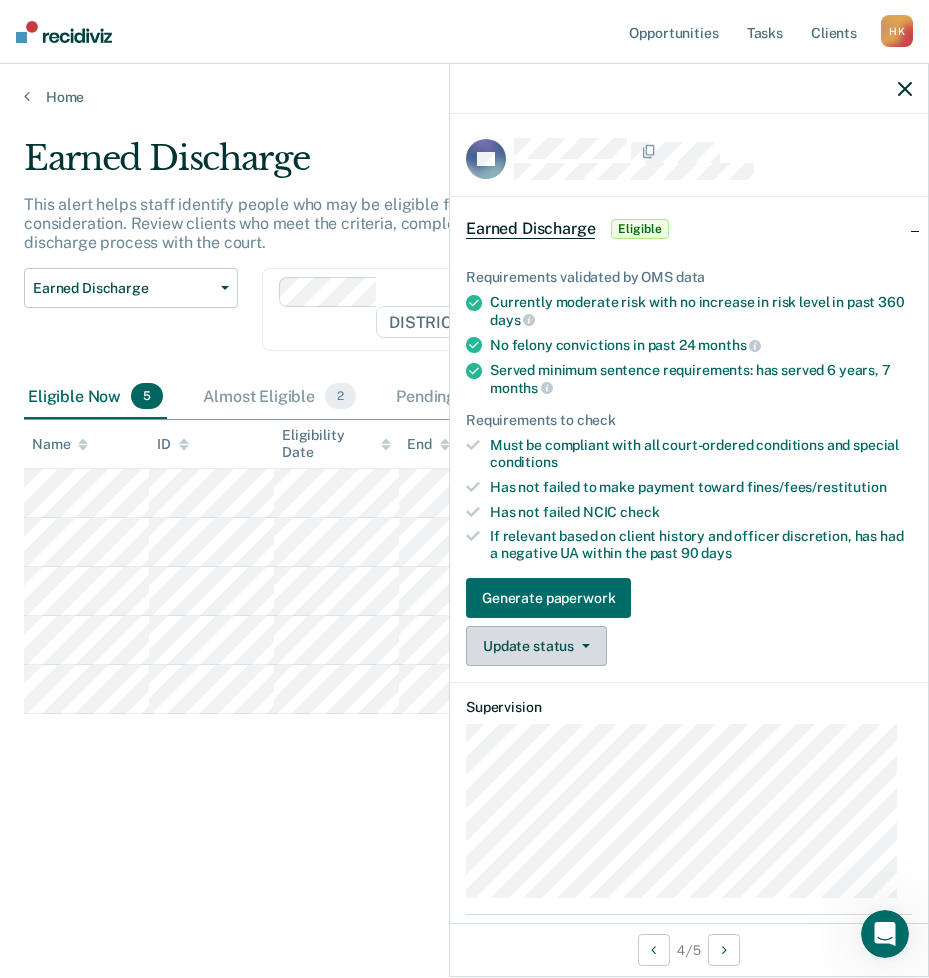 click on "Update status" at bounding box center (536, 646) 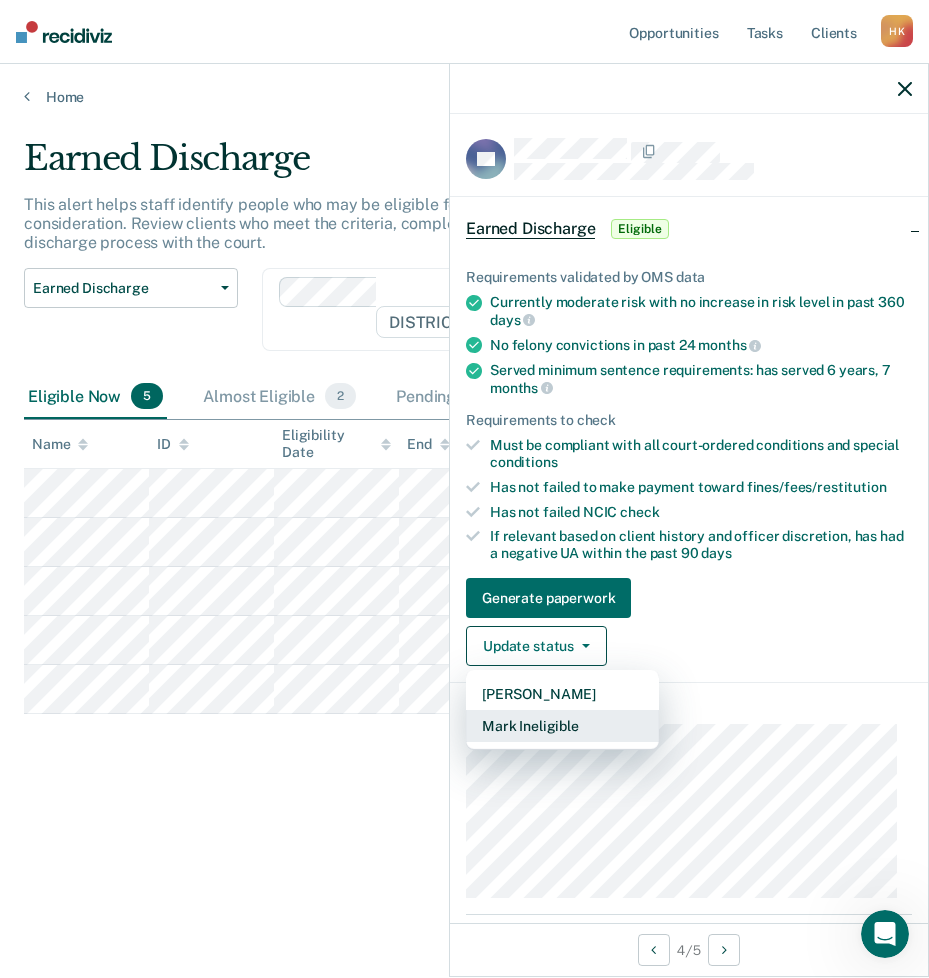 click on "Mark Ineligible" at bounding box center [562, 726] 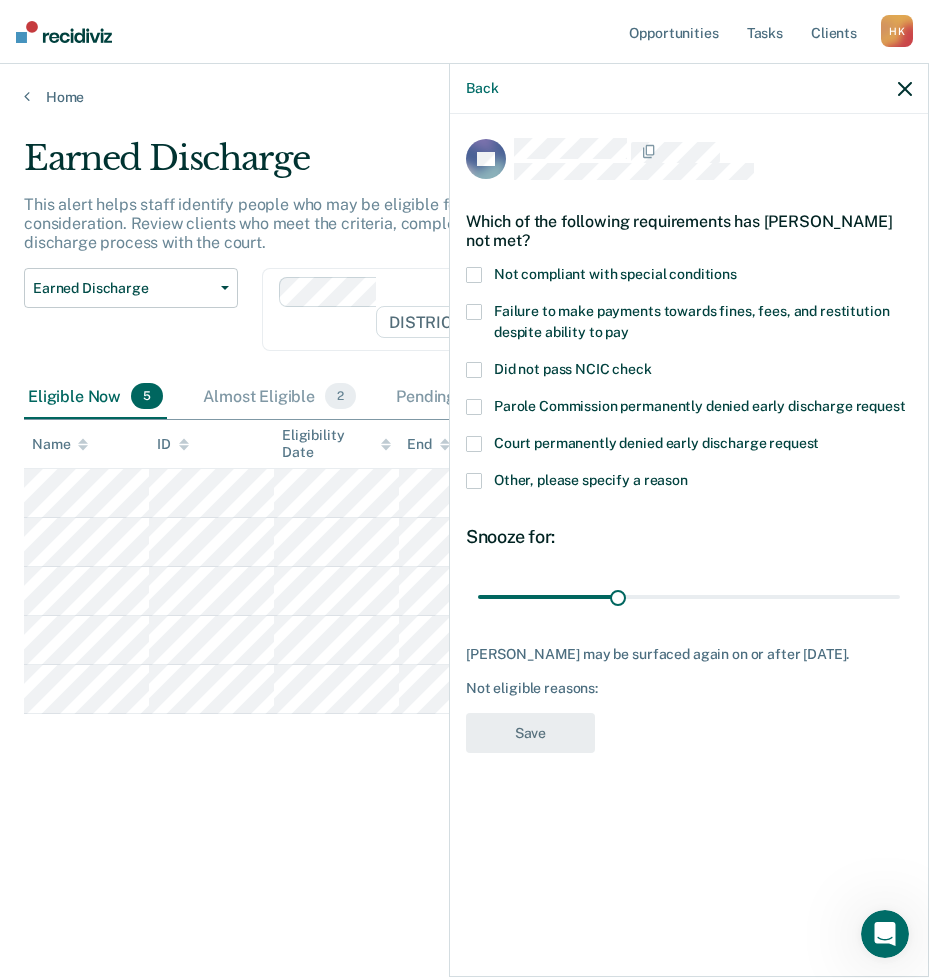 drag, startPoint x: 478, startPoint y: 266, endPoint x: 483, endPoint y: 283, distance: 17.720045 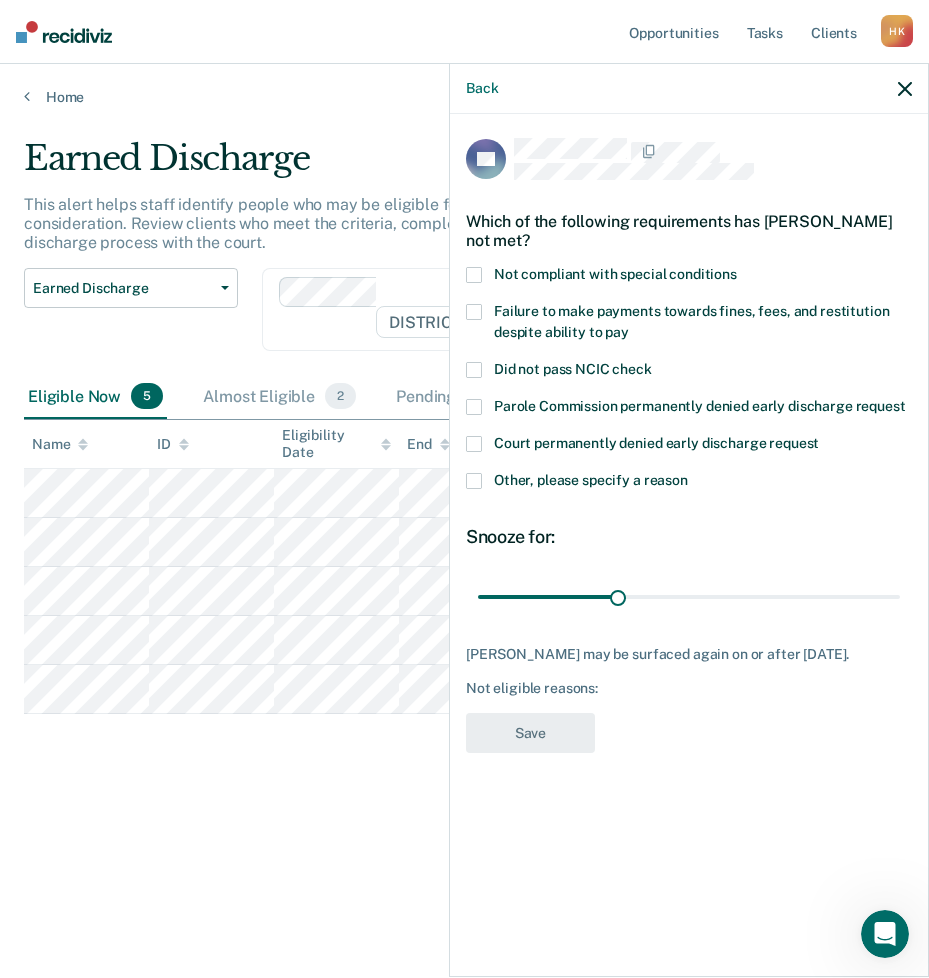 click at bounding box center (474, 275) 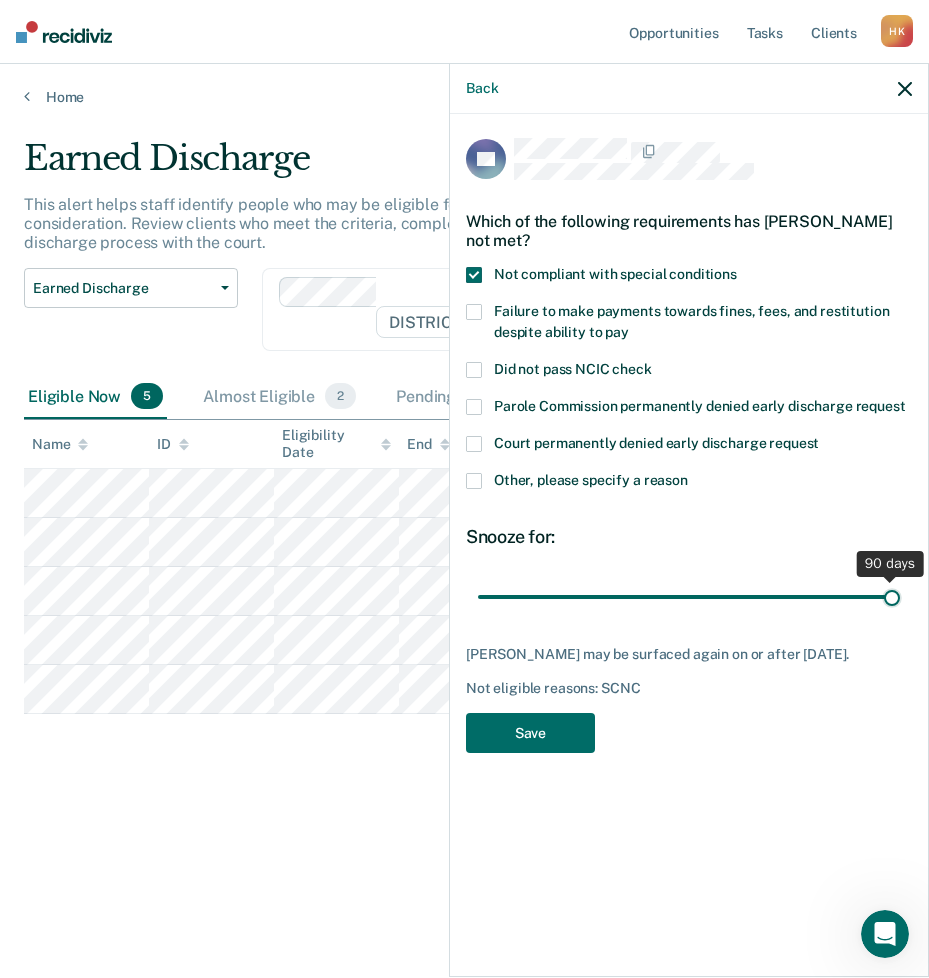 drag, startPoint x: 623, startPoint y: 585, endPoint x: 912, endPoint y: 614, distance: 290.4514 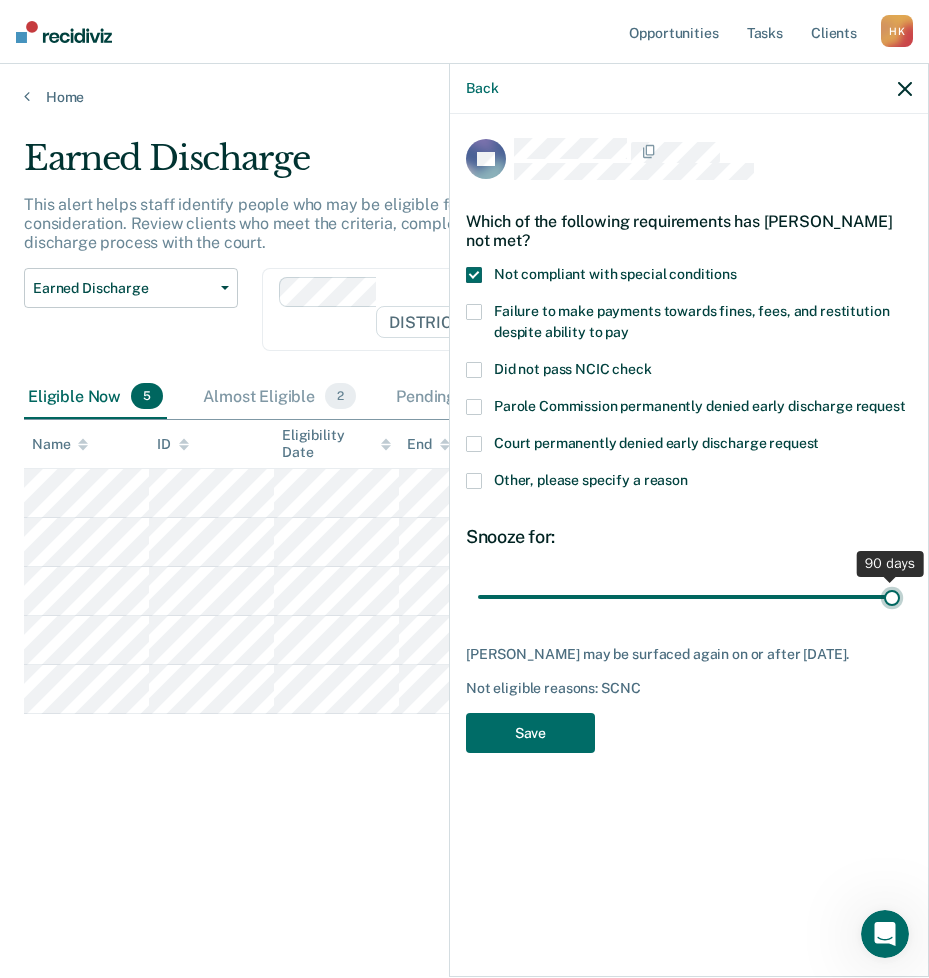 type on "90" 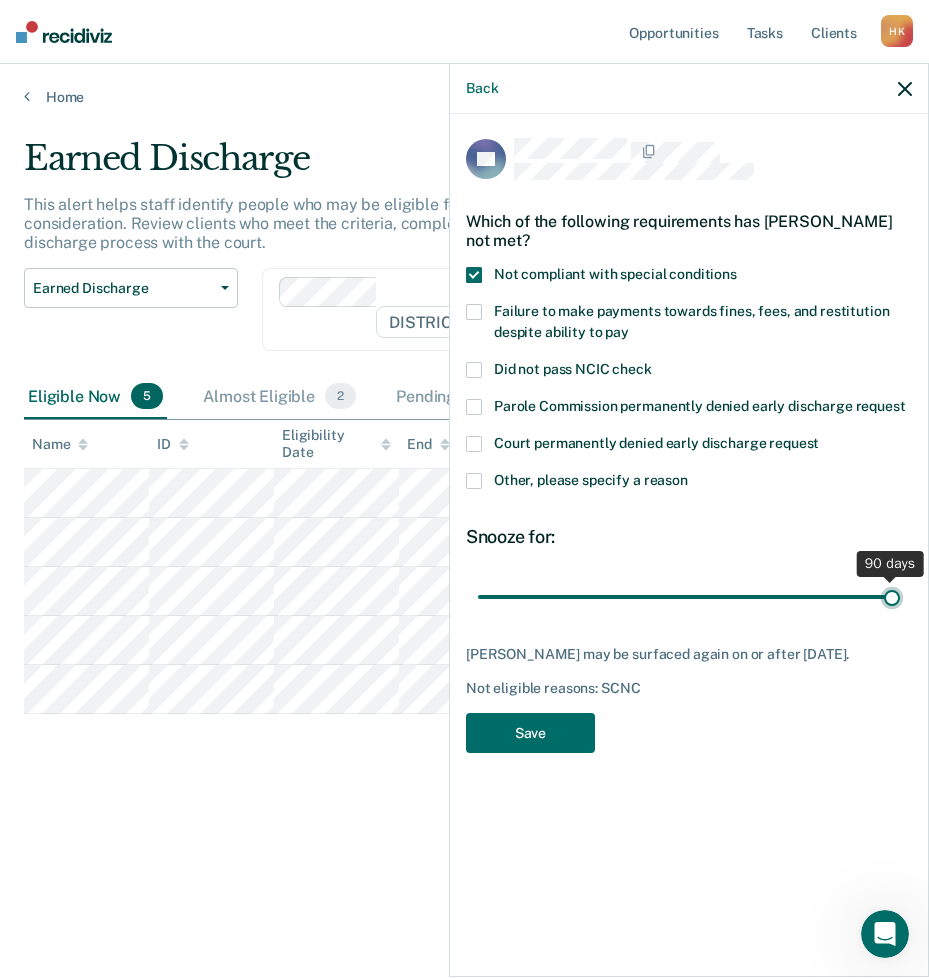 click at bounding box center (689, 596) 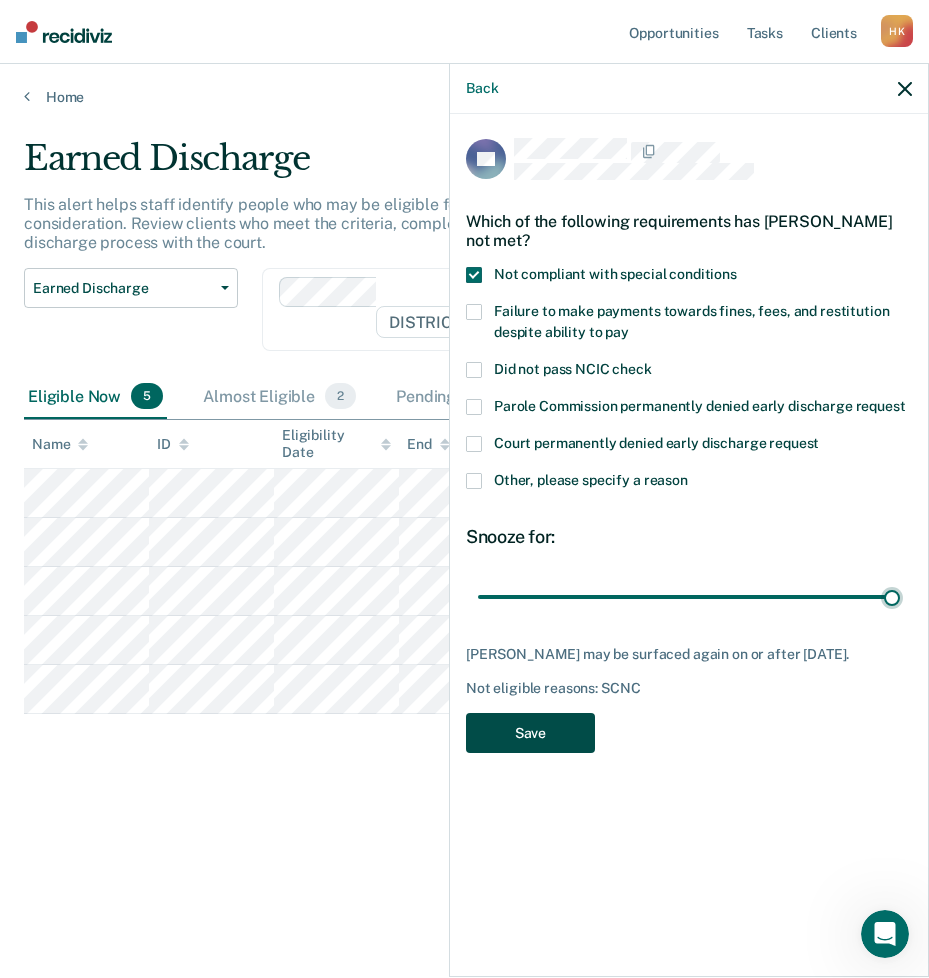 drag, startPoint x: 542, startPoint y: 723, endPoint x: 558, endPoint y: 736, distance: 20.615528 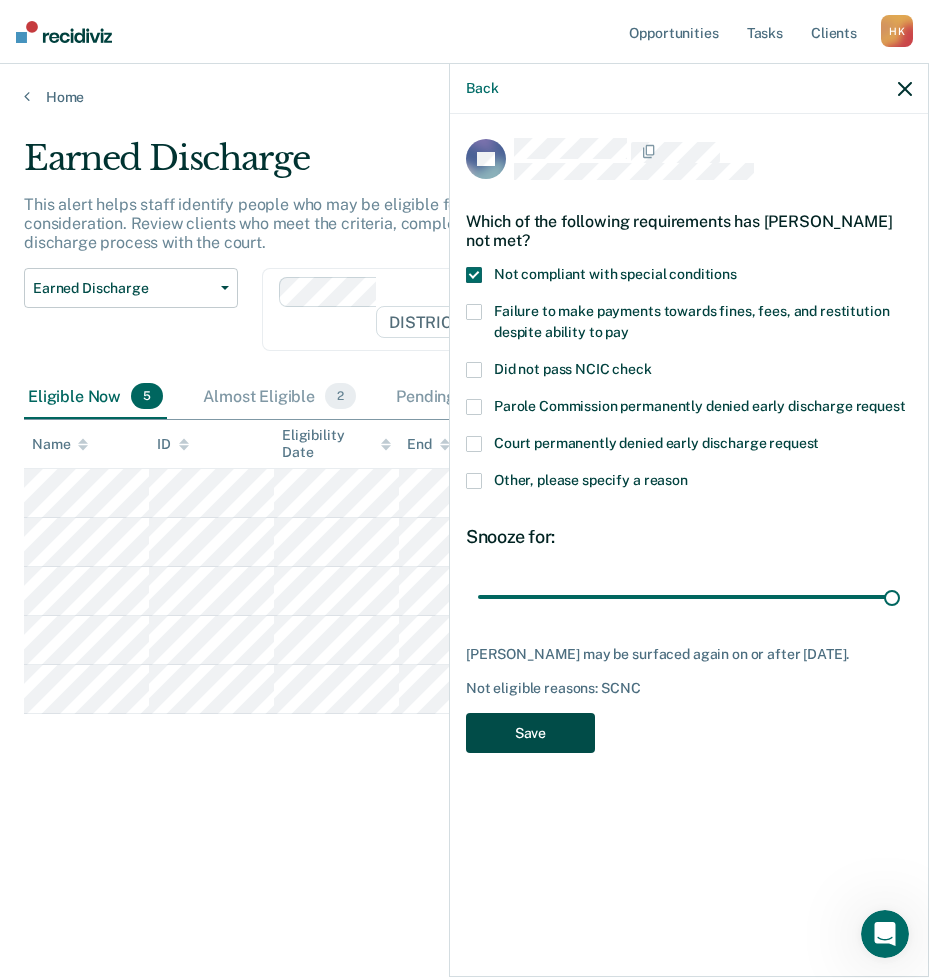 click on "Save" at bounding box center (530, 733) 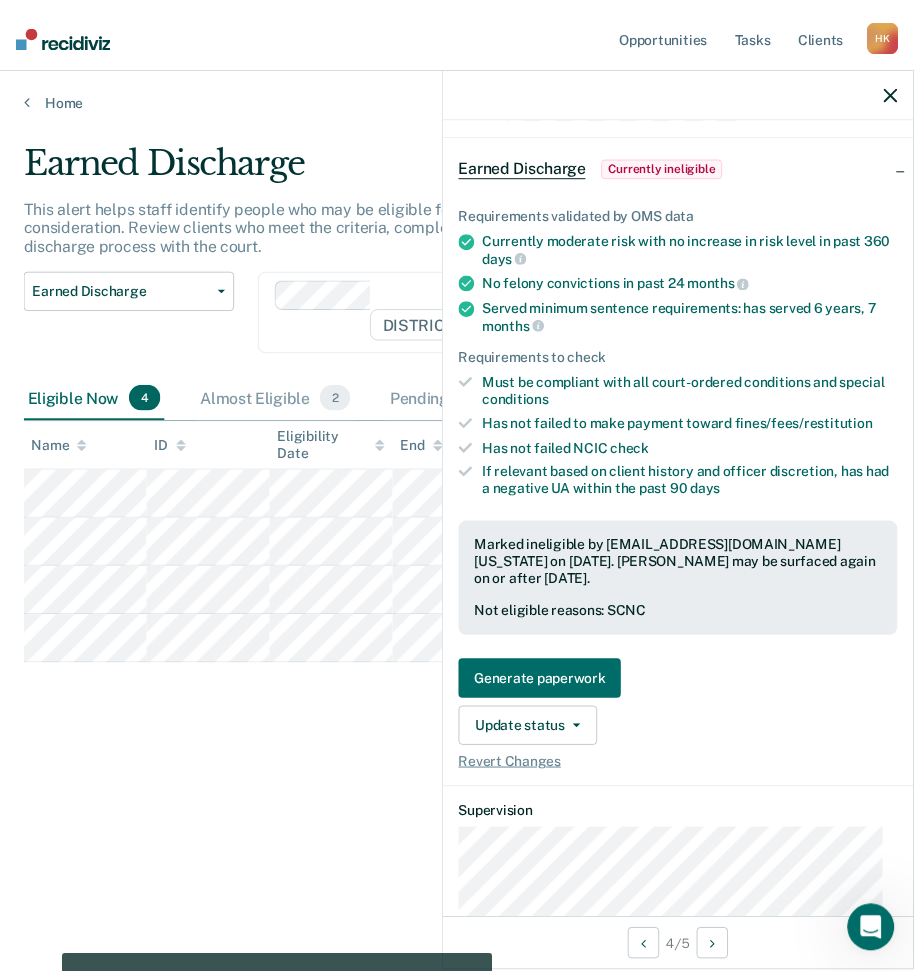 scroll, scrollTop: 66, scrollLeft: 0, axis: vertical 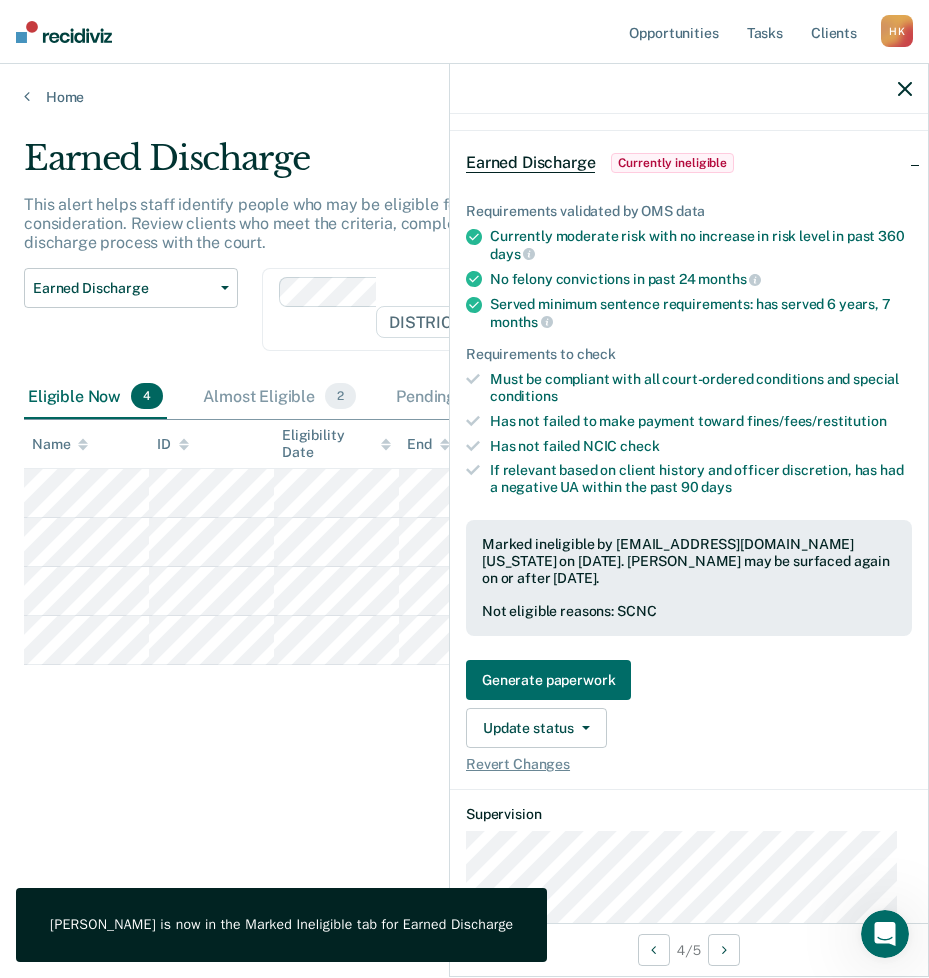 click 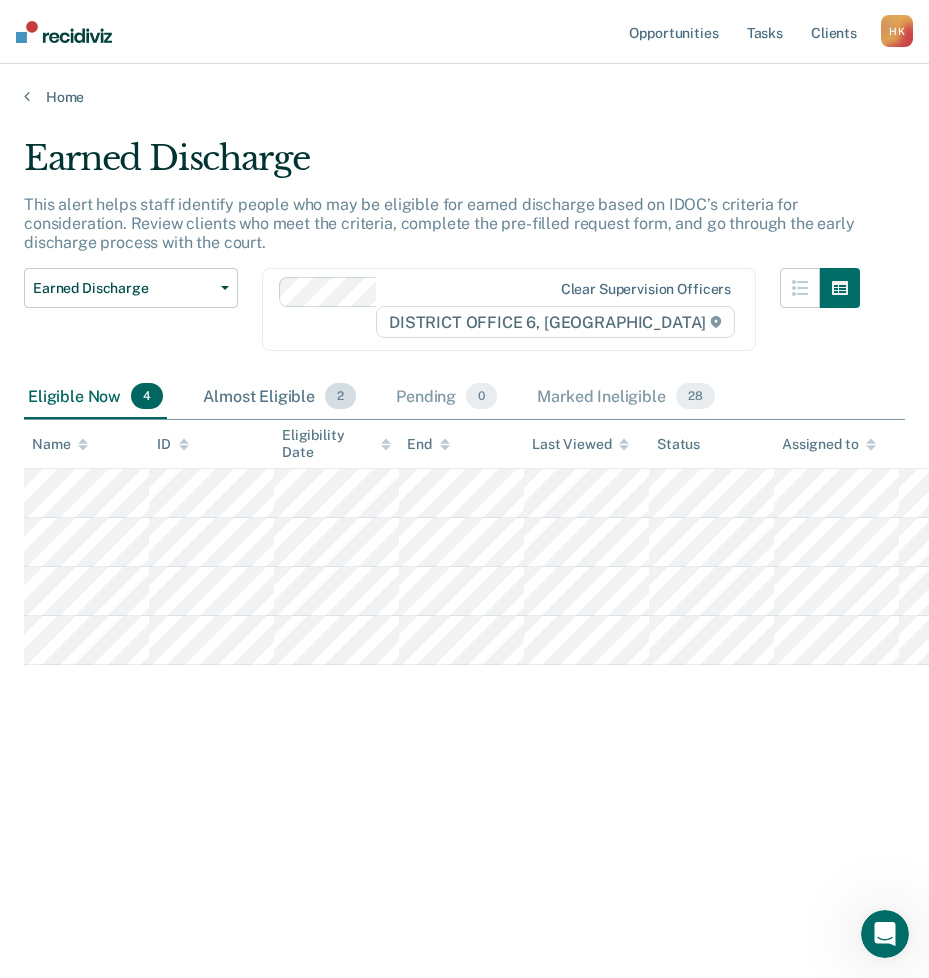 click on "Almost Eligible 2" at bounding box center [279, 397] 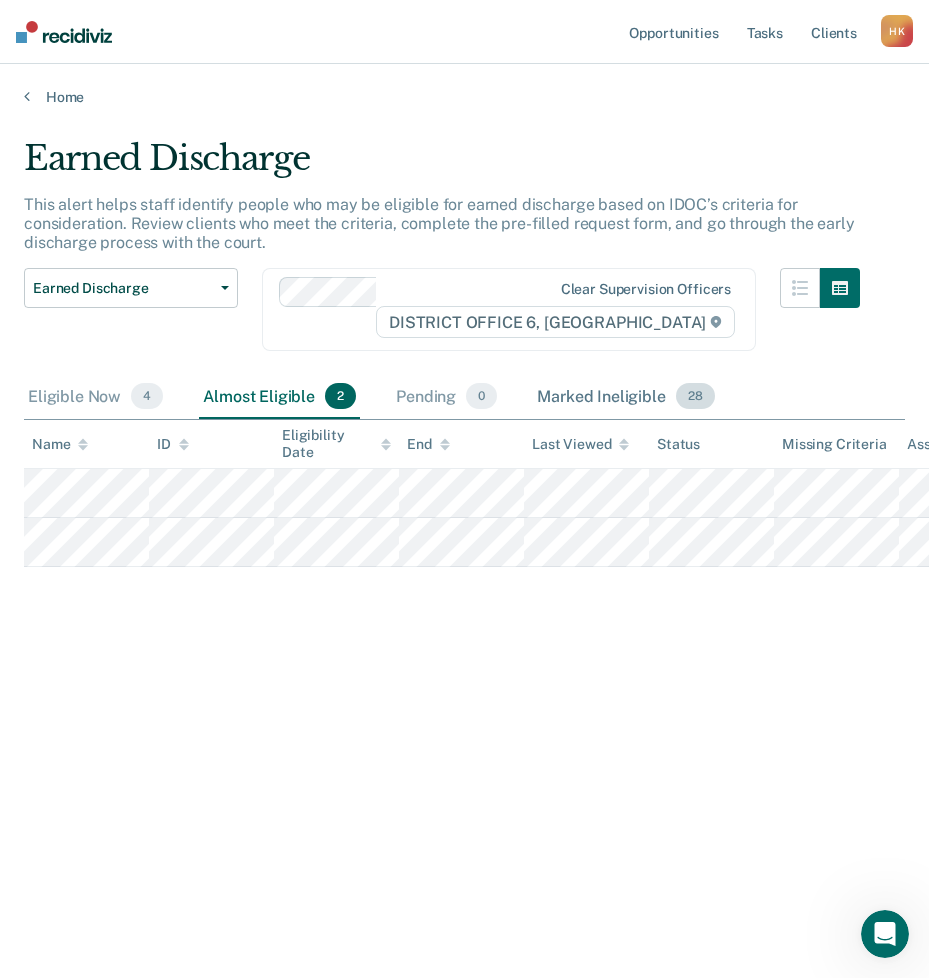 click on "Marked Ineligible 28" at bounding box center (625, 397) 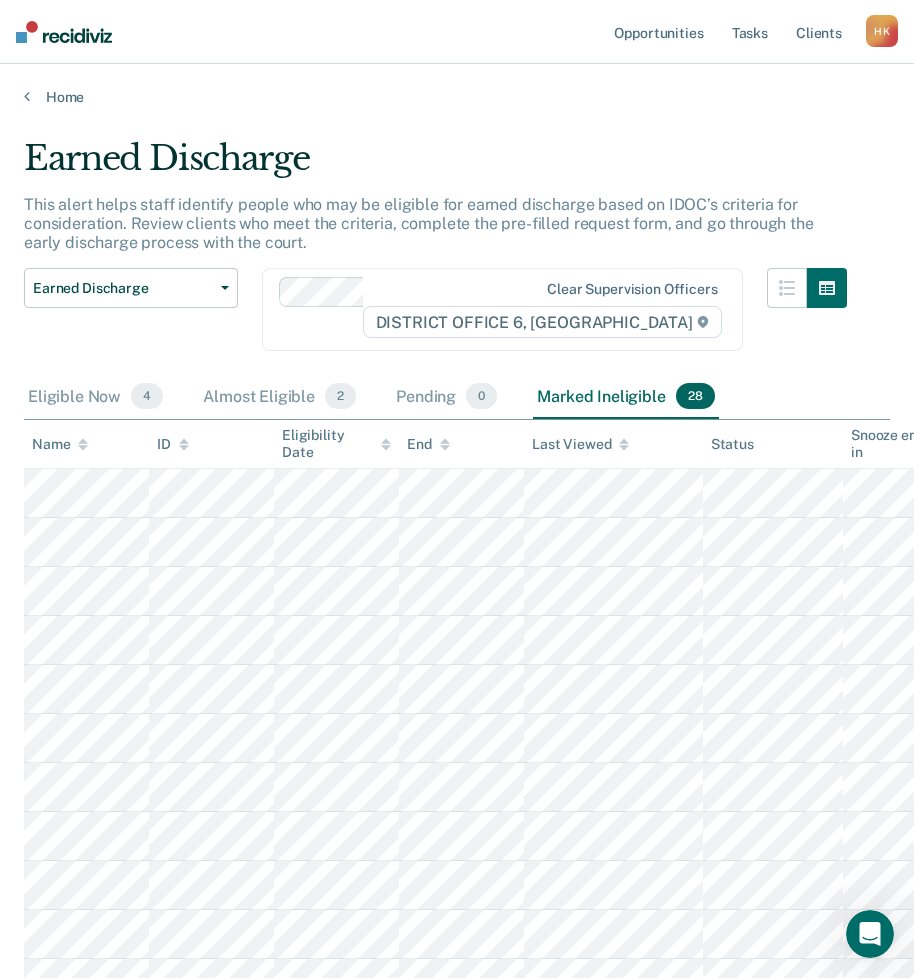 drag, startPoint x: 60, startPoint y: 380, endPoint x: 81, endPoint y: 354, distance: 33.42155 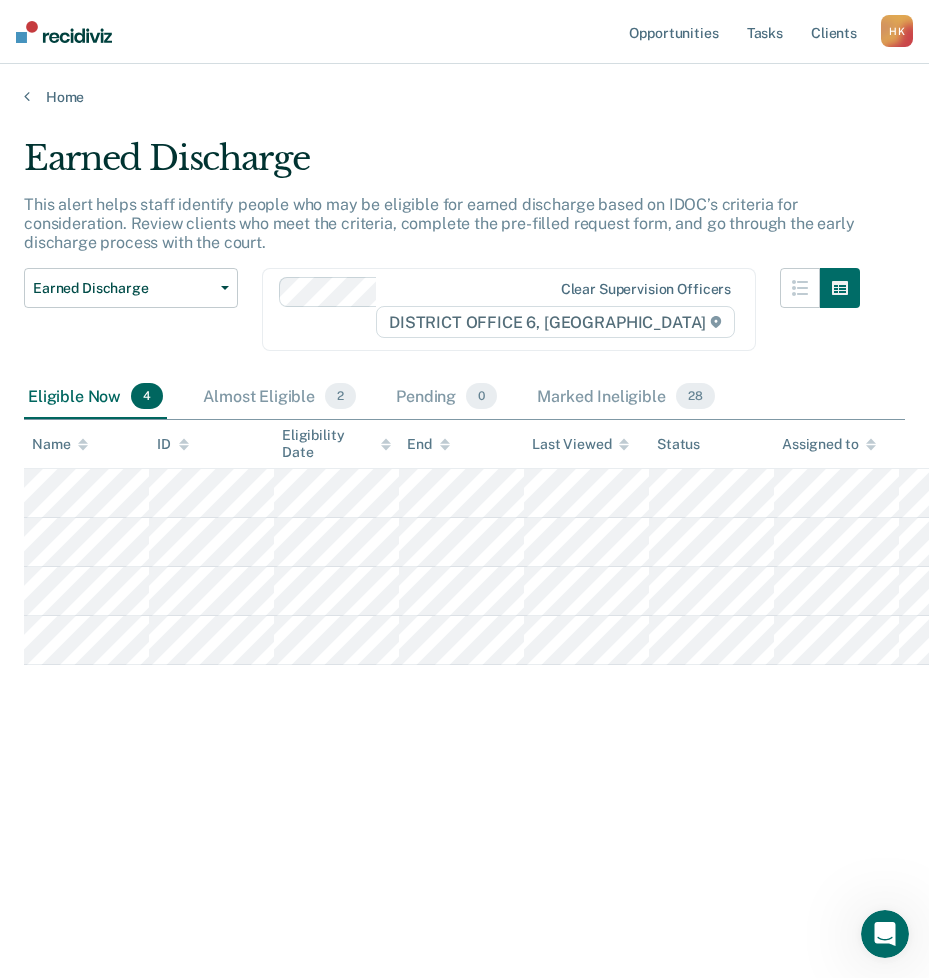 drag, startPoint x: 81, startPoint y: 354, endPoint x: 12, endPoint y: 117, distance: 246.84003 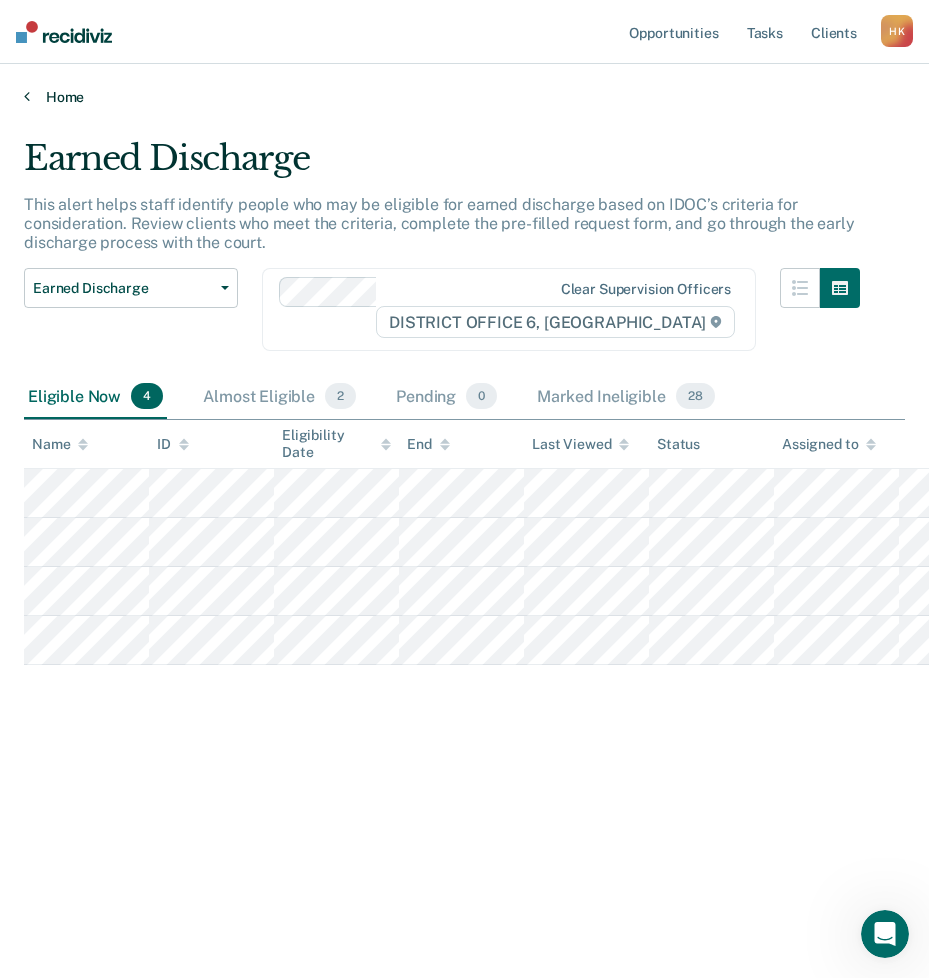 click at bounding box center [27, 96] 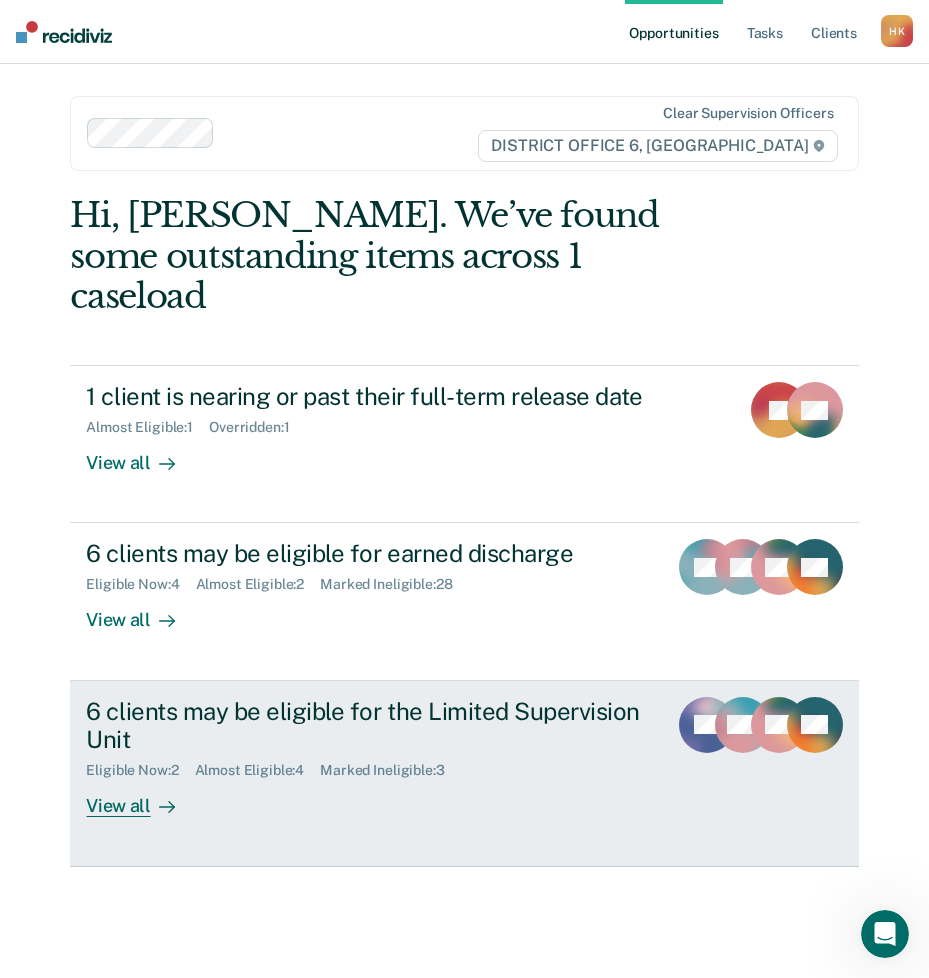 click on "View all" at bounding box center [142, 798] 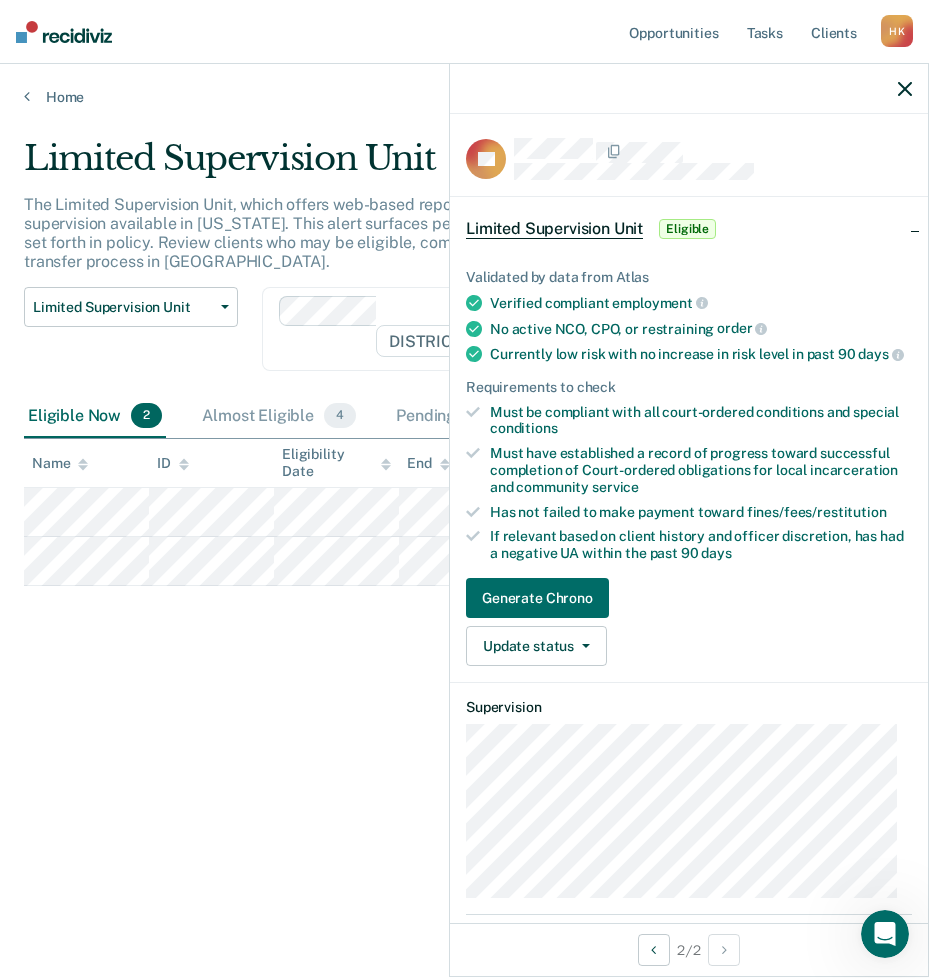 click on "Limited Supervision Unit   The Limited Supervision Unit, which offers web-based reporting to low-risk clients, is the lowest level of supervision available in [US_STATE]. This alert surfaces people who may be eligible for LSU based on the criteria set forth in policy. Review clients who may be eligible, complete a pre-filled transfer chrono, and go through the transfer process in [GEOGRAPHIC_DATA]. Limited Supervision Unit Release from Supervision Earned Discharge Limited Supervision Unit Supervision Level Mismatch Clear   supervision officers DISTRICT OFFICE 6, POCATELLO   Eligible Now 2 Almost Eligible 4 Pending 0 Marked Ineligible 3
To pick up a draggable item, press the space bar.
While dragging, use the arrow keys to move the item.
Press space again to drop the item in its new position, or press escape to cancel.
Name ID Eligibility Date End Last Viewed Status Assigned to" at bounding box center (464, 483) 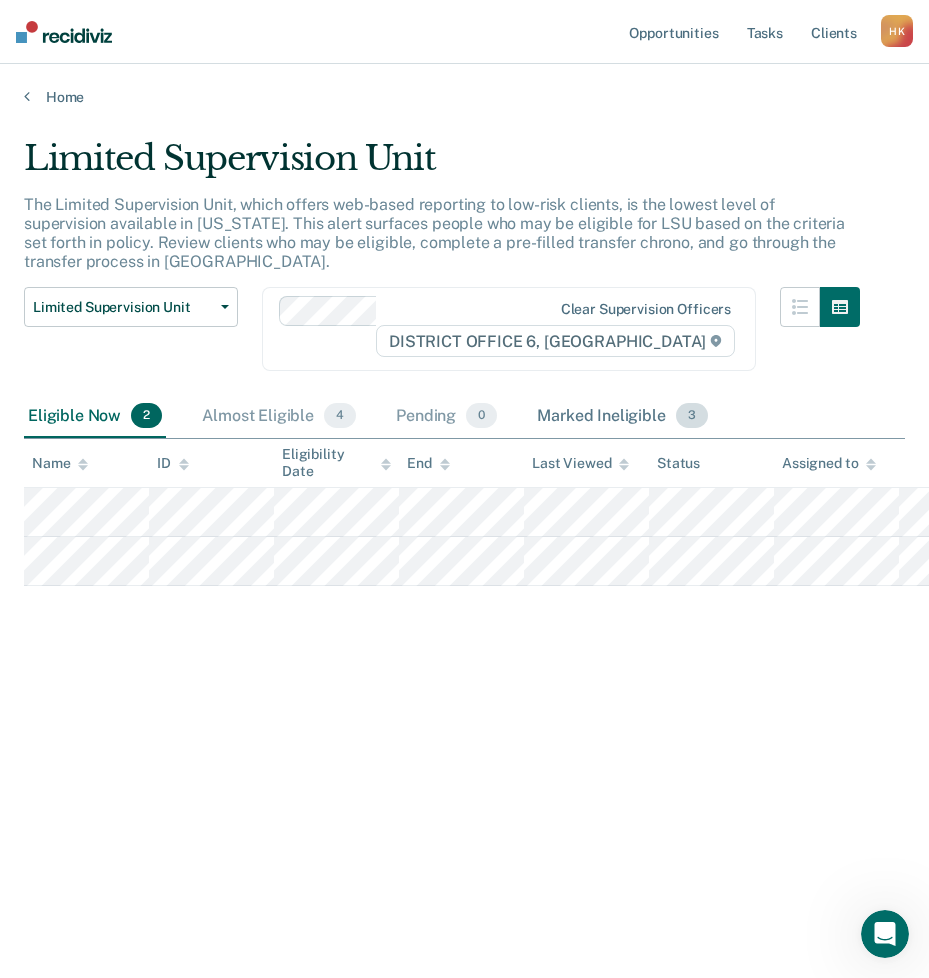 click on "Marked Ineligible 3" at bounding box center (622, 417) 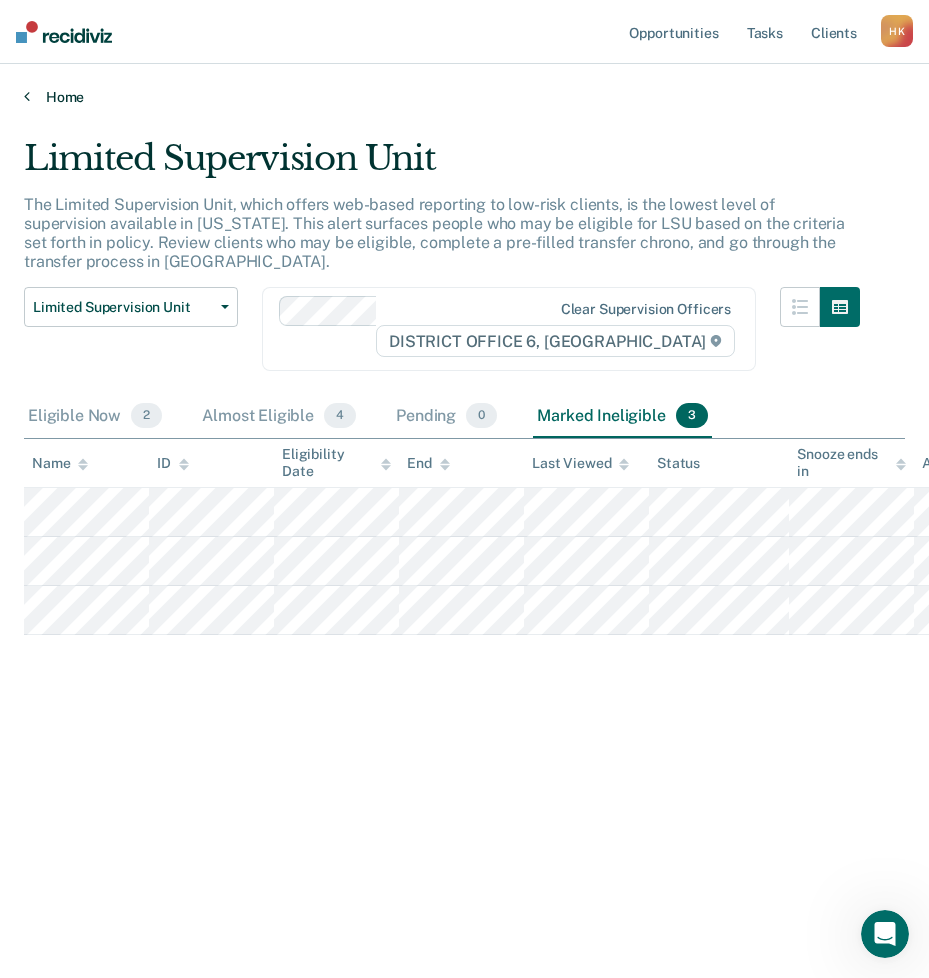 click at bounding box center (27, 96) 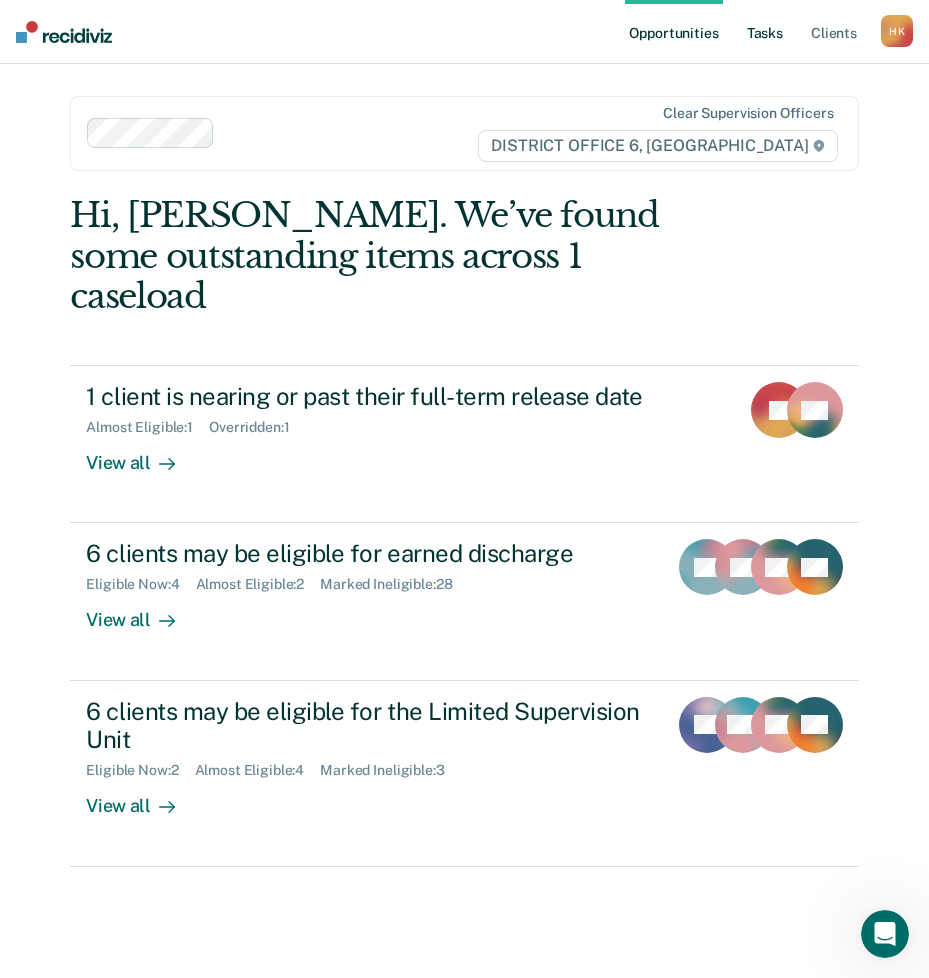 click on "Tasks" at bounding box center (765, 32) 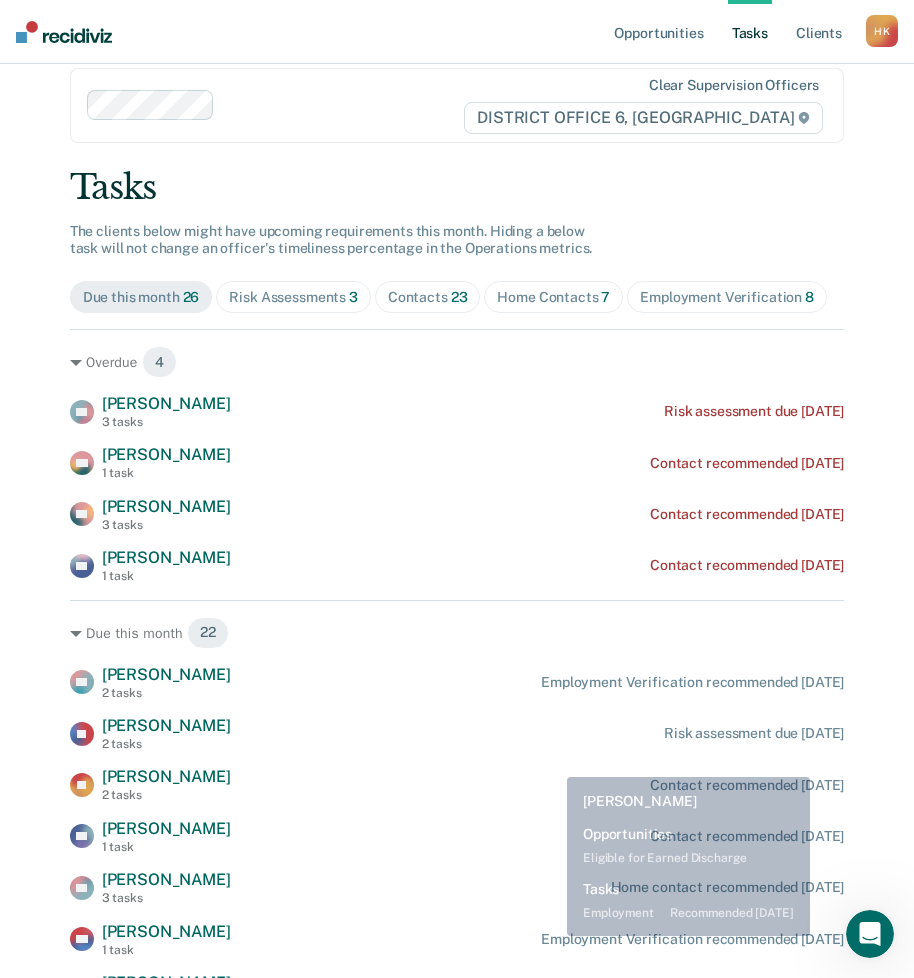 scroll, scrollTop: 73, scrollLeft: 0, axis: vertical 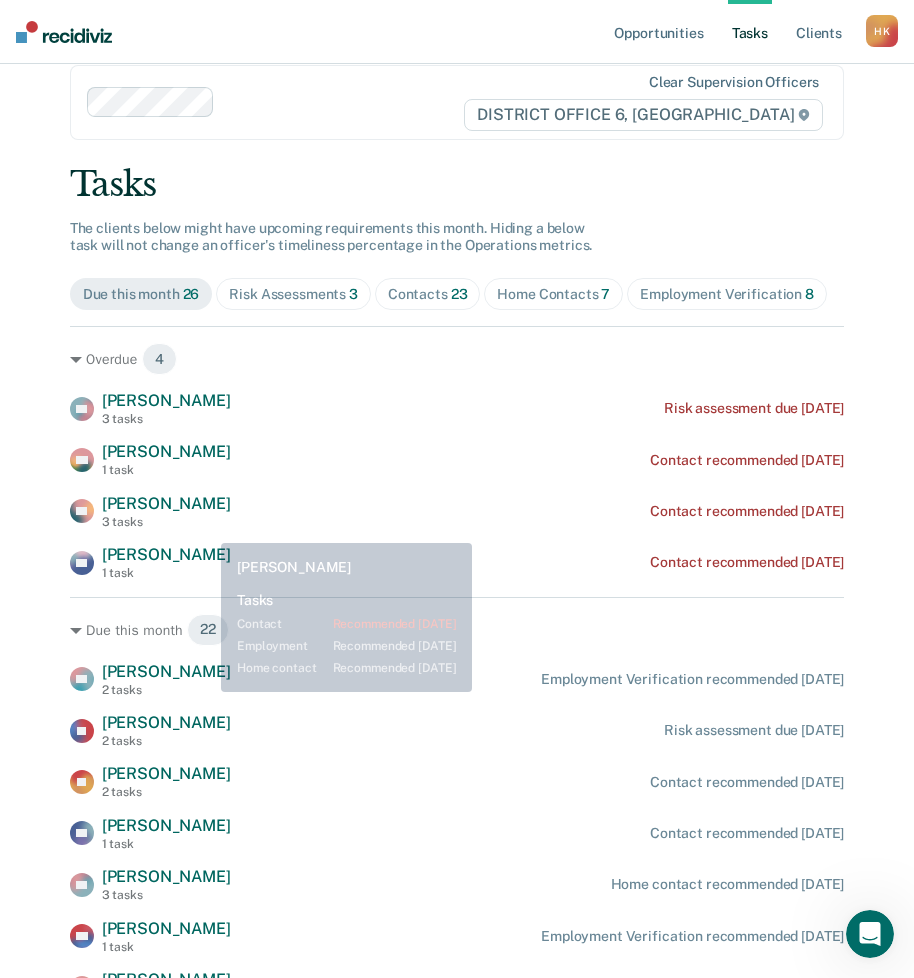 click on "DD [PERSON_NAME] 3 tasks Risk assessment due [DATE] SN [PERSON_NAME] 1 task Contact recommended [DATE] AB [PERSON_NAME] 3 tasks Contact recommended [DATE] EH [PERSON_NAME] 1 task Contact recommended [DATE]" at bounding box center (457, 486) 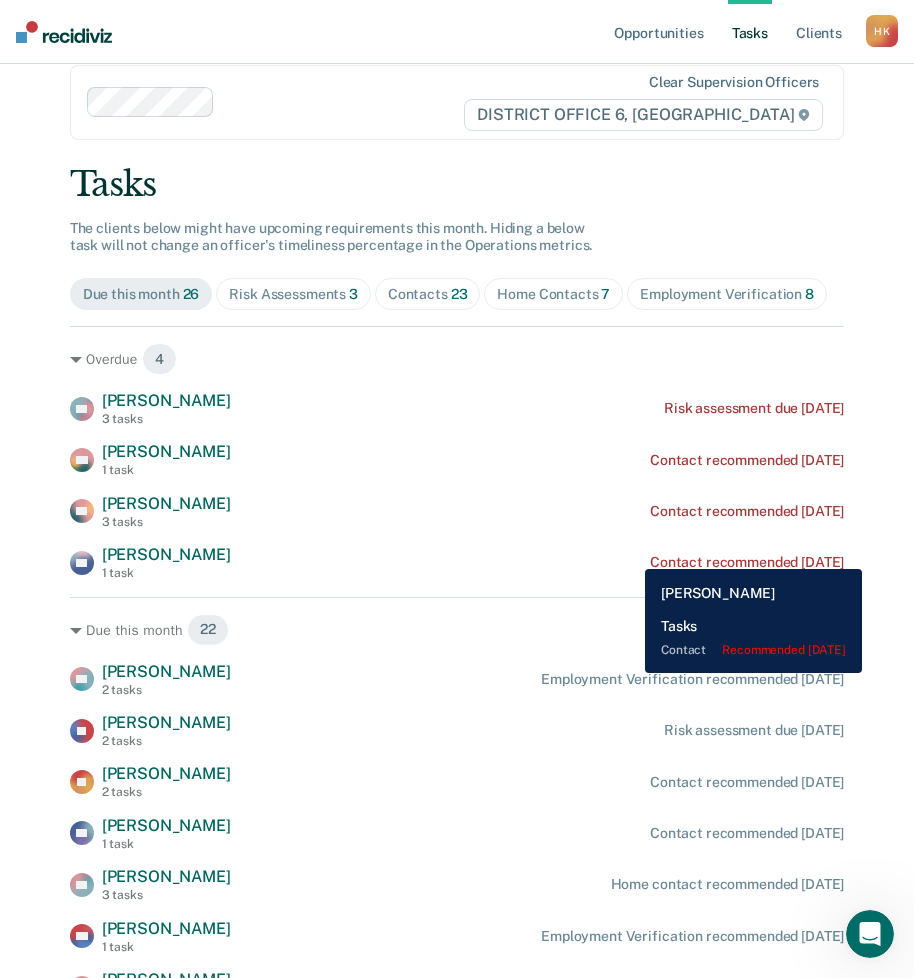 drag, startPoint x: 630, startPoint y: 554, endPoint x: 640, endPoint y: 557, distance: 10.440307 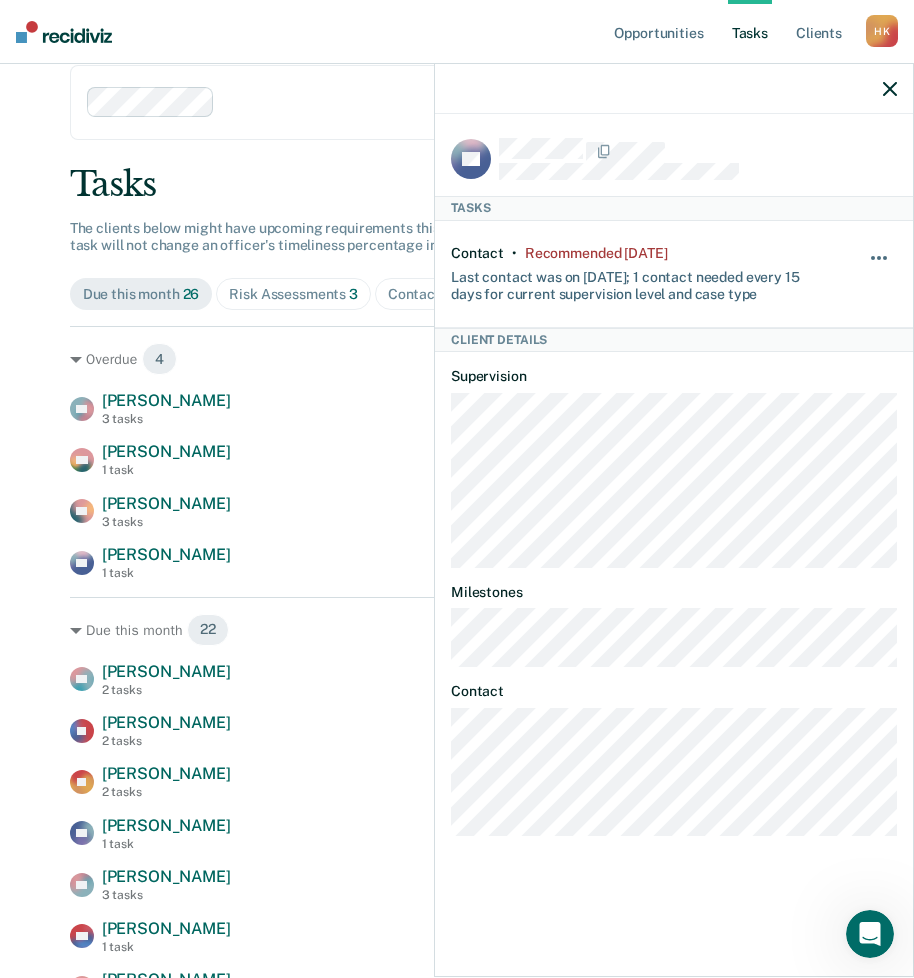 click at bounding box center [880, 268] 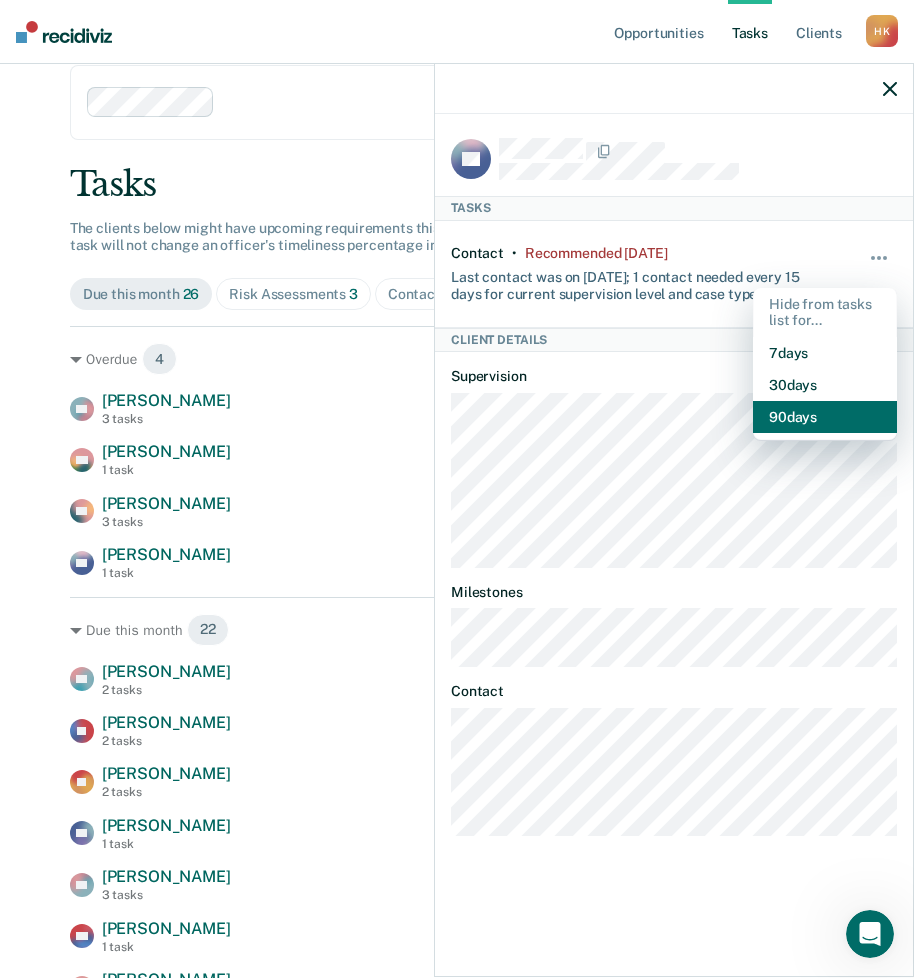 click on "90  days" at bounding box center [825, 417] 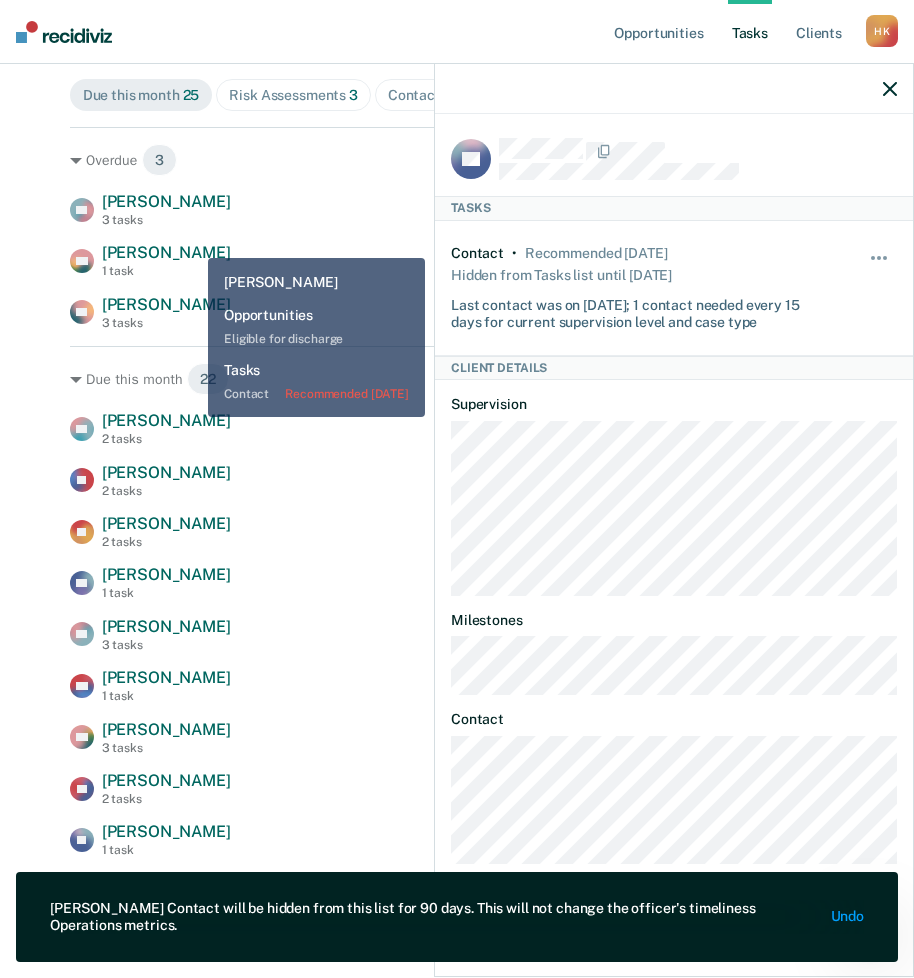 scroll, scrollTop: 273, scrollLeft: 0, axis: vertical 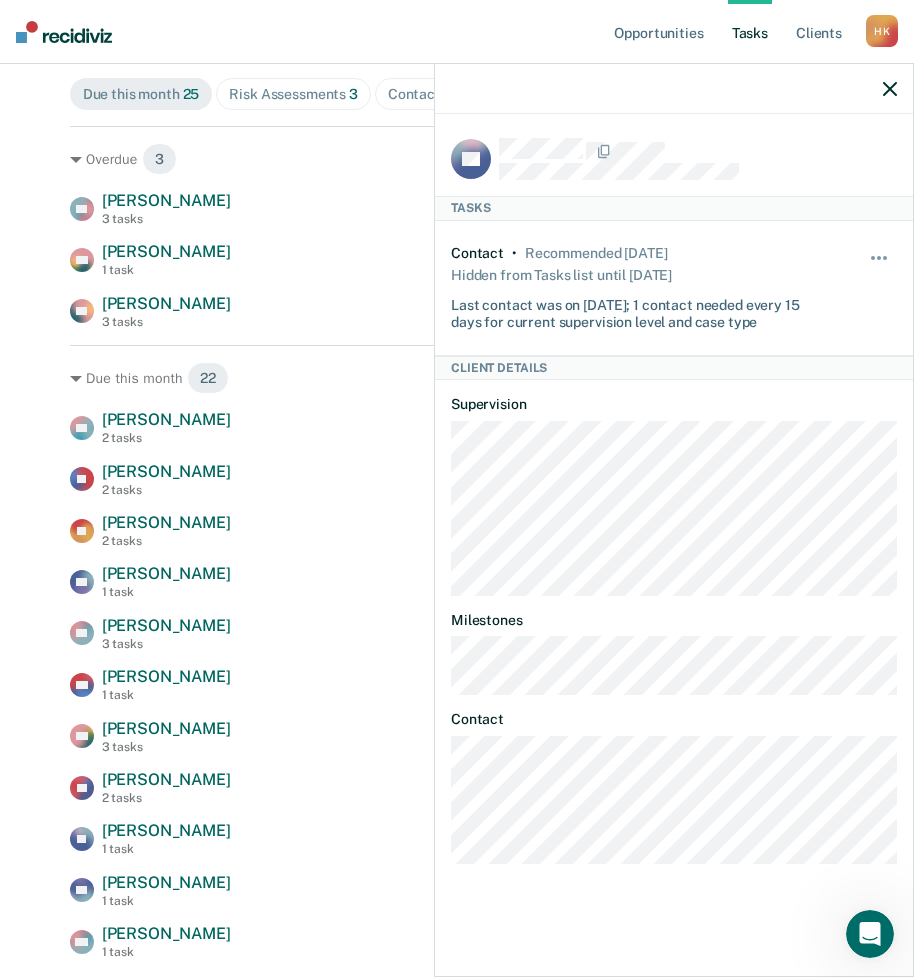click at bounding box center (674, 89) 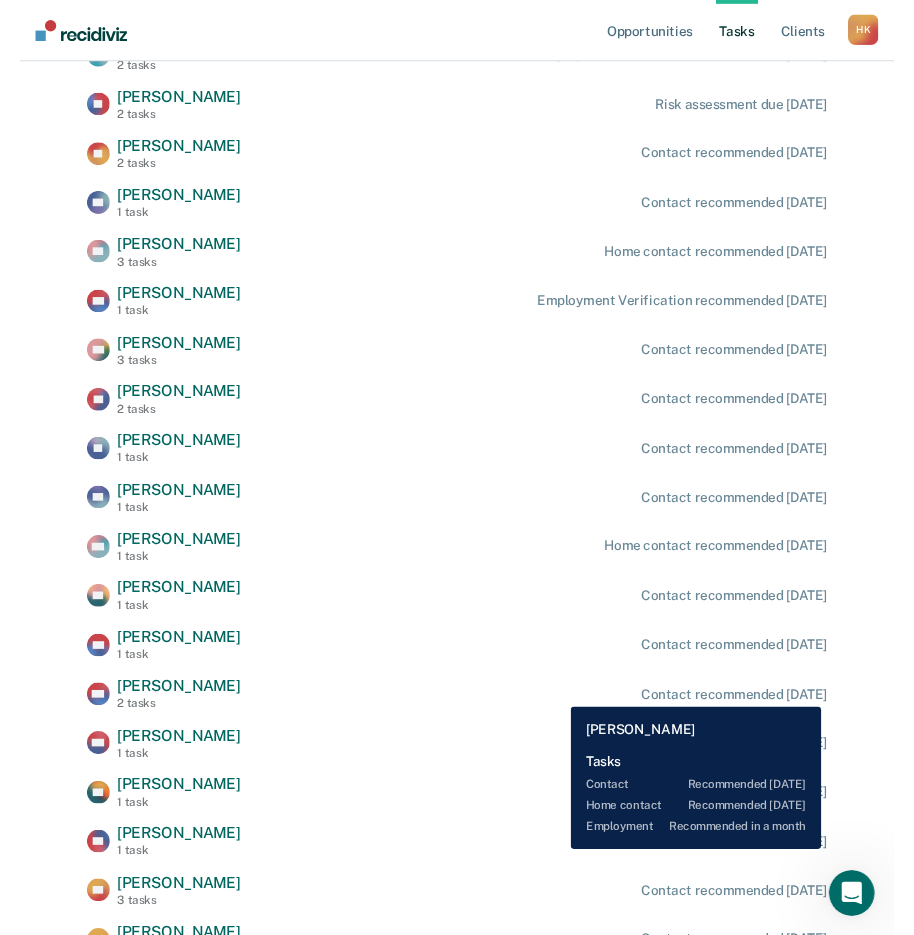 scroll, scrollTop: 673, scrollLeft: 0, axis: vertical 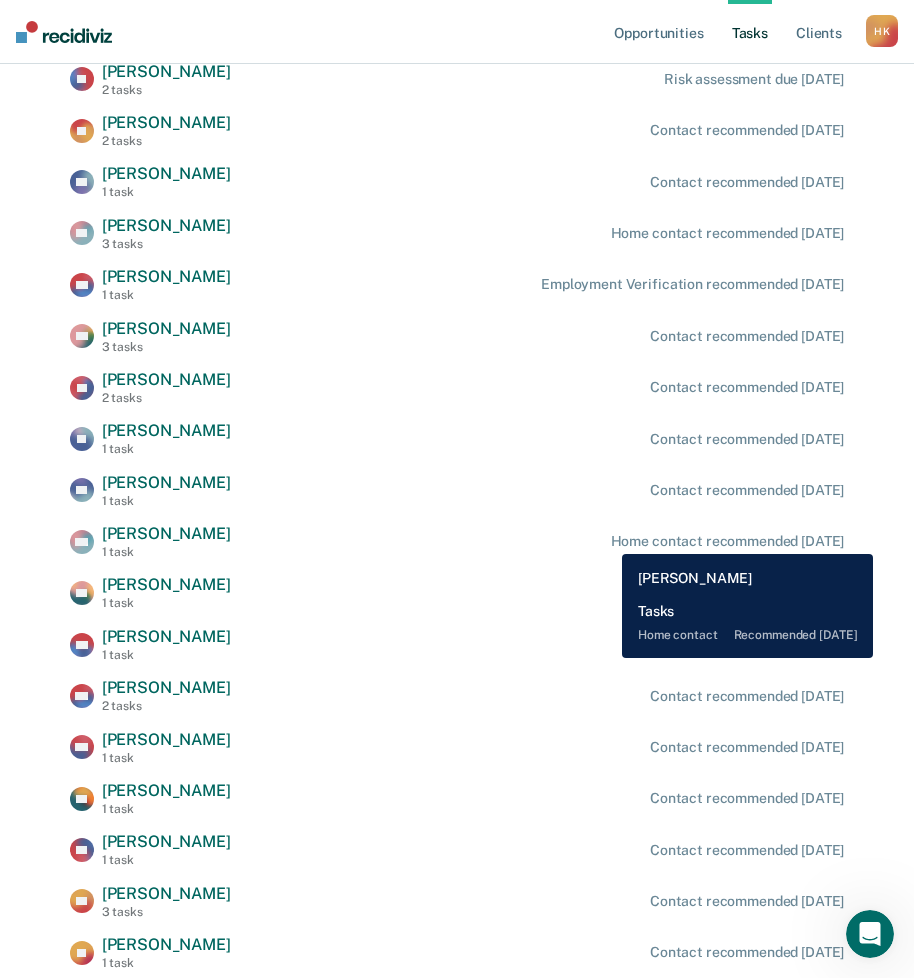 click on "Home contact recommended [DATE]" at bounding box center [728, 541] 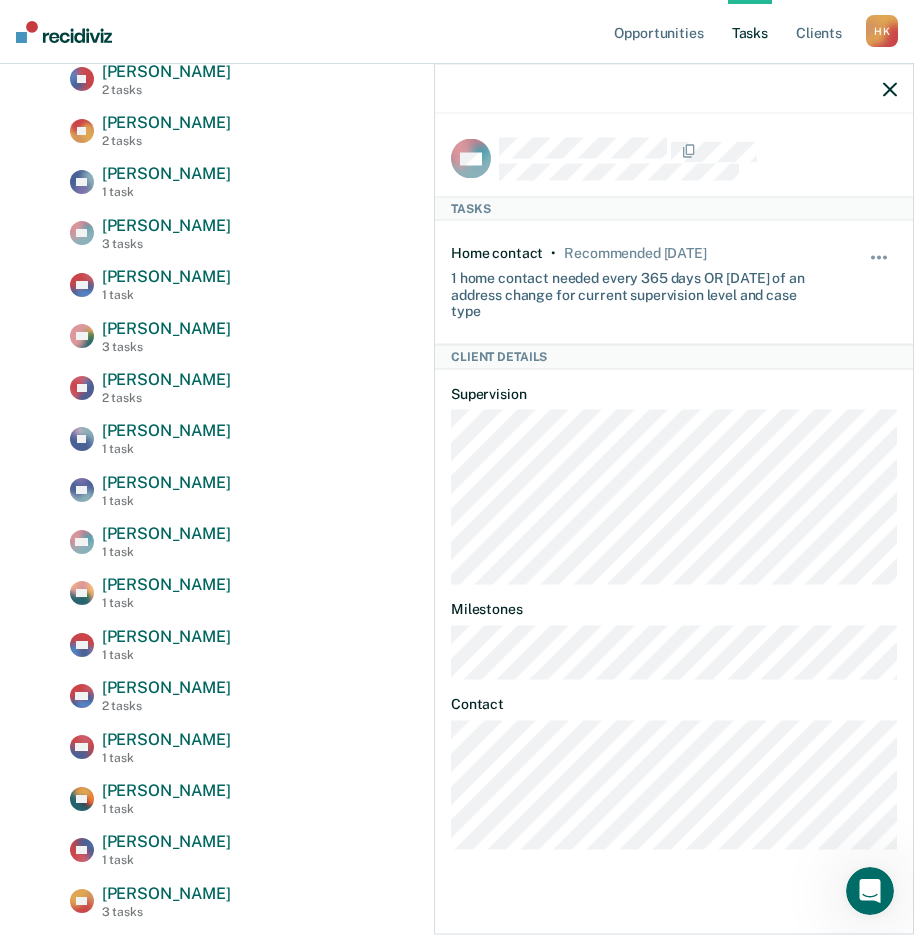 click at bounding box center (674, 89) 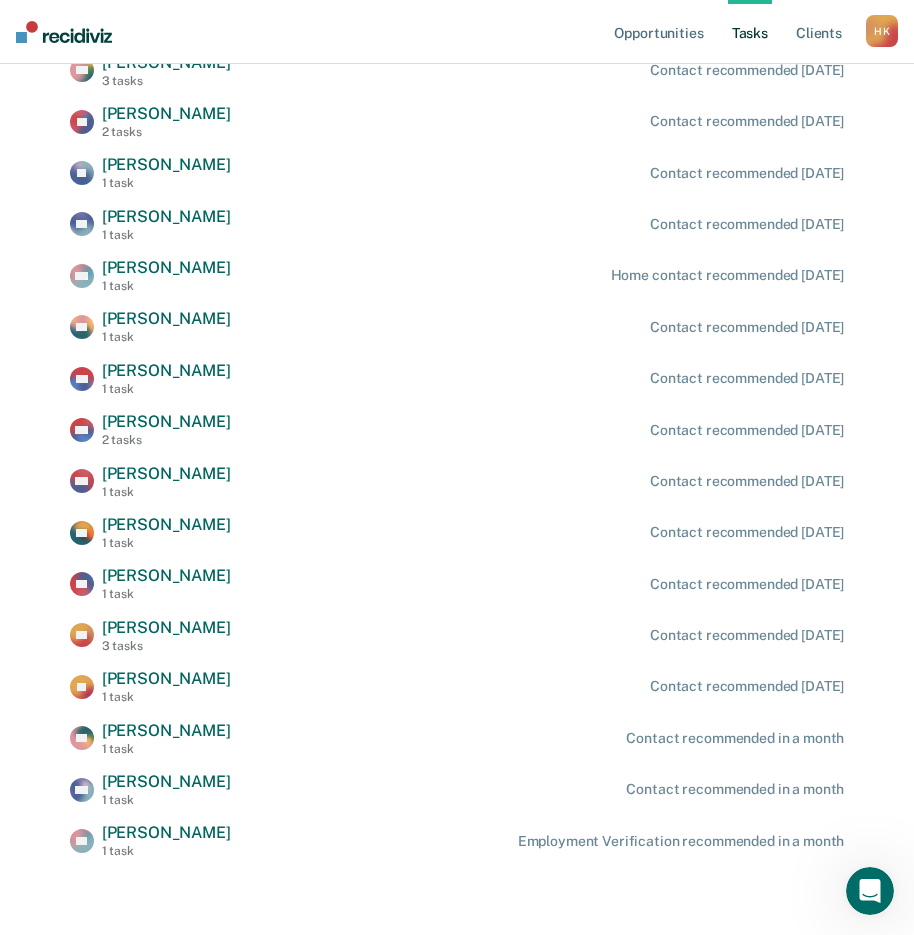 scroll, scrollTop: 943, scrollLeft: 0, axis: vertical 